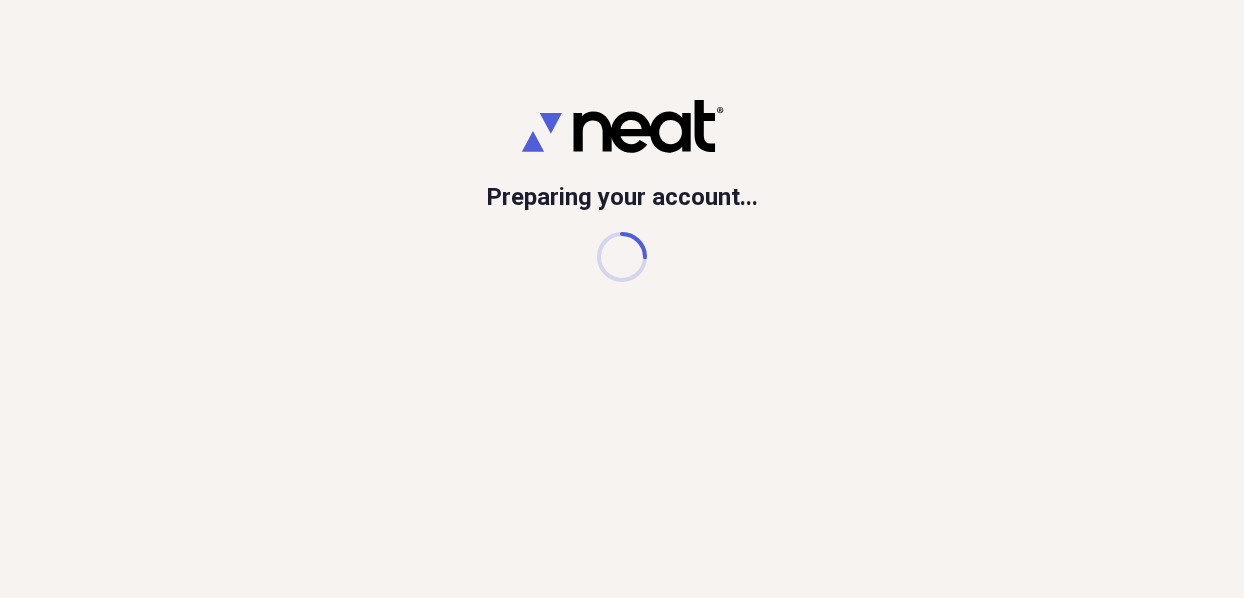 scroll, scrollTop: 0, scrollLeft: 0, axis: both 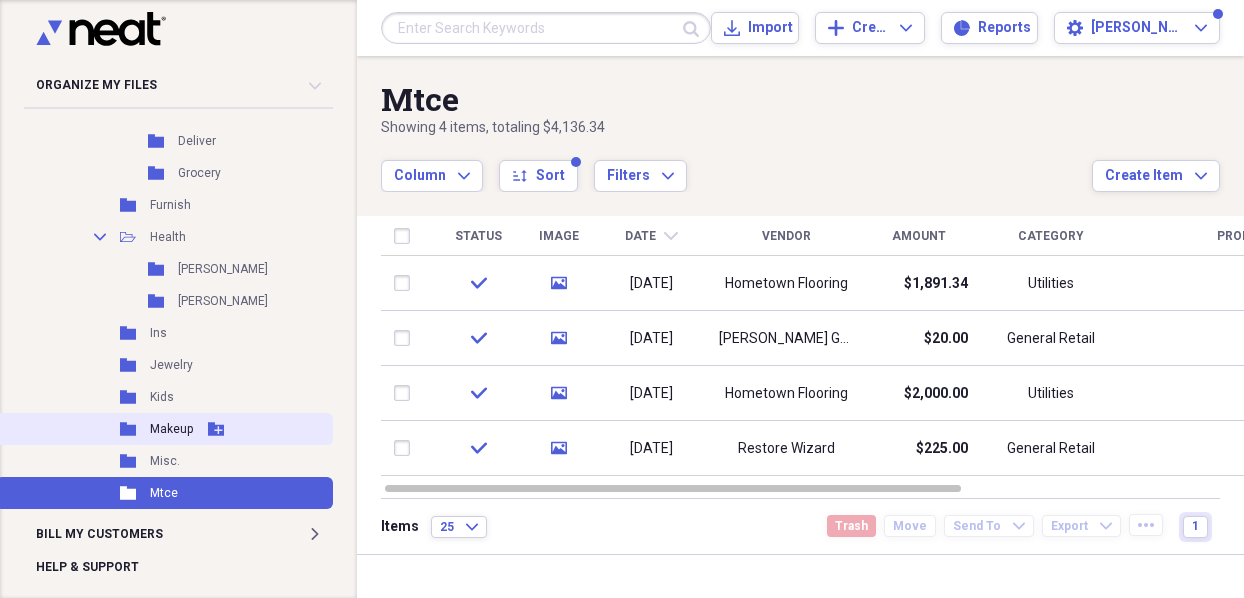 click 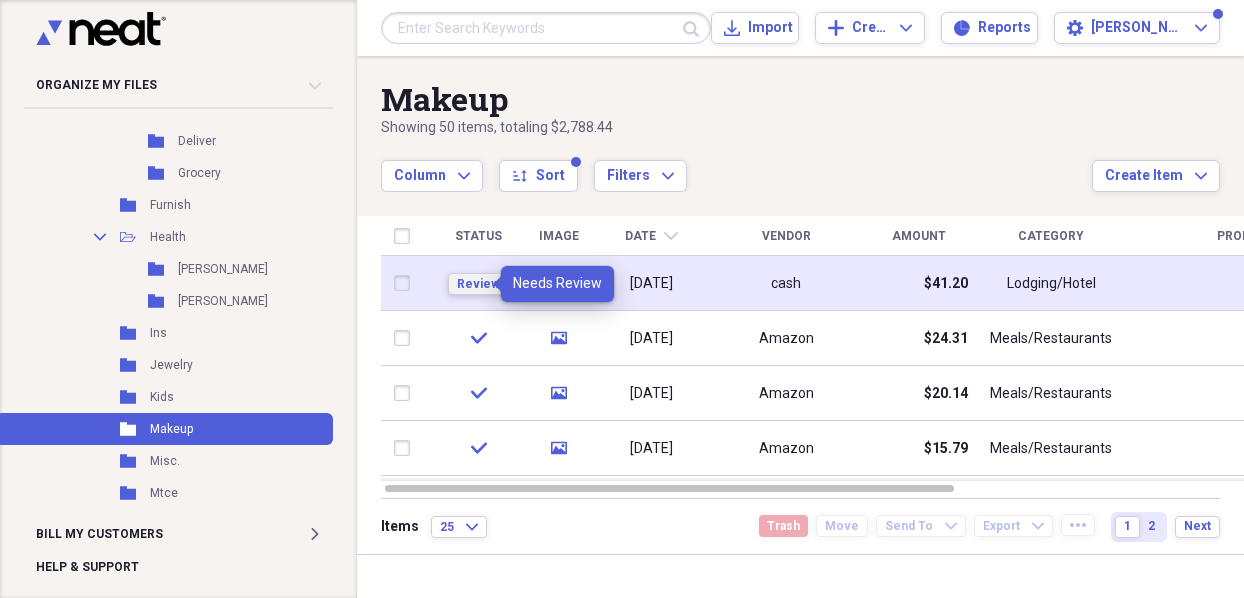 click on "Review" at bounding box center [478, 284] 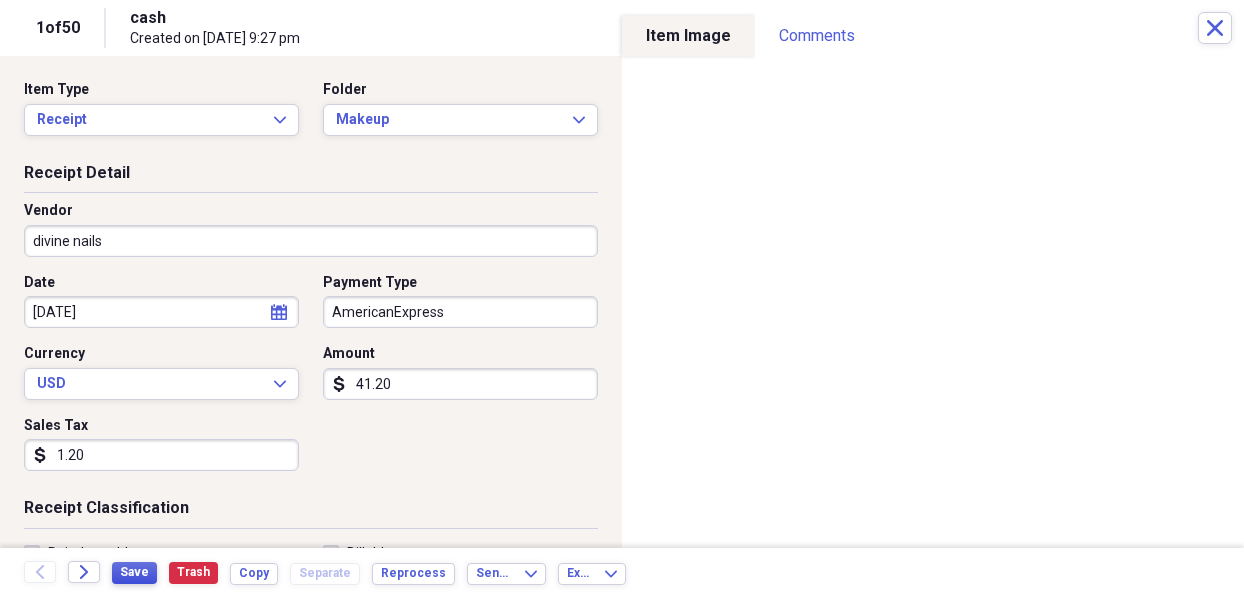 type on "divine nails" 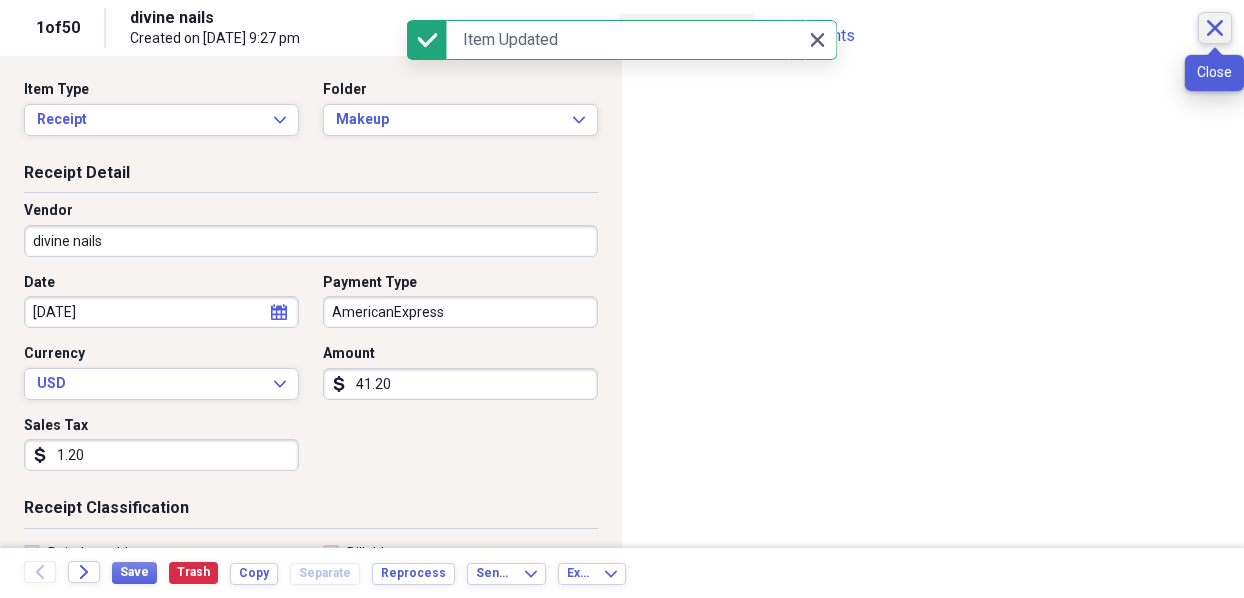 click on "Close" 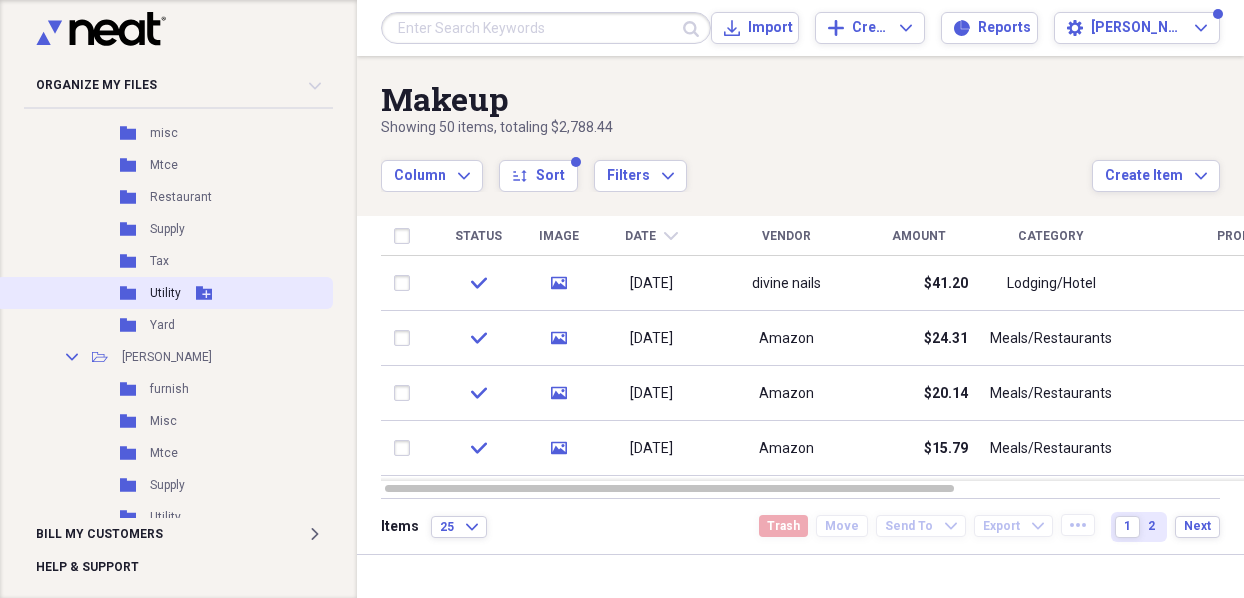 scroll, scrollTop: 700, scrollLeft: 0, axis: vertical 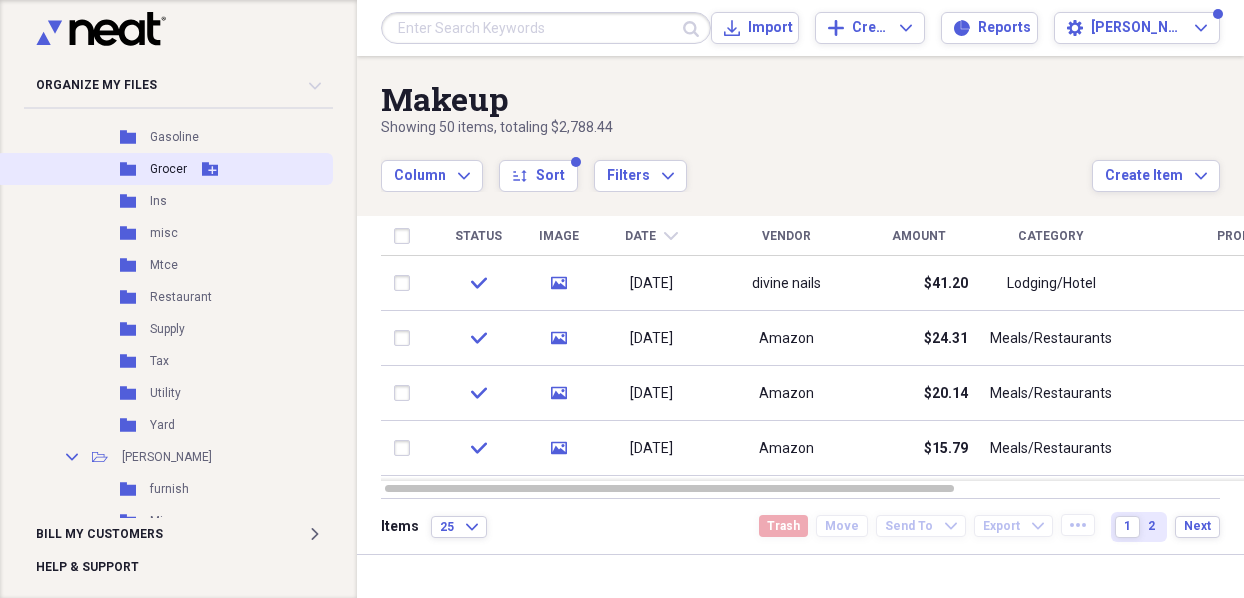 click 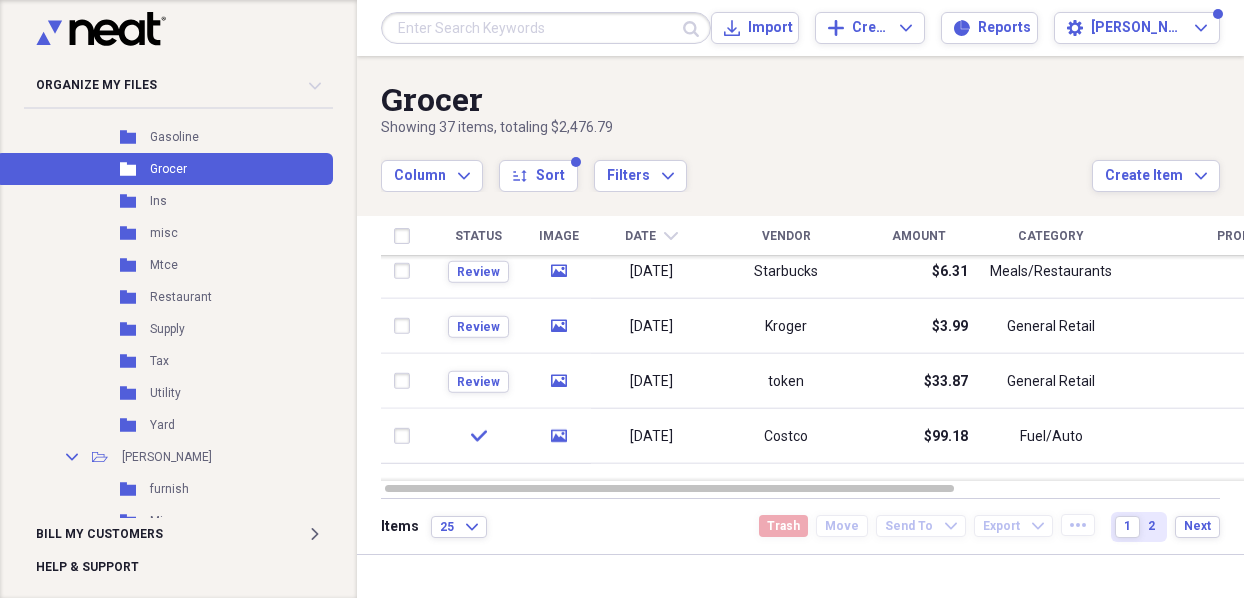 drag, startPoint x: 1235, startPoint y: 273, endPoint x: 1244, endPoint y: 293, distance: 21.931713 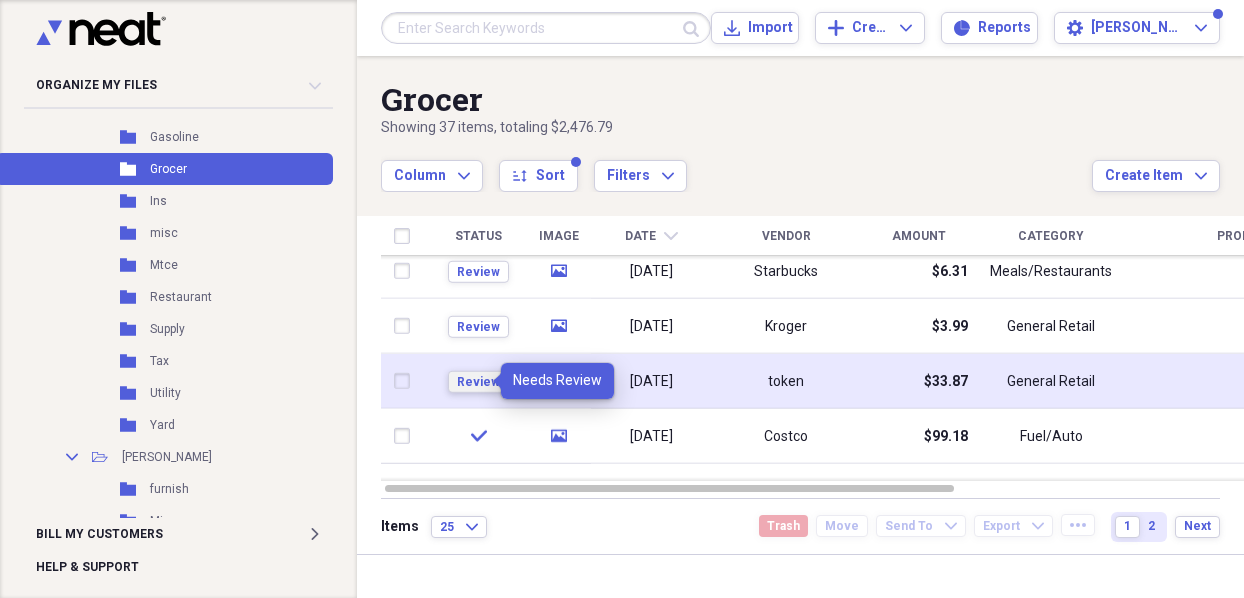 click on "Review" at bounding box center (478, 382) 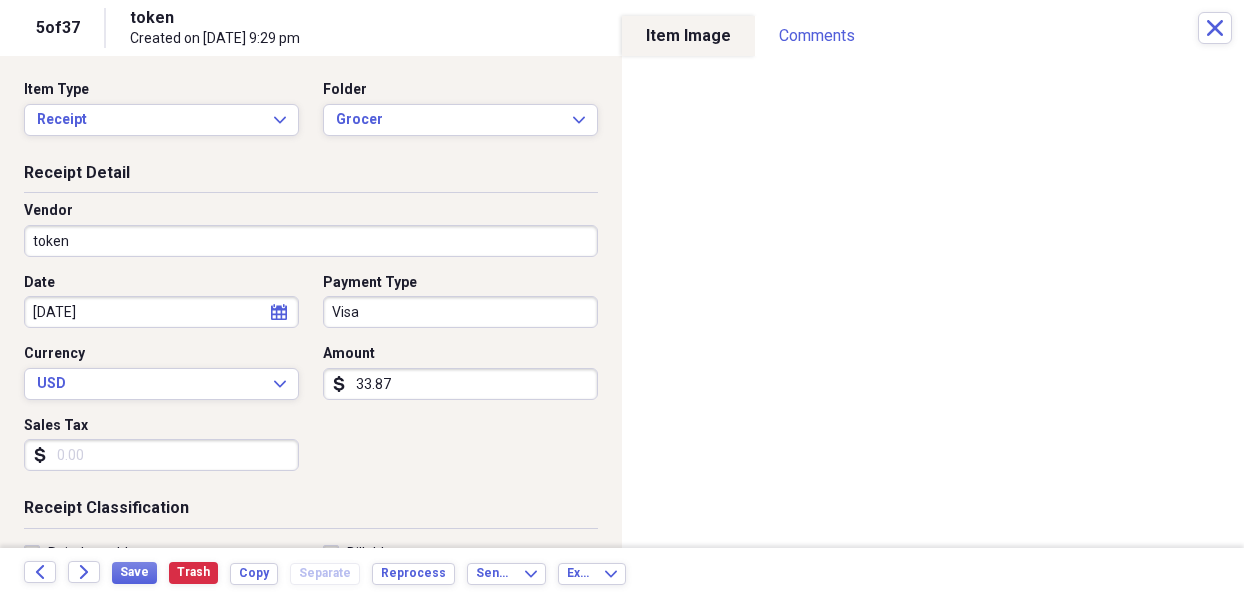 click on "token" at bounding box center [311, 241] 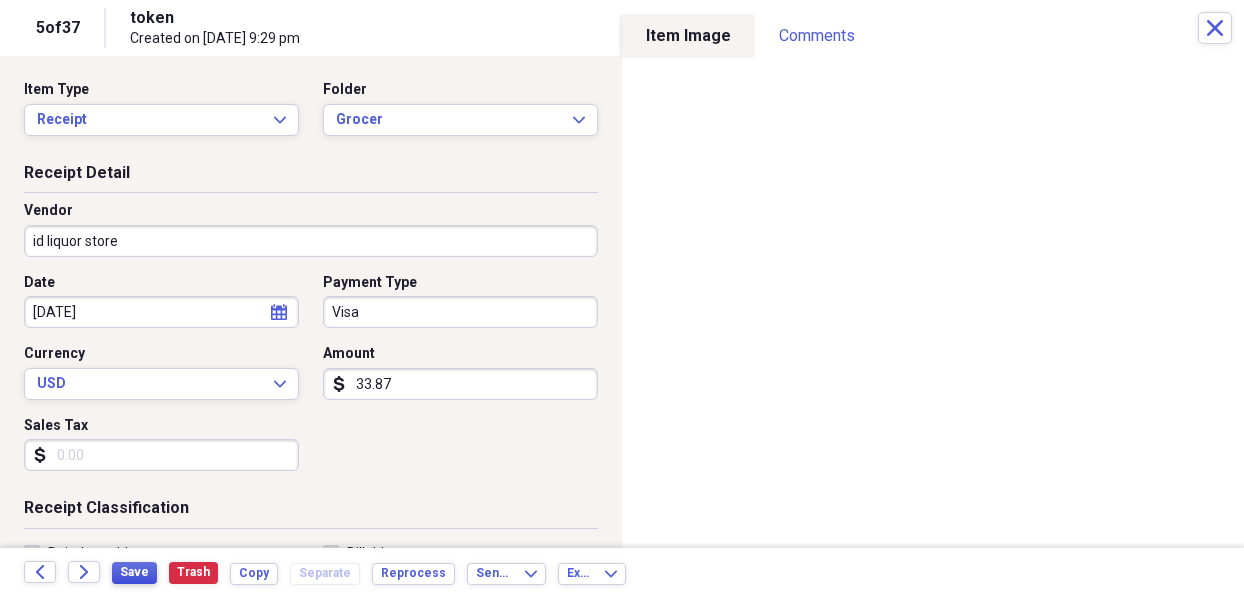 type on "id liquor store" 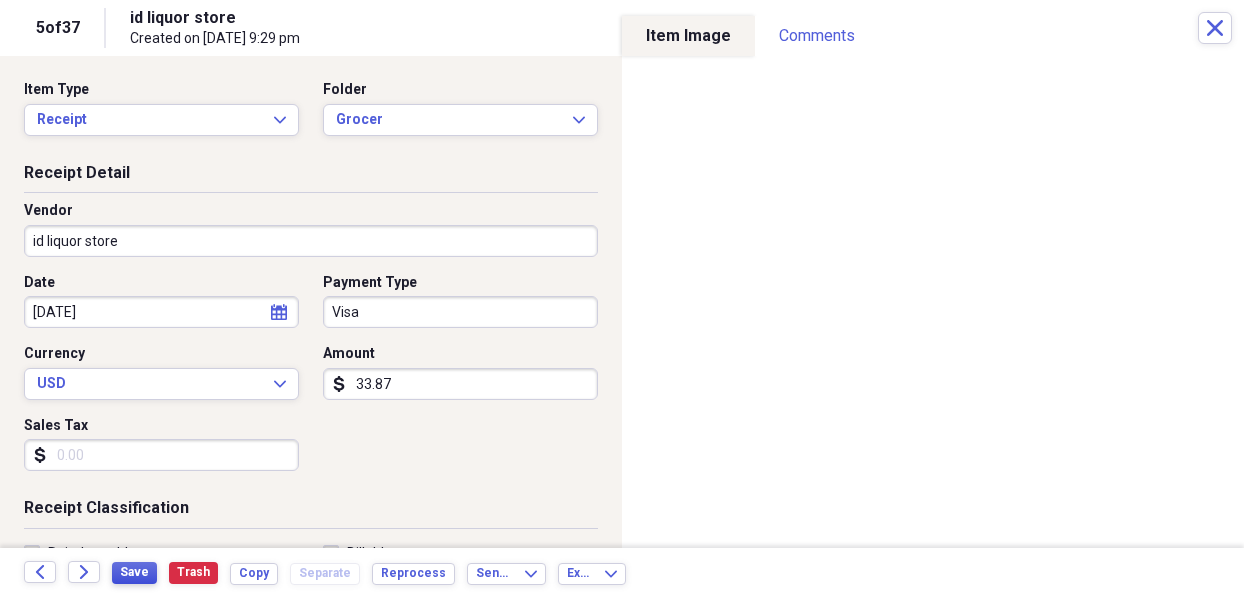 click on "Save" at bounding box center [134, 572] 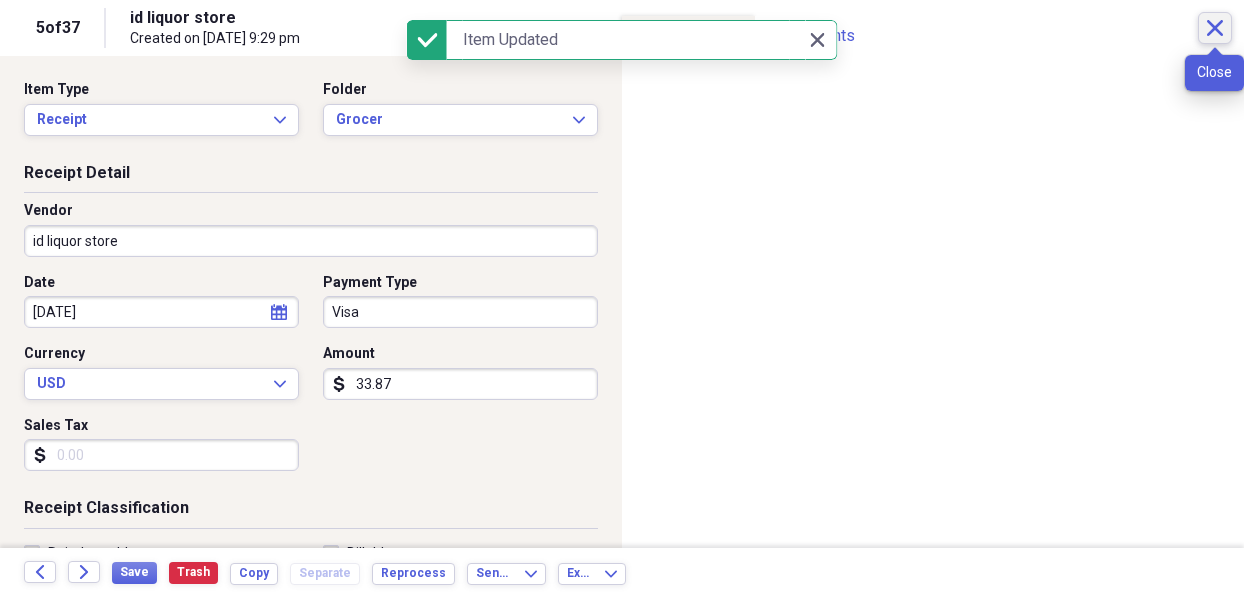 click on "Close" at bounding box center (1215, 28) 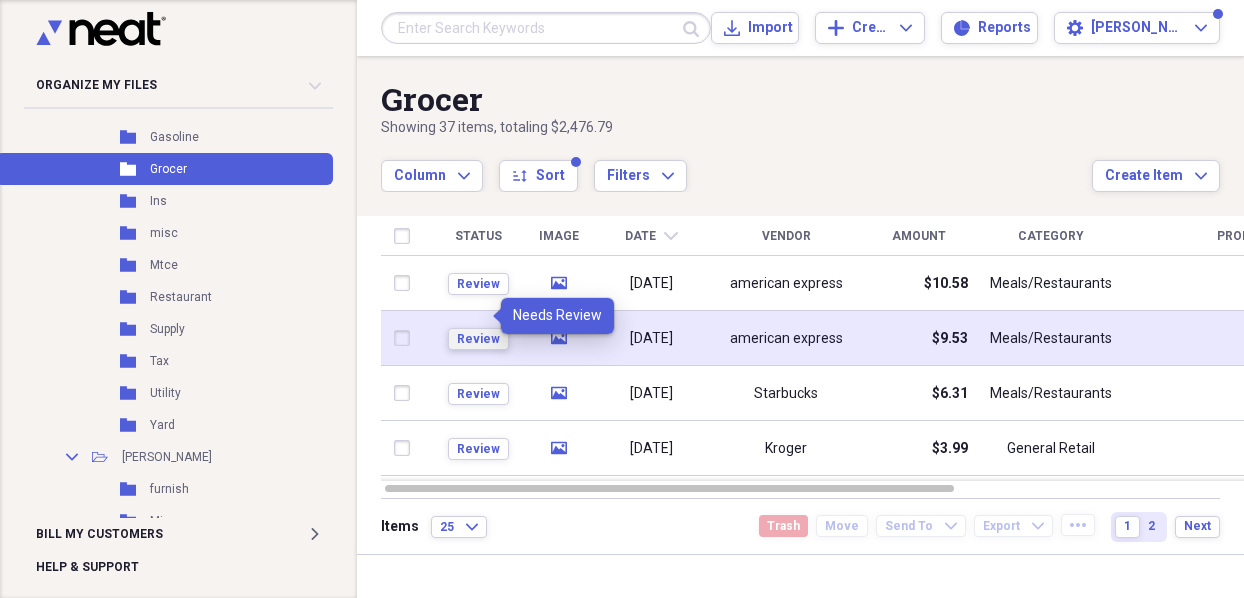 click on "Review" at bounding box center (478, 339) 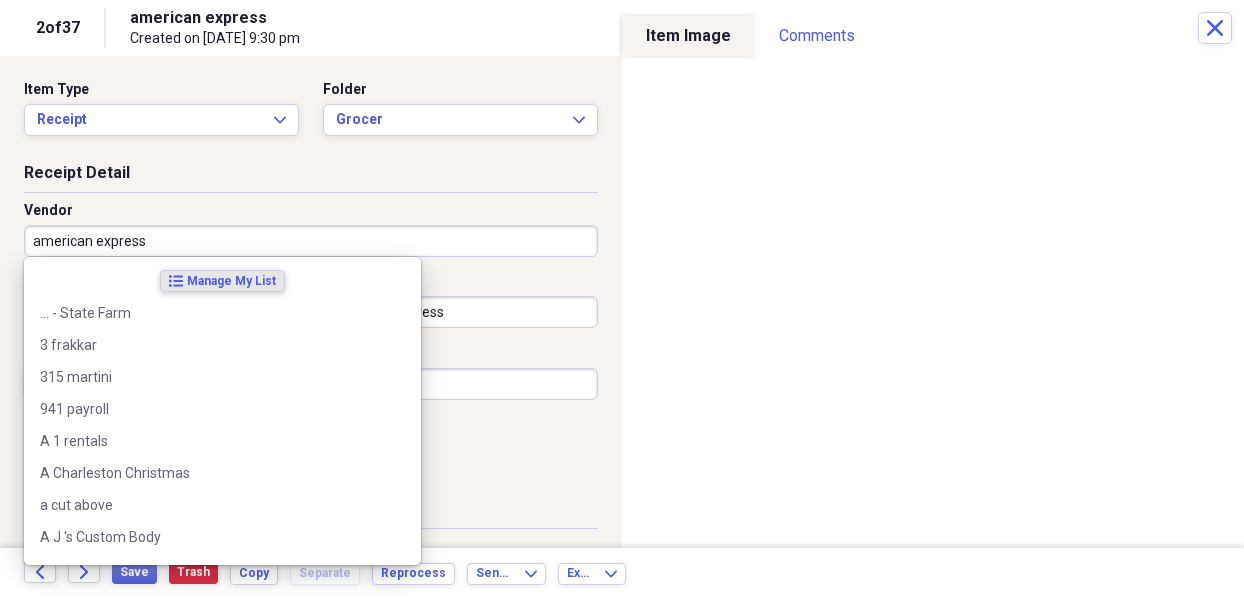click on "american express" at bounding box center (311, 241) 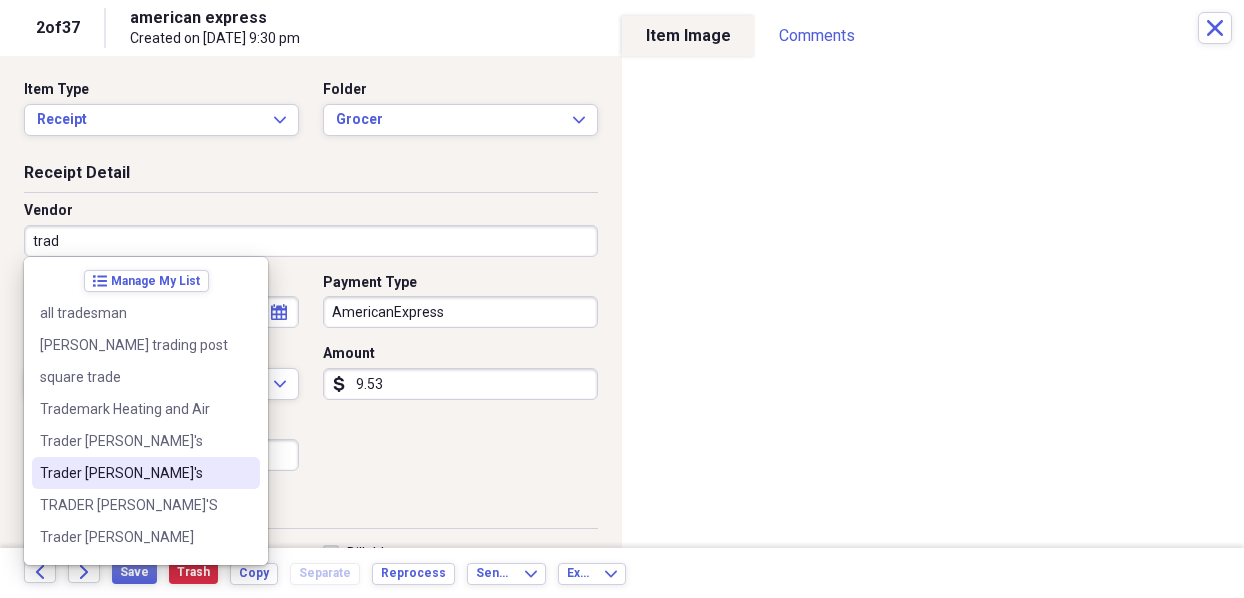 click on "Trader [PERSON_NAME]'s" at bounding box center [134, 473] 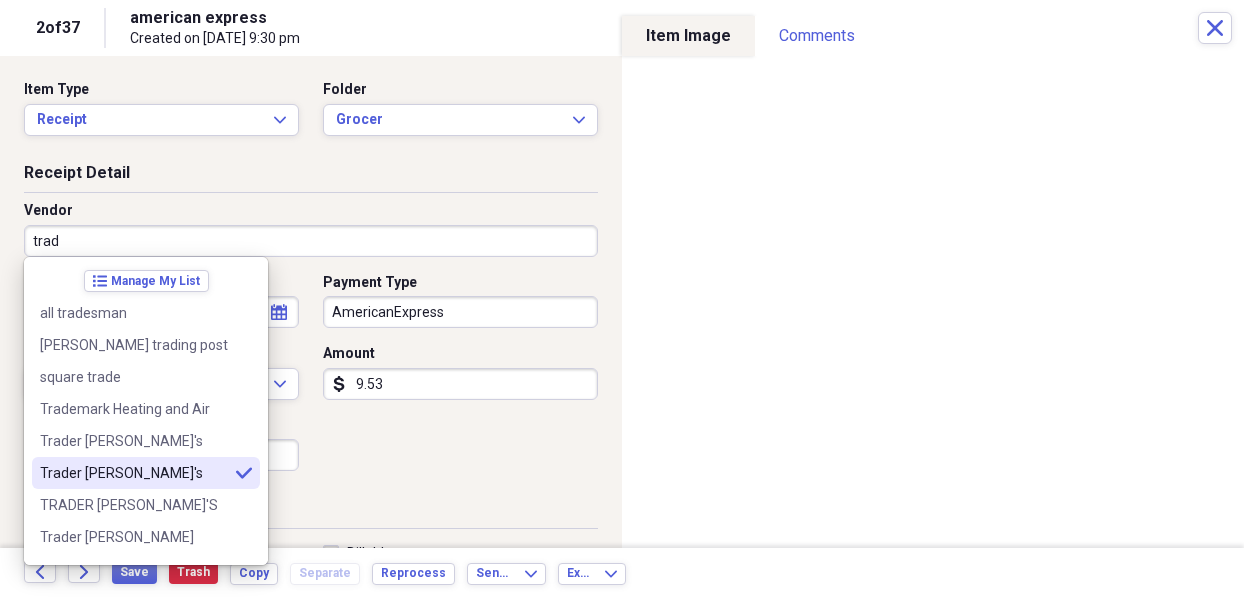 type on "Trader [PERSON_NAME]'s" 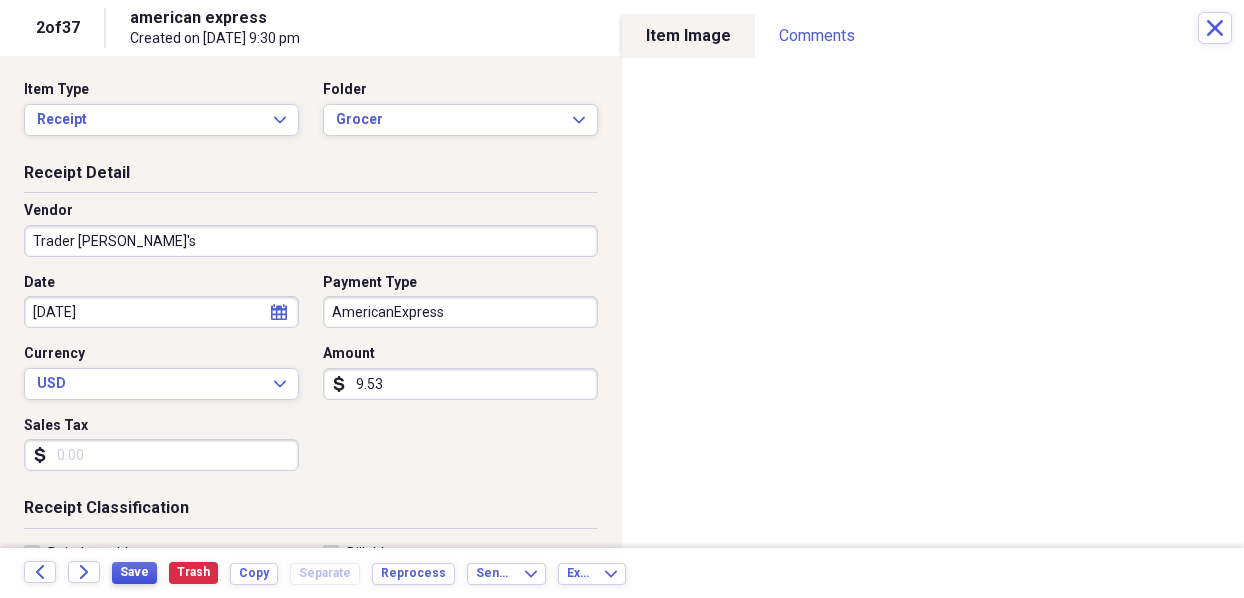 click on "Save" at bounding box center [134, 572] 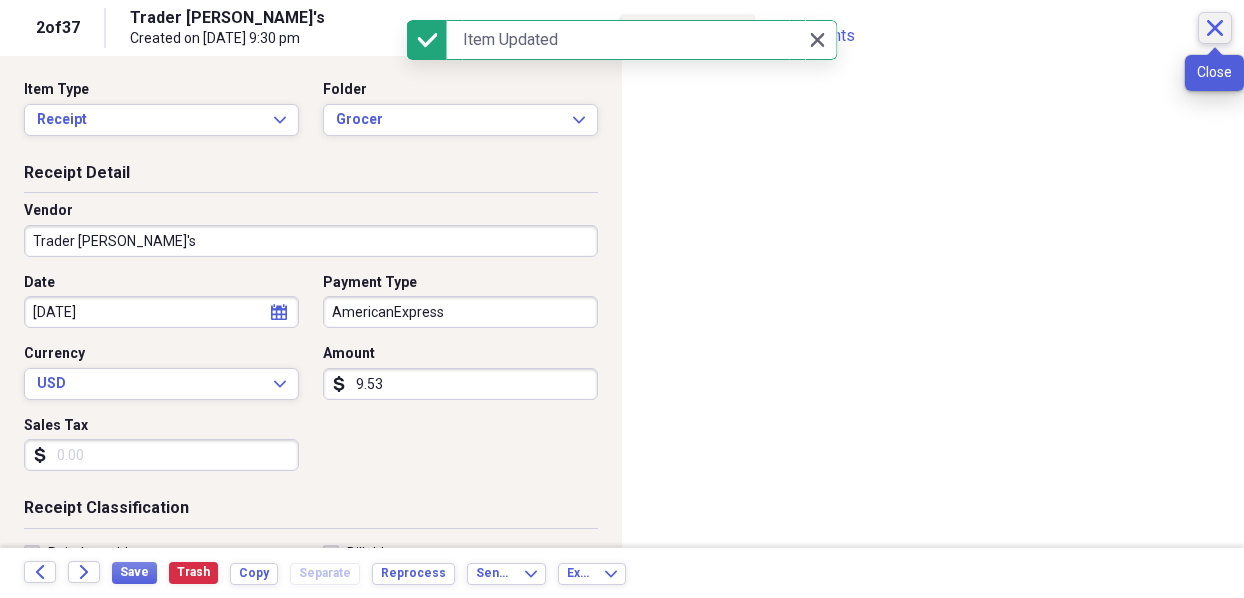 click on "Close" 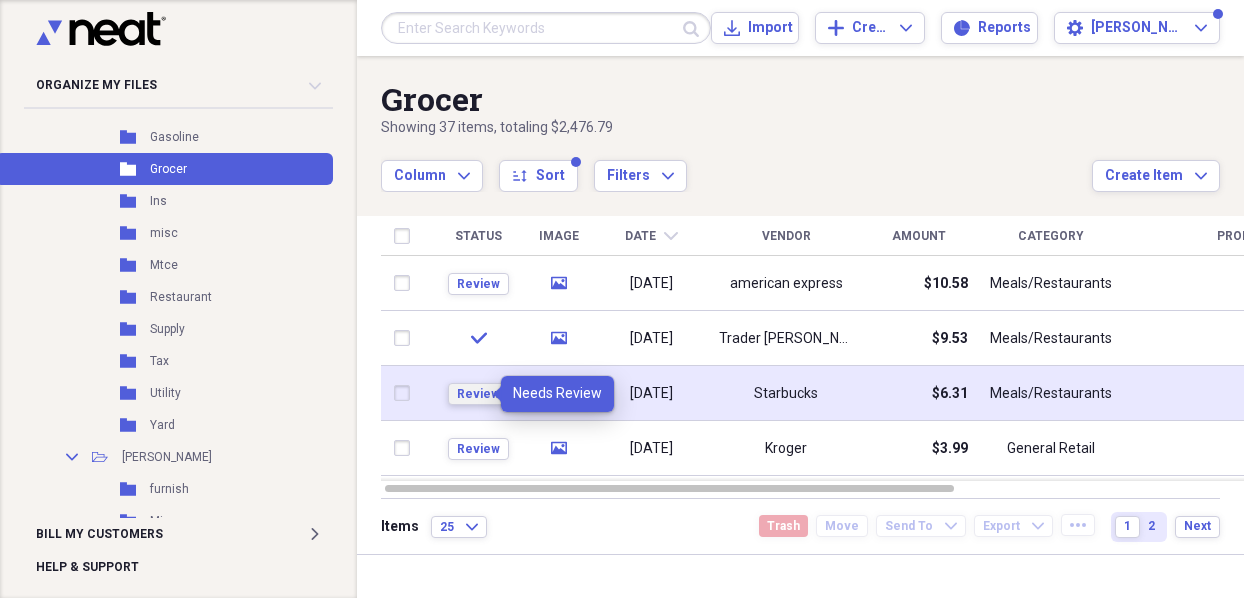 click on "Review" at bounding box center [478, 394] 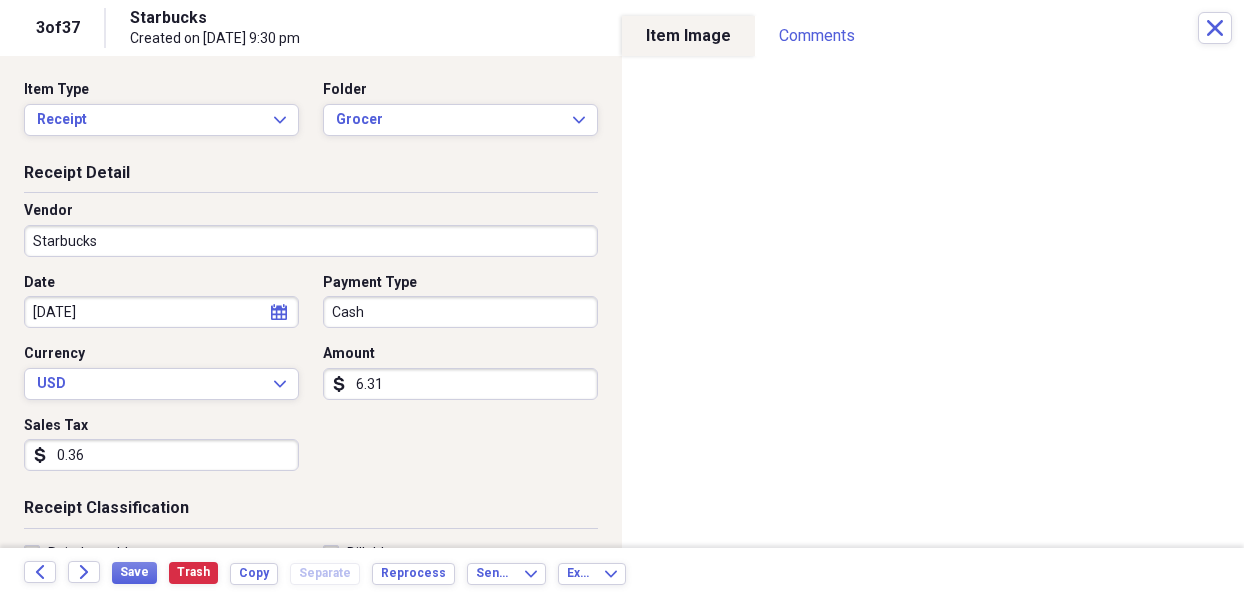 click on "Organize My Files 2 Collapse Unfiled Needs Review 2 Unfiled All Files Unfiled Unfiled Unfiled Saved Reports Collapse My Cabinet My Cabinet Add Folder Expand Folder 2021 Add Folder Expand Folder 2022 Add Folder Expand Folder 2023 Add Folder Expand Folder 2024 Add Folder Collapse Open Folder 2025 Add Folder Collapse Open Folder BUSINESS Add Folder Folder Accountant Add Folder Folder Athena Add Folder Folder Fees Add Folder Folder Insurance Add Folder Folder Misc Add Folder Expand Folder Salary Add Folder Folder Supply Add Folder Folder Utilities Add Folder Expand Folder Vehicle Add Folder Collapse Open Folder CdA Add Folder Folder Furnishing Add Folder Folder Gasoline Add Folder Folder Grocer Add Folder Folder Ins Add Folder Folder misc Add Folder Folder Mtce Add Folder Folder Restaurant Add Folder Folder Supply Add Folder Folder Tax Add Folder Folder Utility Add Folder Folder Yard Add Folder Collapse Open Folder [PERSON_NAME] Add Folder Folder furnish Add Folder Folder Misc Add Folder Folder Mtce Add Folder Folder IT" at bounding box center [622, 299] 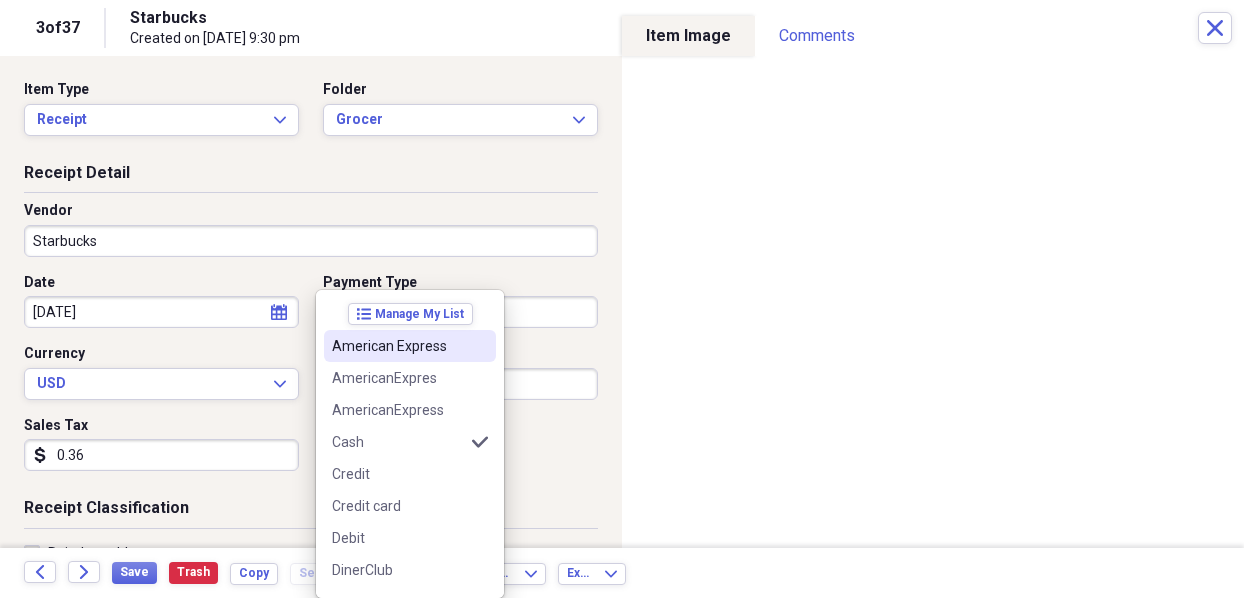 click on "American Express" at bounding box center (398, 346) 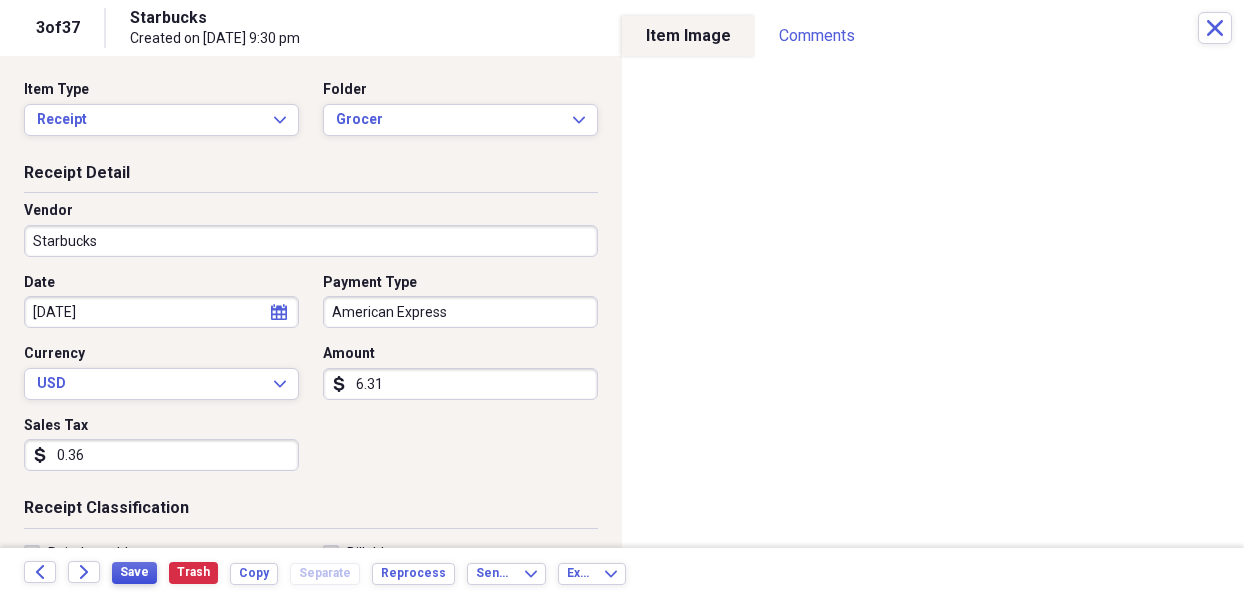 click on "Save" at bounding box center (134, 572) 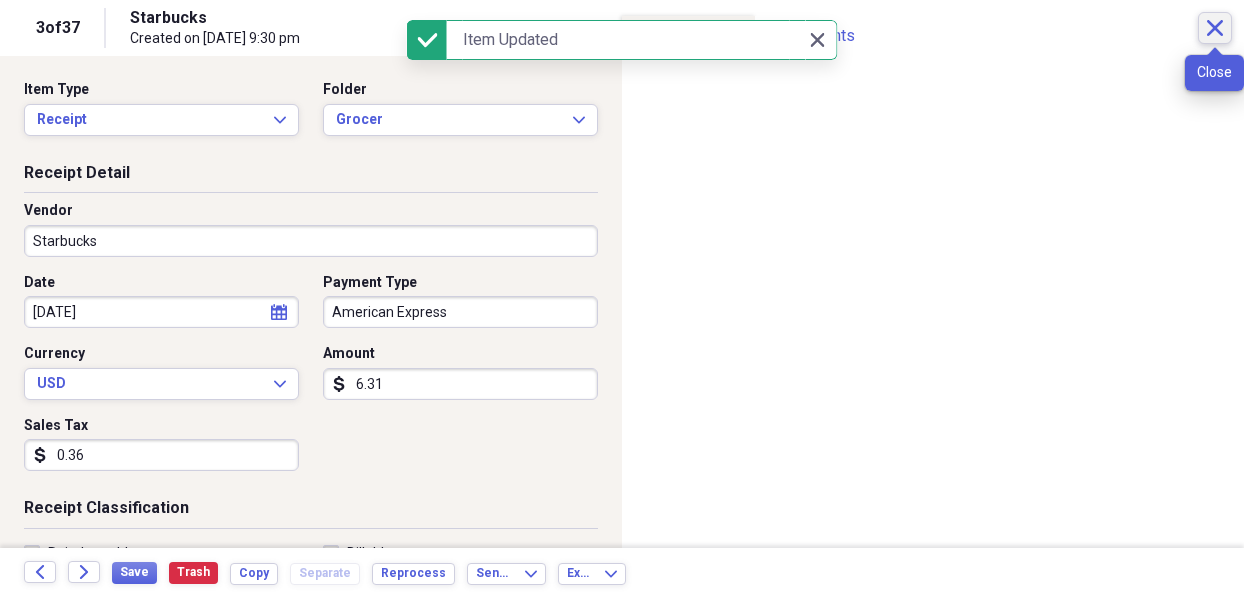 click on "Close" 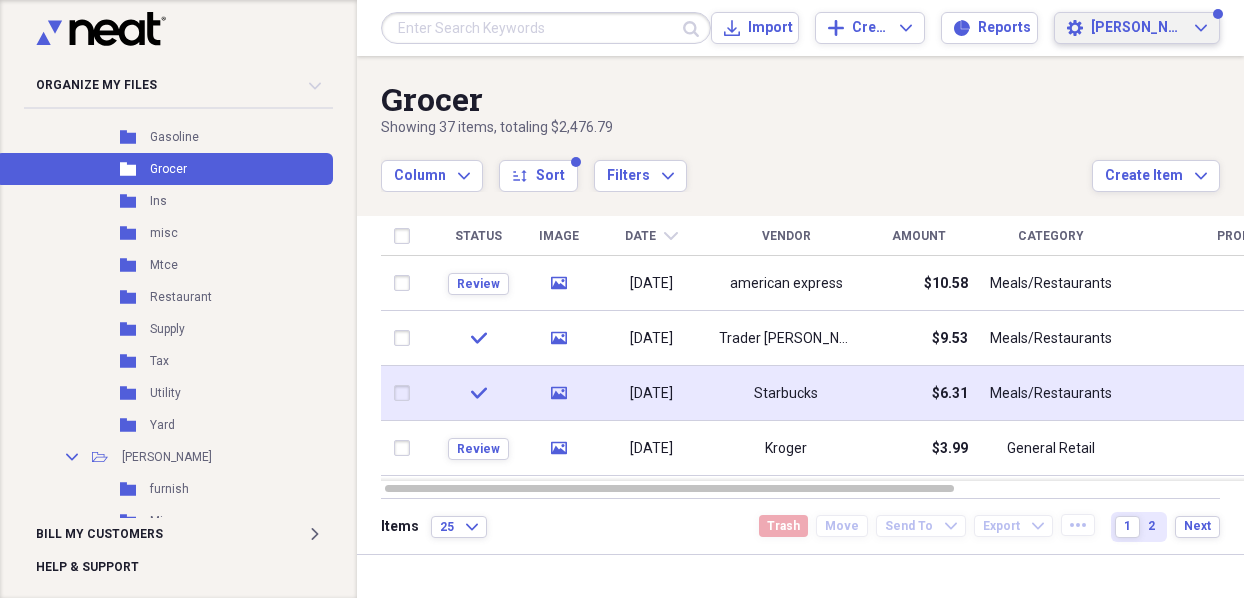 click on "Settings [PERSON_NAME]" at bounding box center [1137, 28] 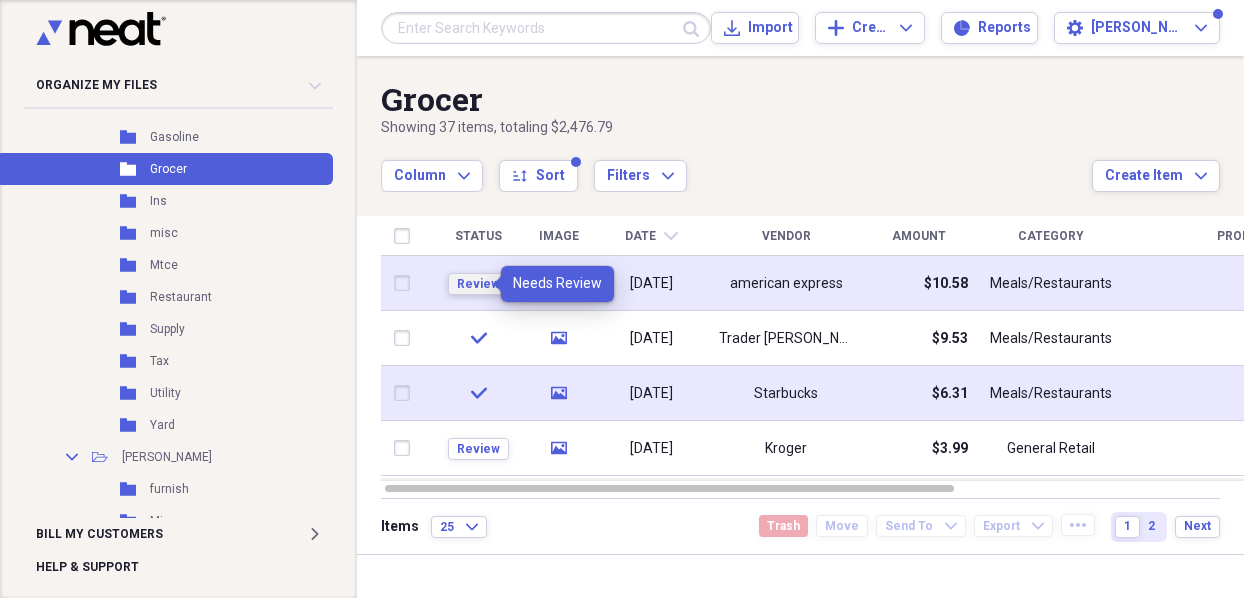 click on "Review" at bounding box center (478, 284) 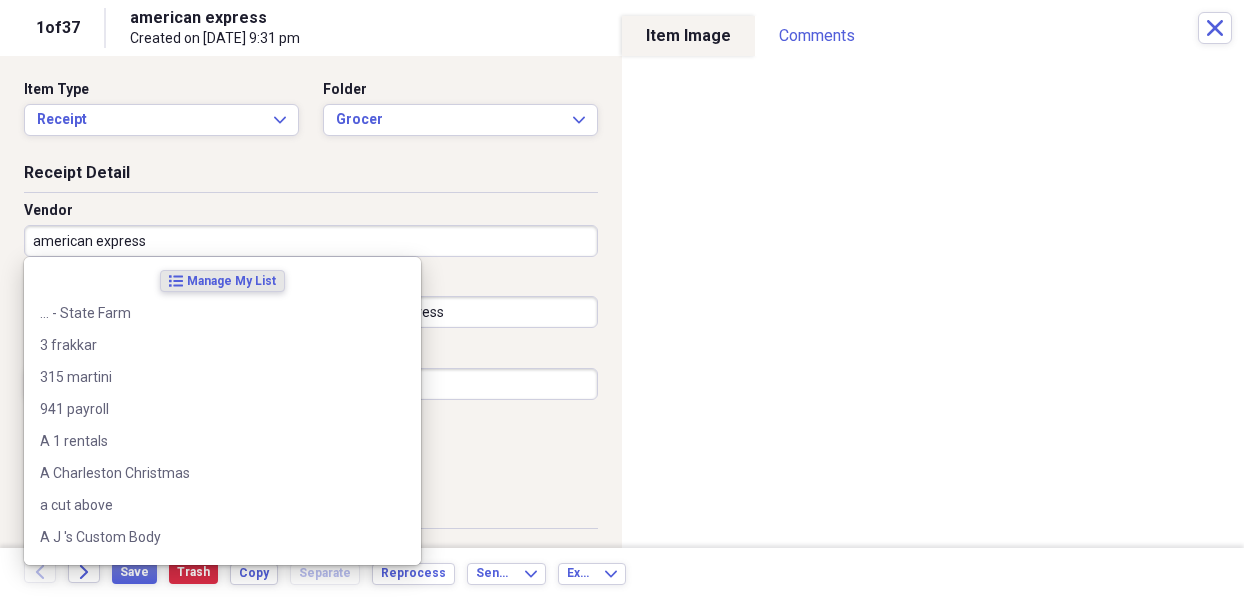 click on "american express" at bounding box center [311, 241] 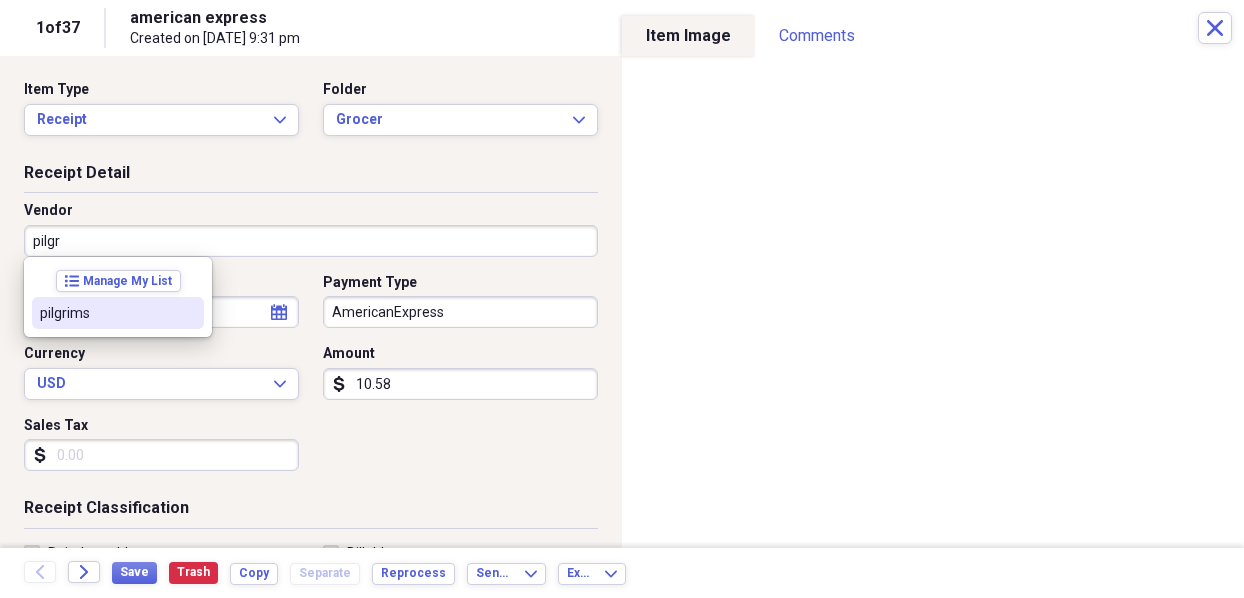 click on "pilgrims" at bounding box center (106, 313) 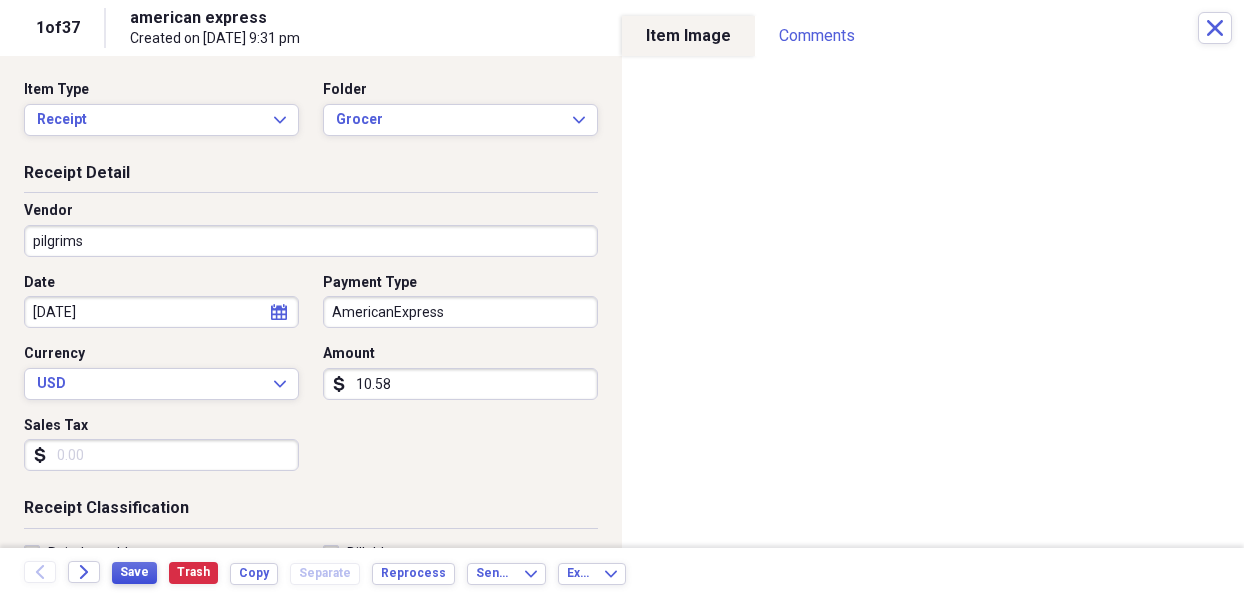 click on "Save" at bounding box center [134, 572] 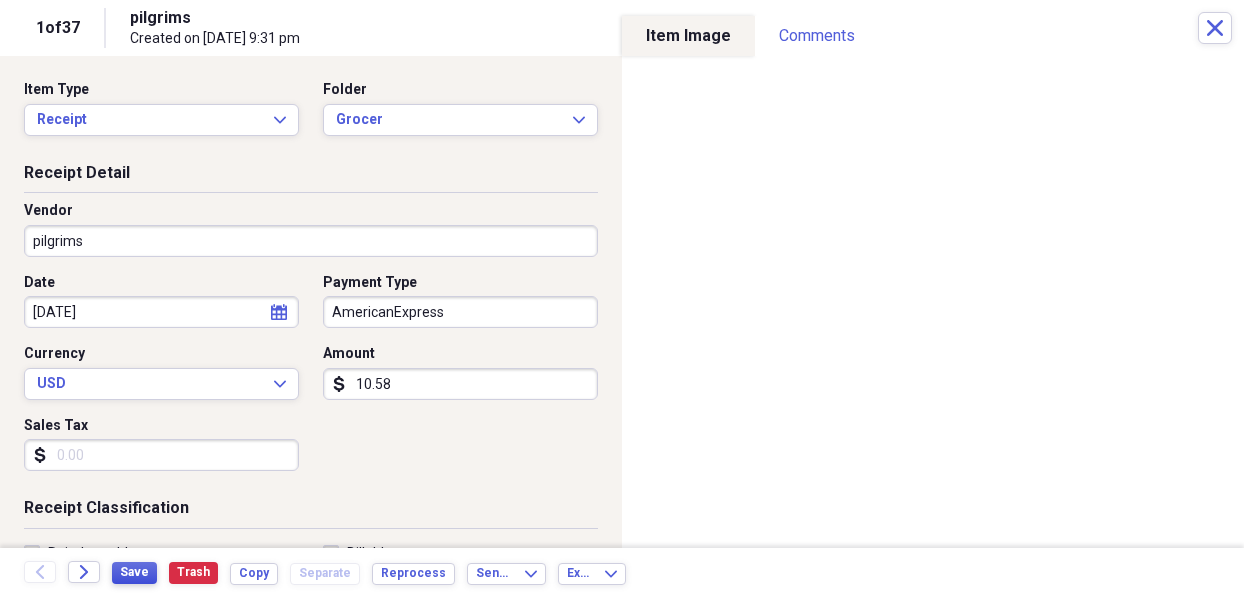 click on "Save" at bounding box center (134, 572) 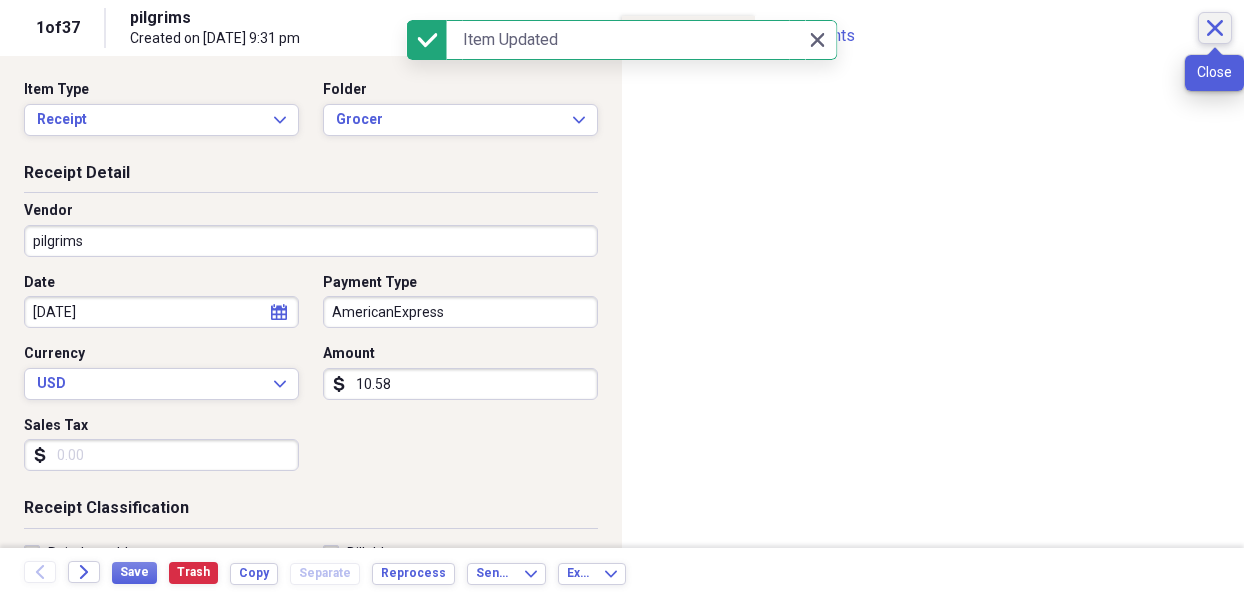 click on "Close" 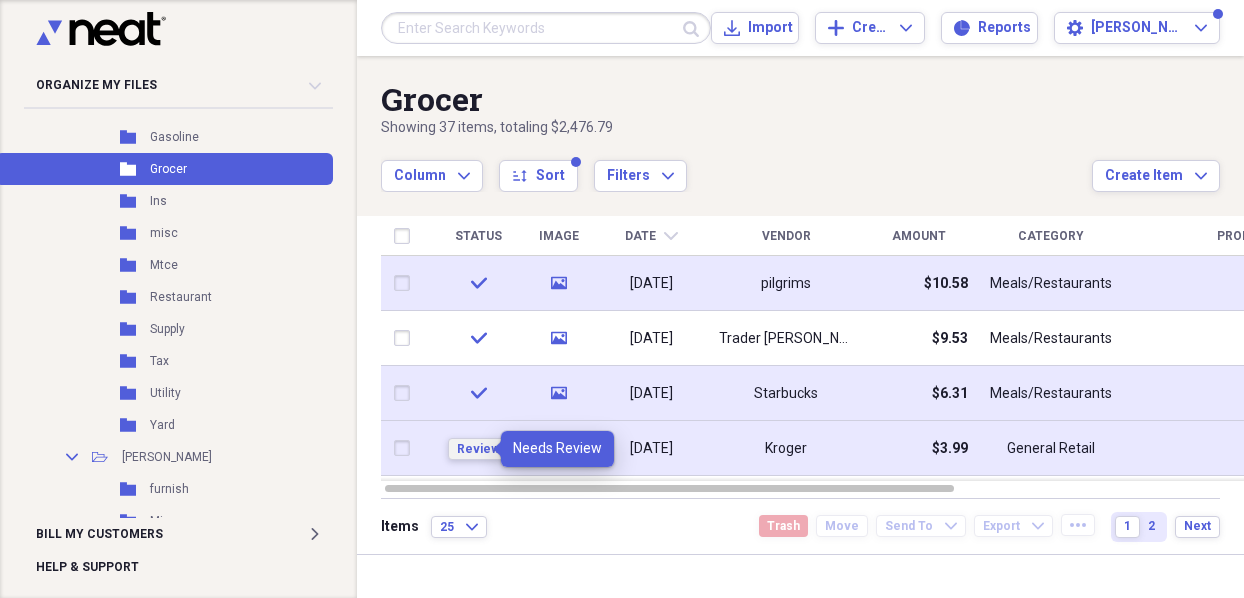 click on "Review" at bounding box center (478, 449) 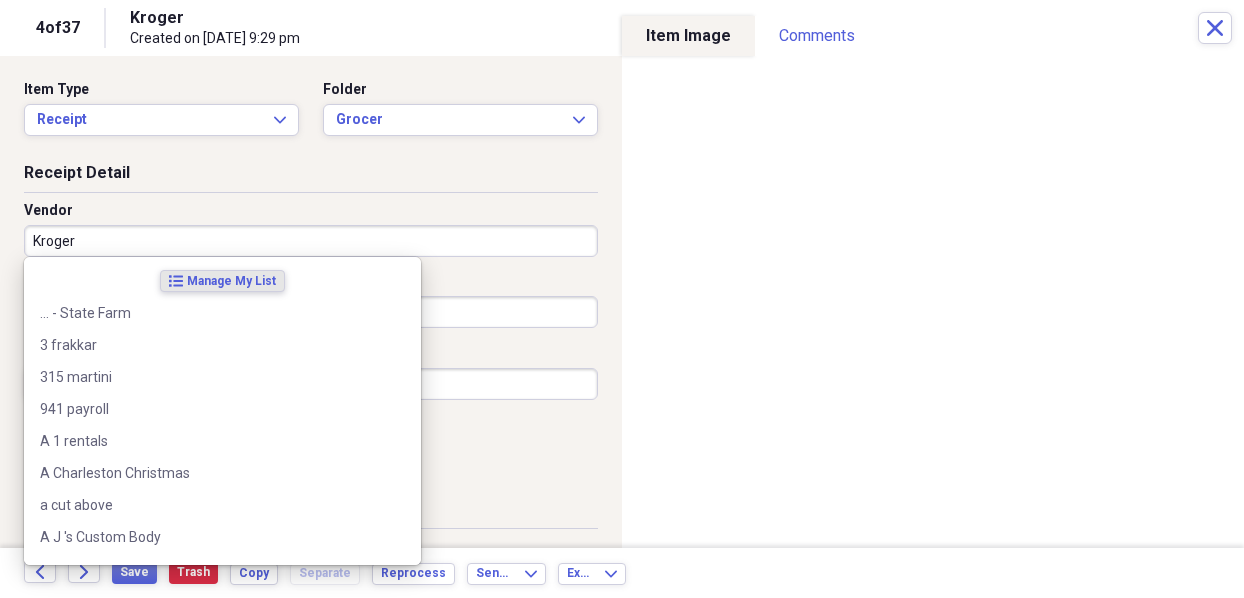 click on "Kroger" at bounding box center [311, 241] 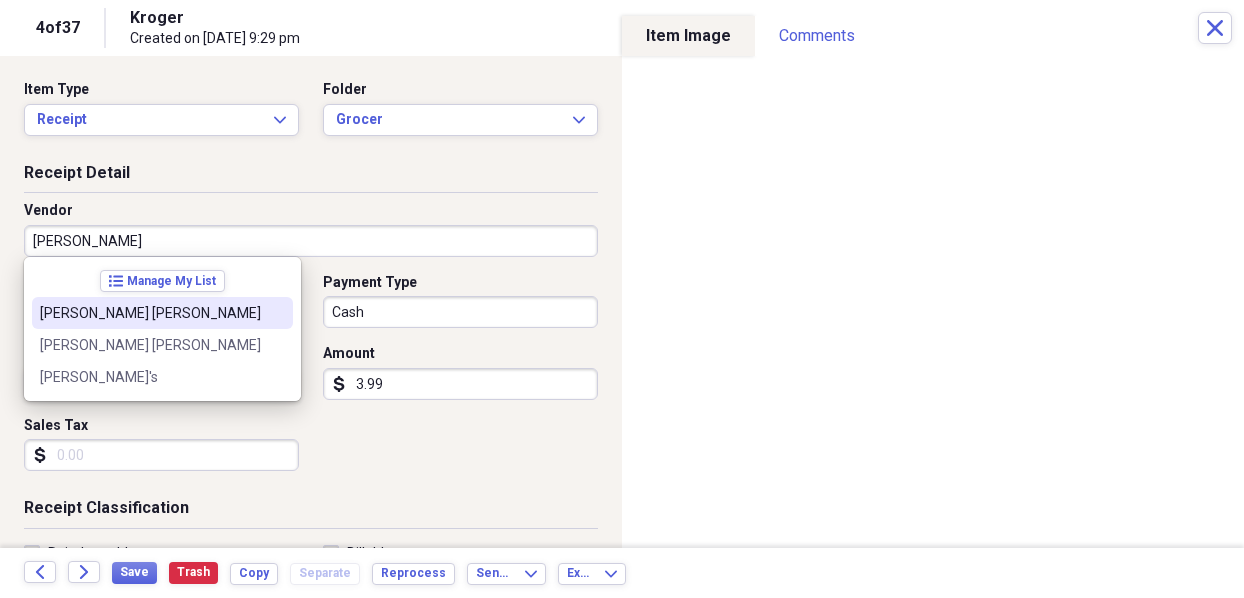 click on "[PERSON_NAME] [PERSON_NAME]" at bounding box center [150, 313] 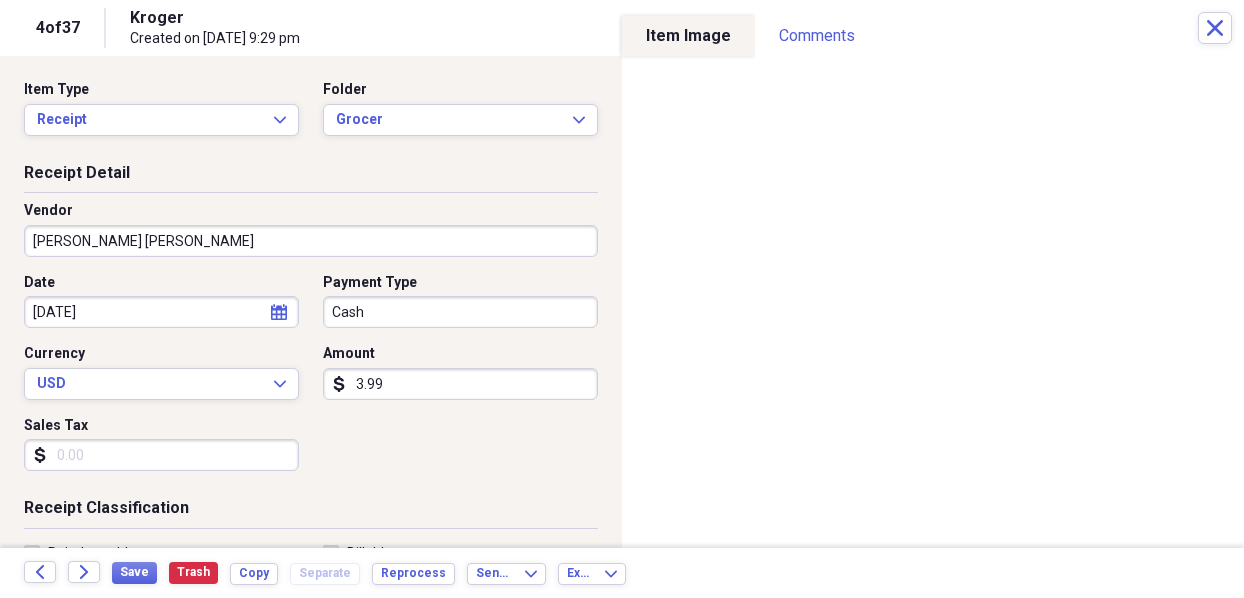 type on "Fuel/Auto" 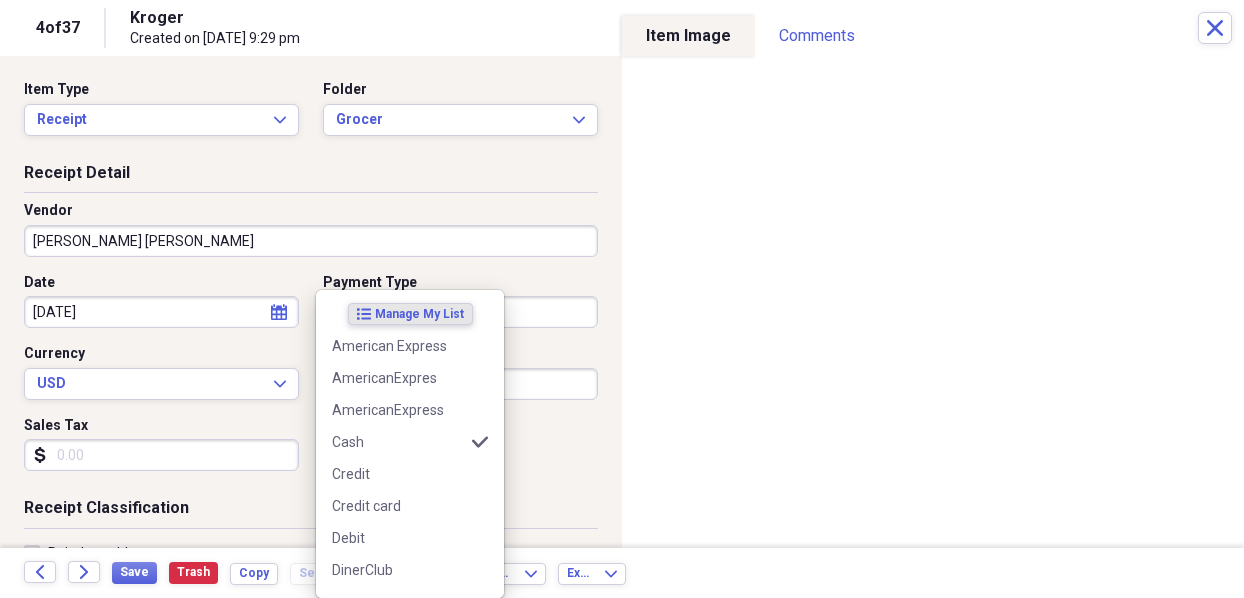 click on "Organize My Files Collapse Unfiled Needs Review Unfiled All Files Unfiled Unfiled Unfiled Saved Reports Collapse My Cabinet My Cabinet Add Folder Expand Folder 2021 Add Folder Expand Folder 2022 Add Folder Expand Folder 2023 Add Folder Expand Folder 2024 Add Folder Collapse Open Folder 2025 Add Folder Collapse Open Folder BUSINESS Add Folder Folder Accountant Add Folder Folder Athena Add Folder Folder Fees Add Folder Folder Insurance Add Folder Folder Misc Add Folder Expand Folder Salary Add Folder Folder Supply Add Folder Folder Utilities Add Folder Expand Folder Vehicle Add Folder Collapse Open Folder CdA Add Folder Folder Furnishing Add Folder Folder Gasoline Add Folder Folder Grocer Add Folder Folder Ins Add Folder Folder misc Add Folder Folder Mtce Add Folder Folder Restaurant Add Folder Folder Supply Add Folder Folder Tax Add Folder Folder Utility Add Folder Folder Yard Add Folder Collapse Open Folder [PERSON_NAME] Add Folder Folder furnish Add Folder Folder Misc Add Folder Folder Mtce Add Folder Folder Supply" at bounding box center [622, 299] 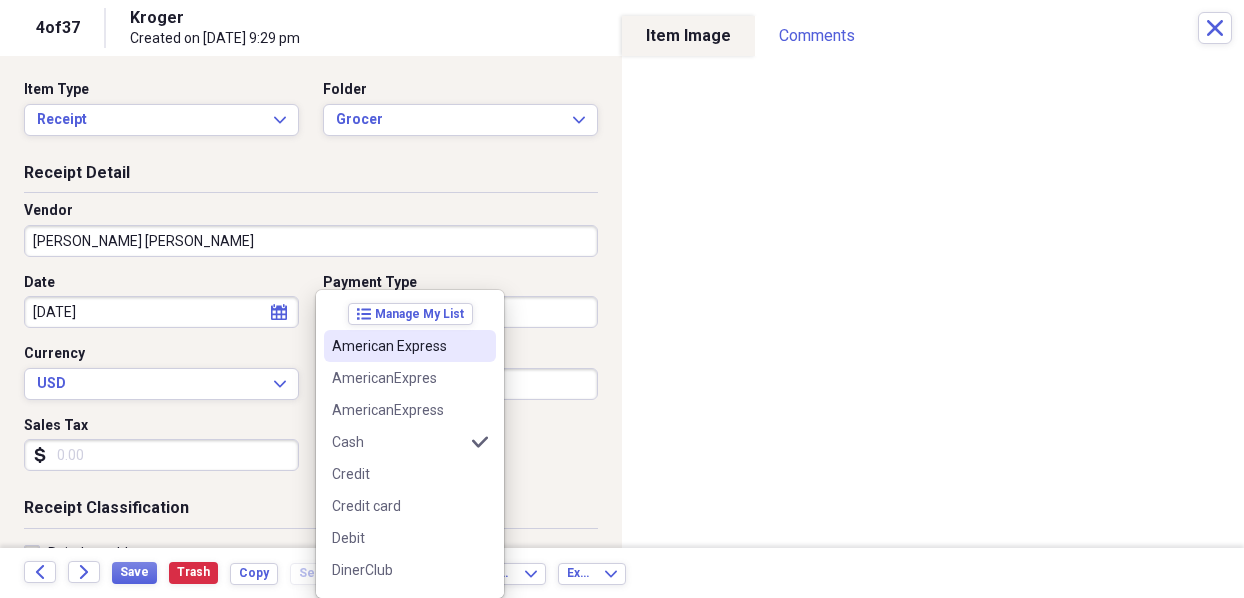 click on "American Express" at bounding box center [398, 346] 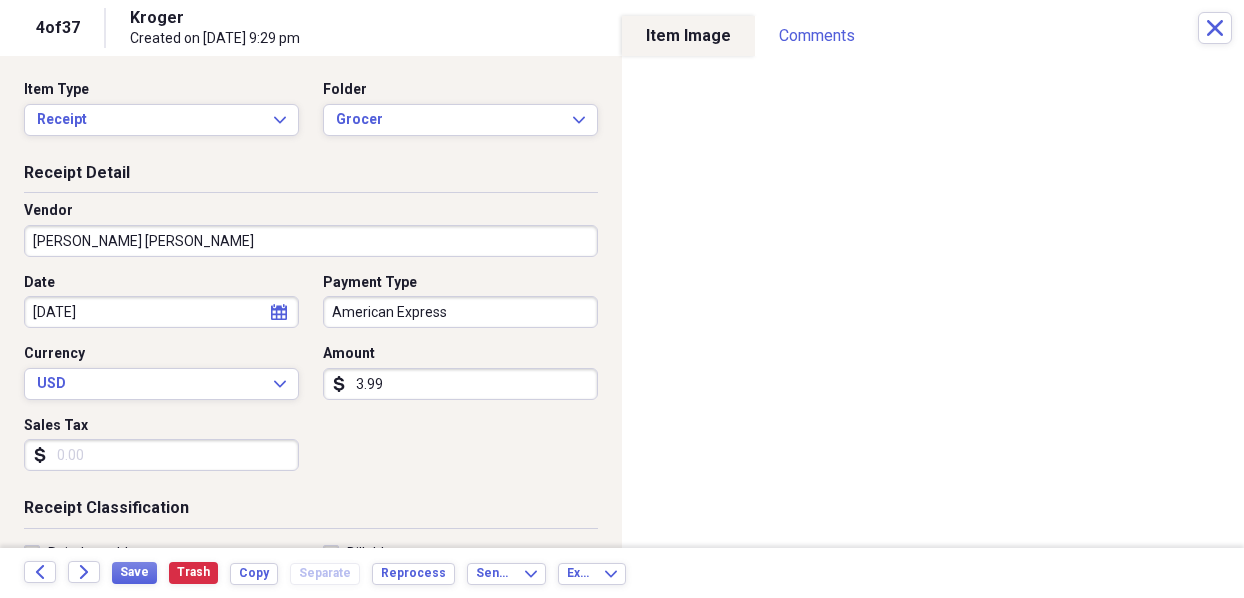 click on "3.99" at bounding box center (460, 384) 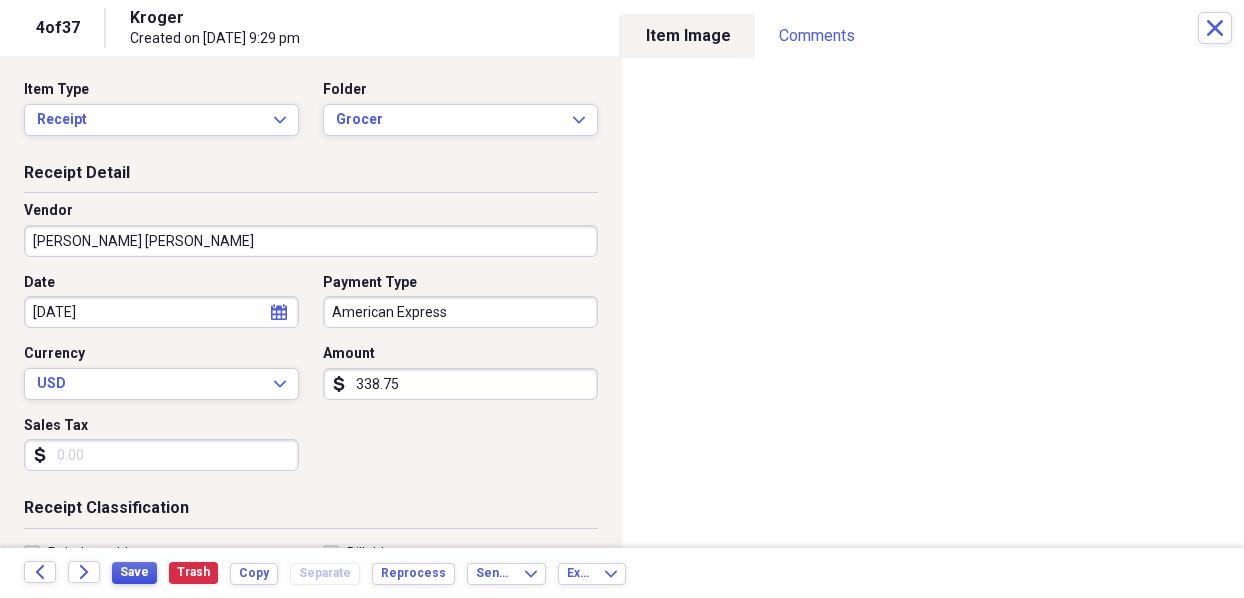 type on "338.75" 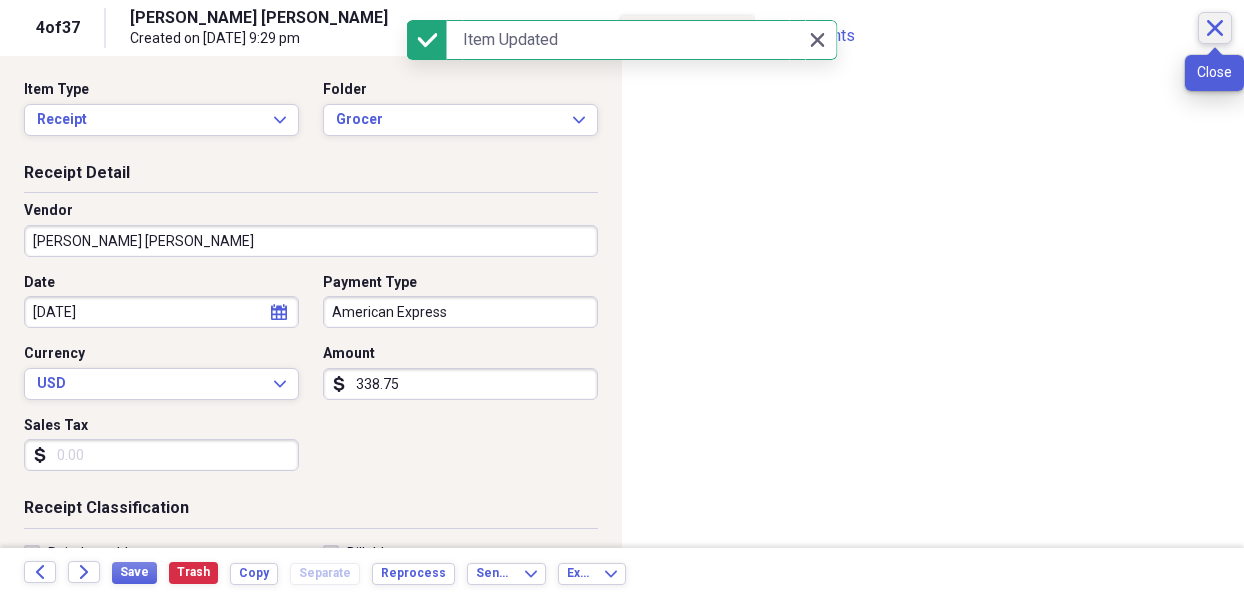 click 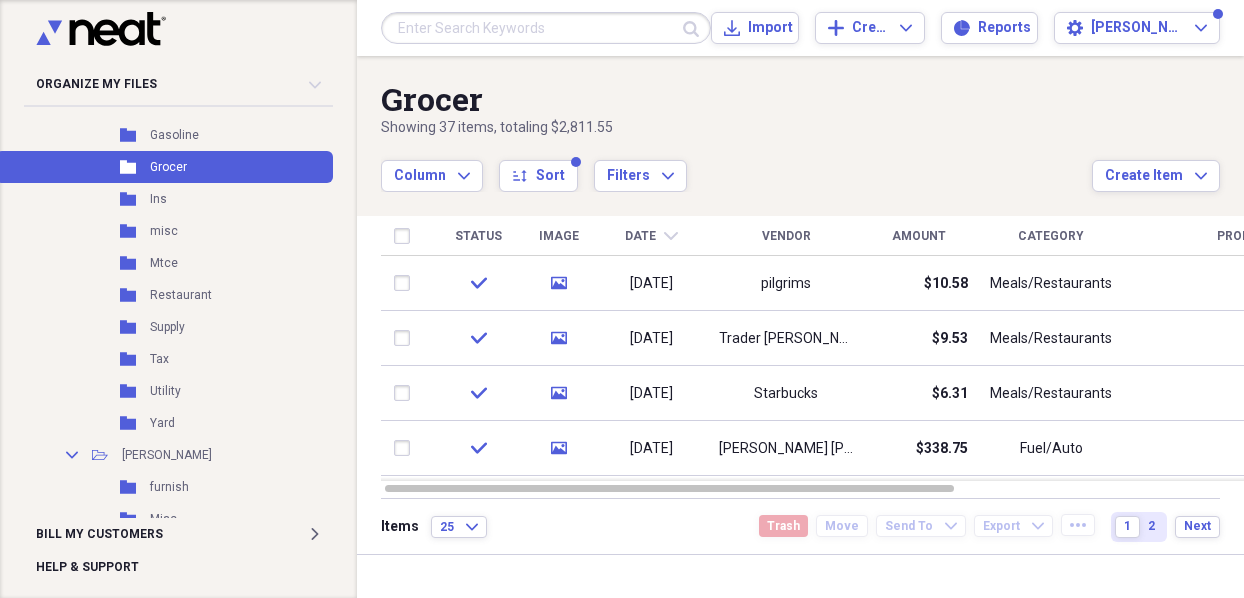 drag, startPoint x: 1239, startPoint y: 323, endPoint x: 1273, endPoint y: 210, distance: 118.004234 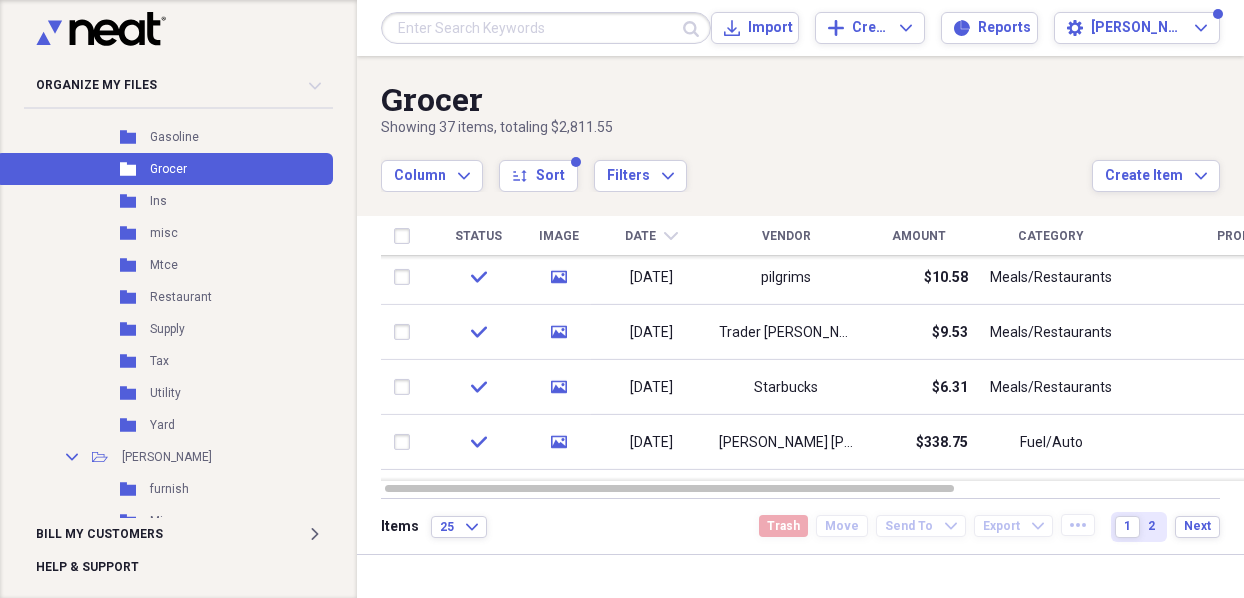 scroll, scrollTop: 655, scrollLeft: 0, axis: vertical 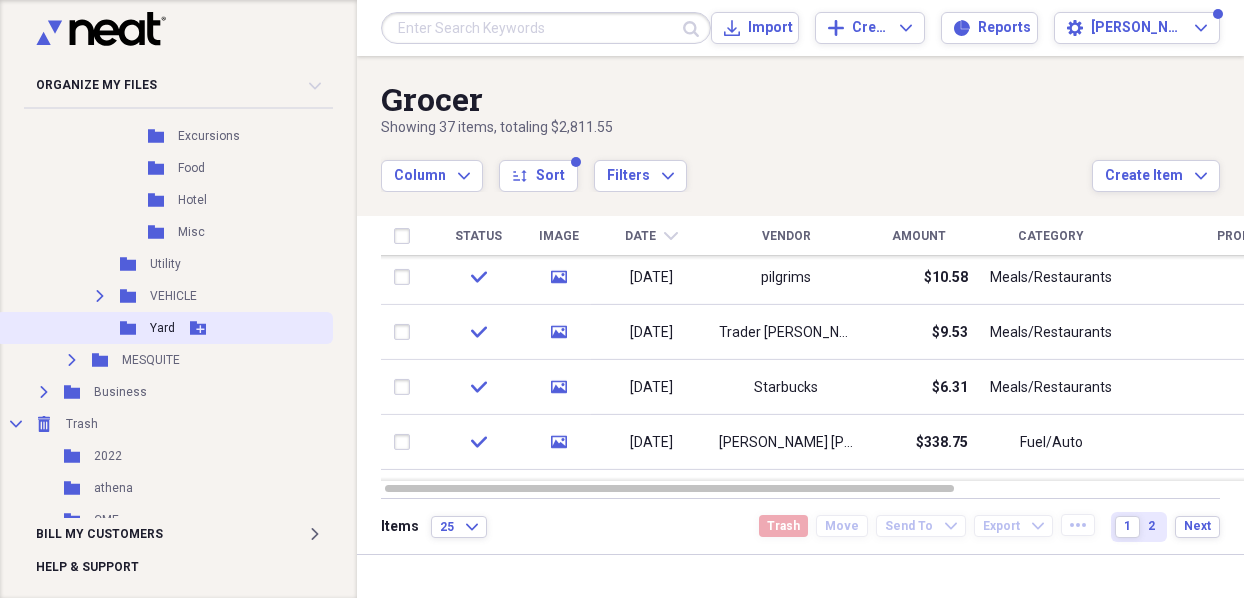 click 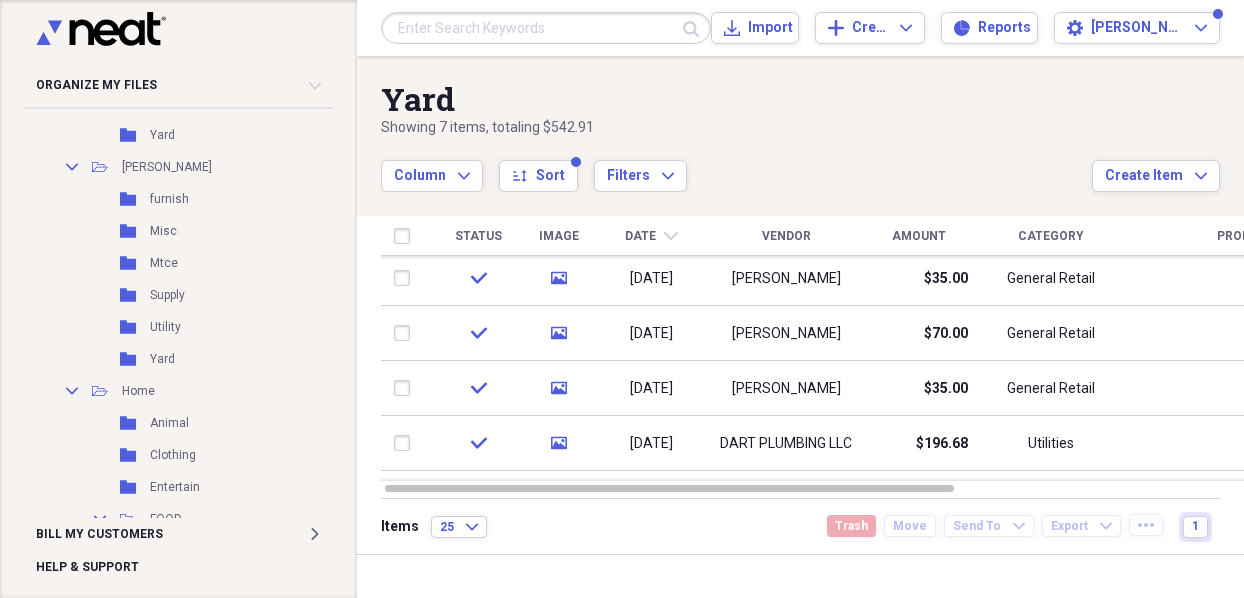 scroll, scrollTop: 981, scrollLeft: 0, axis: vertical 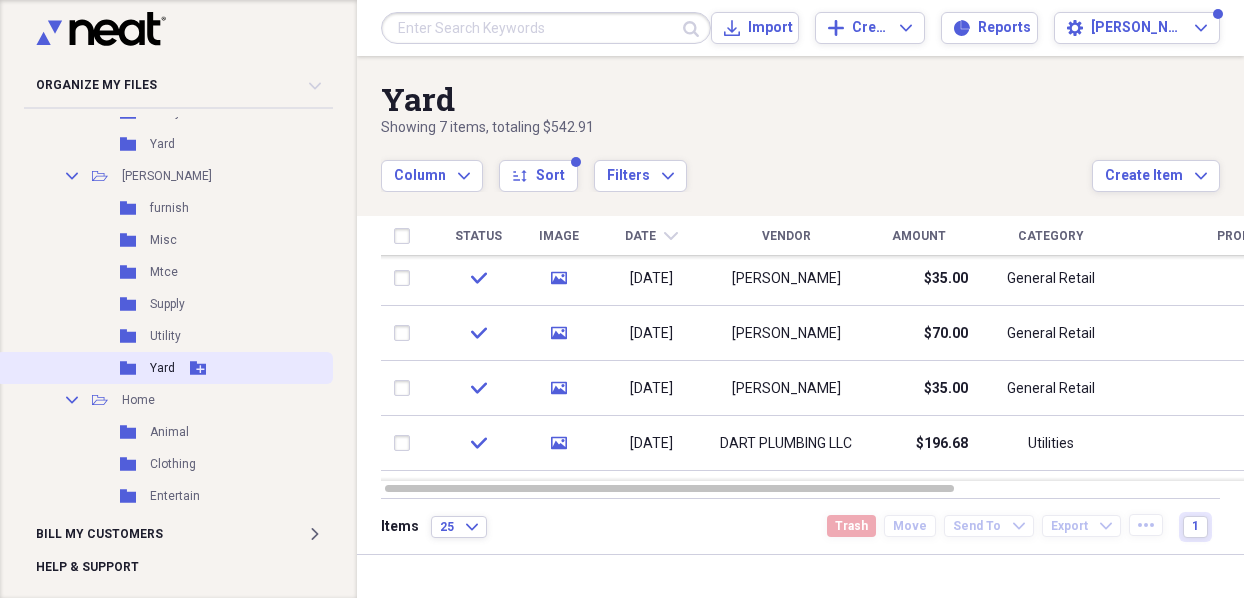 click 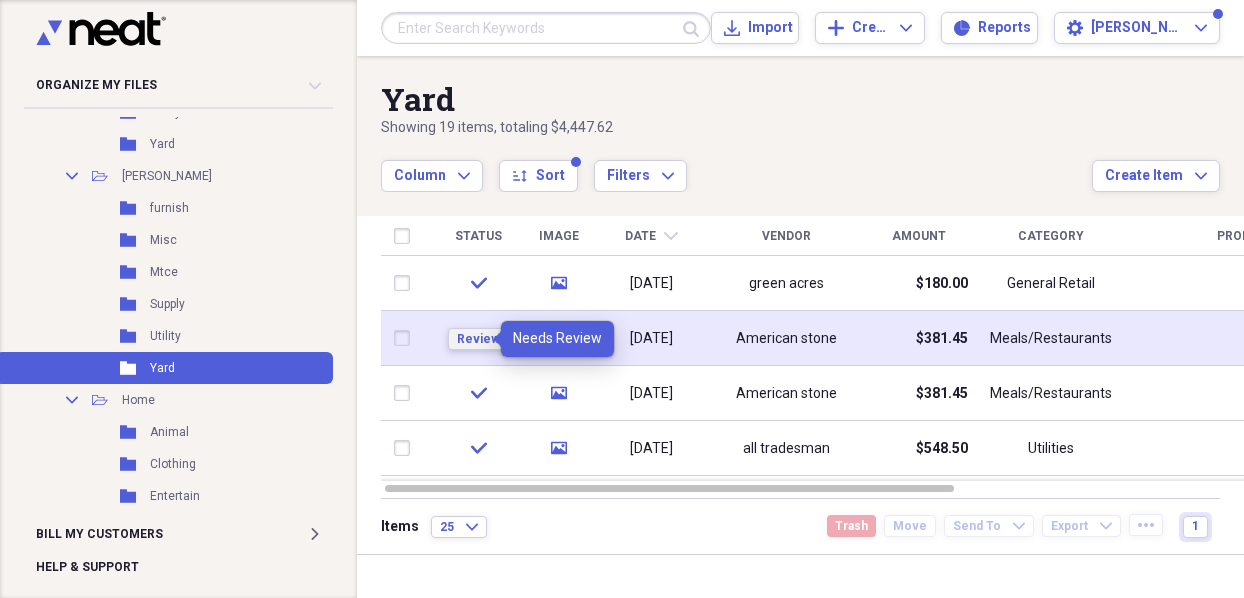 click on "Review" at bounding box center [478, 339] 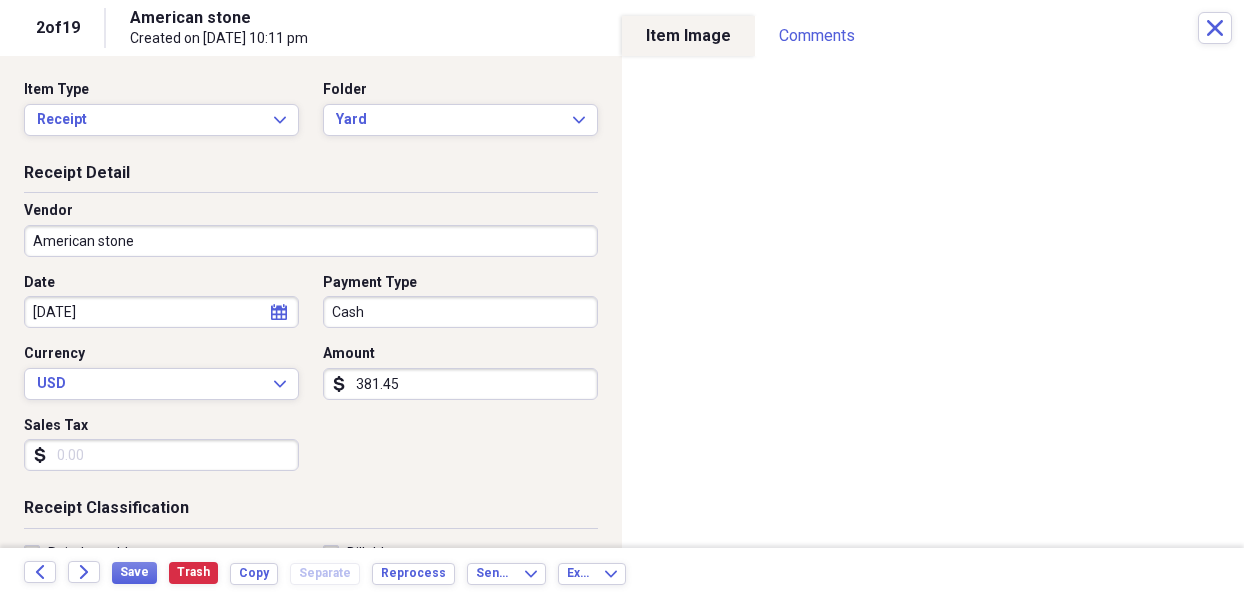 click on "Organize My Files 1 Collapse Unfiled Needs Review 1 Unfiled All Files Unfiled Unfiled Unfiled Saved Reports Collapse My Cabinet My Cabinet Add Folder Expand Folder 2021 Add Folder Expand Folder 2022 Add Folder Expand Folder 2023 Add Folder Expand Folder 2024 Add Folder Collapse Open Folder 2025 Add Folder Collapse Open Folder BUSINESS Add Folder Folder Accountant Add Folder Folder Athena Add Folder Folder Fees Add Folder Folder Insurance Add Folder Folder Misc Add Folder Expand Folder Salary Add Folder Folder Supply Add Folder Folder Utilities Add Folder Expand Folder Vehicle Add Folder Collapse Open Folder CdA Add Folder Folder Furnishing Add Folder Folder Gasoline Add Folder Folder Grocer Add Folder Folder Ins Add Folder Folder misc Add Folder Folder Mtce Add Folder Folder Restaurant Add Folder Folder Supply Add Folder Folder Tax Add Folder Folder Utility Add Folder Folder Yard Add Folder Collapse Open Folder [PERSON_NAME] Add Folder Folder furnish Add Folder Folder Misc Add Folder Folder Mtce Add Folder Folder IT" at bounding box center (622, 299) 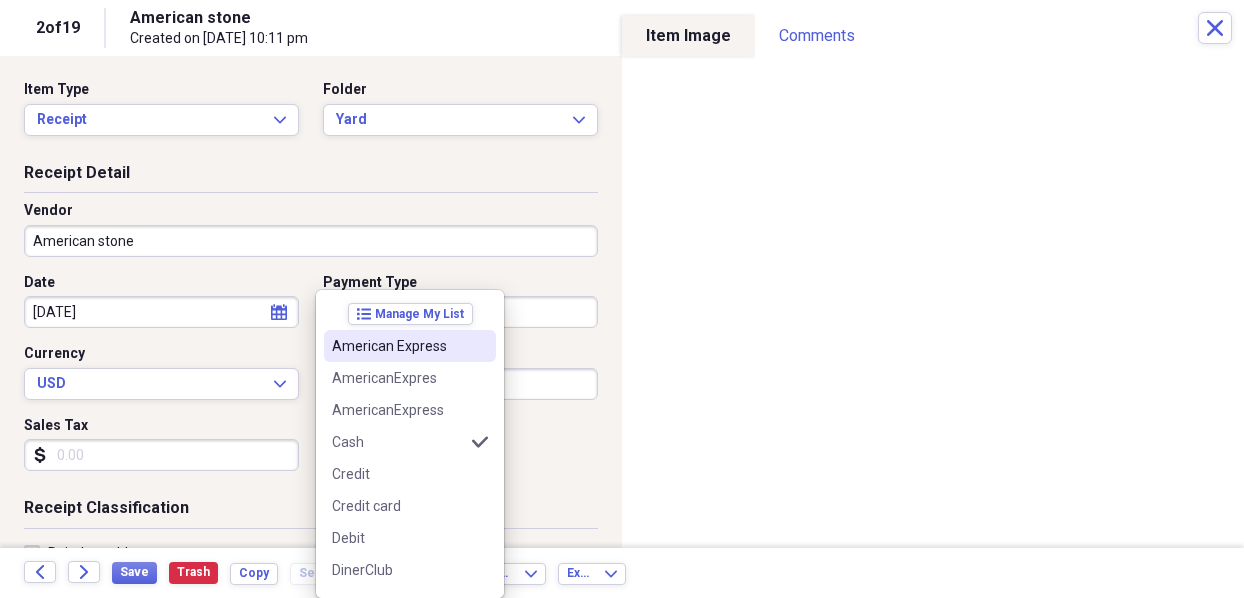 click on "American Express" at bounding box center [398, 346] 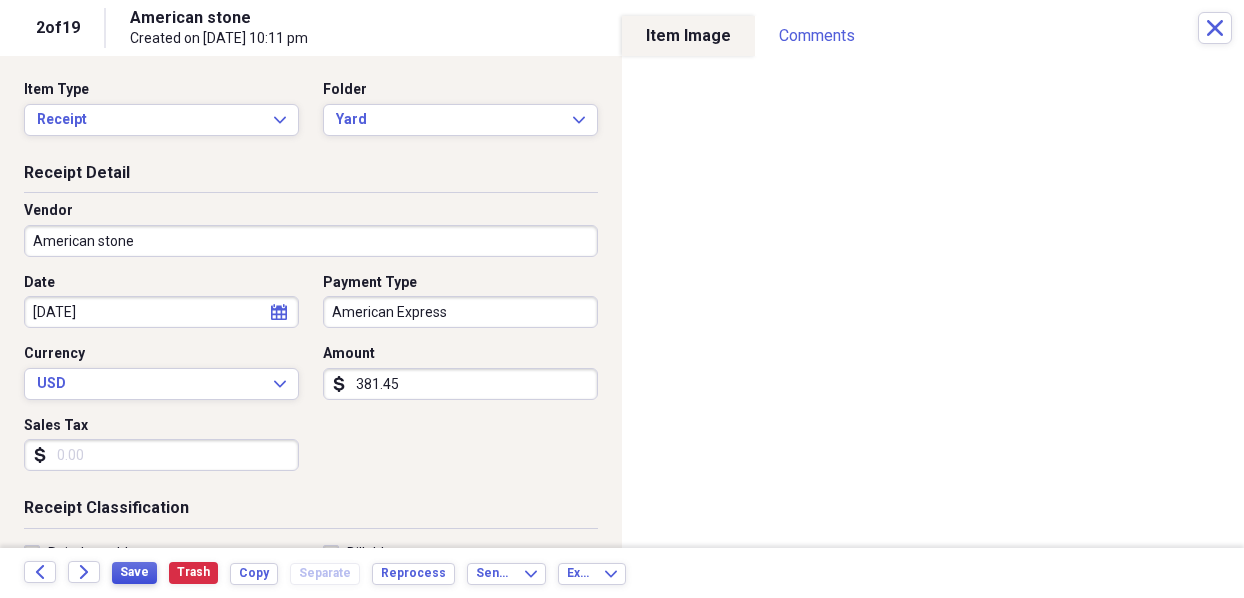 click on "Save" at bounding box center (134, 572) 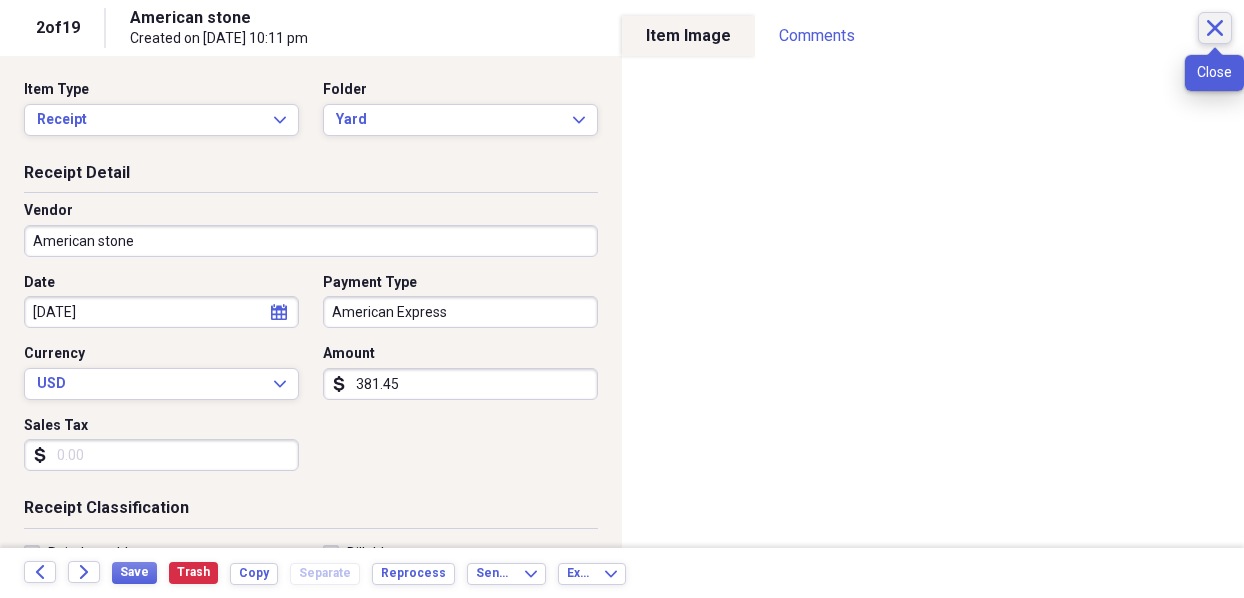 click 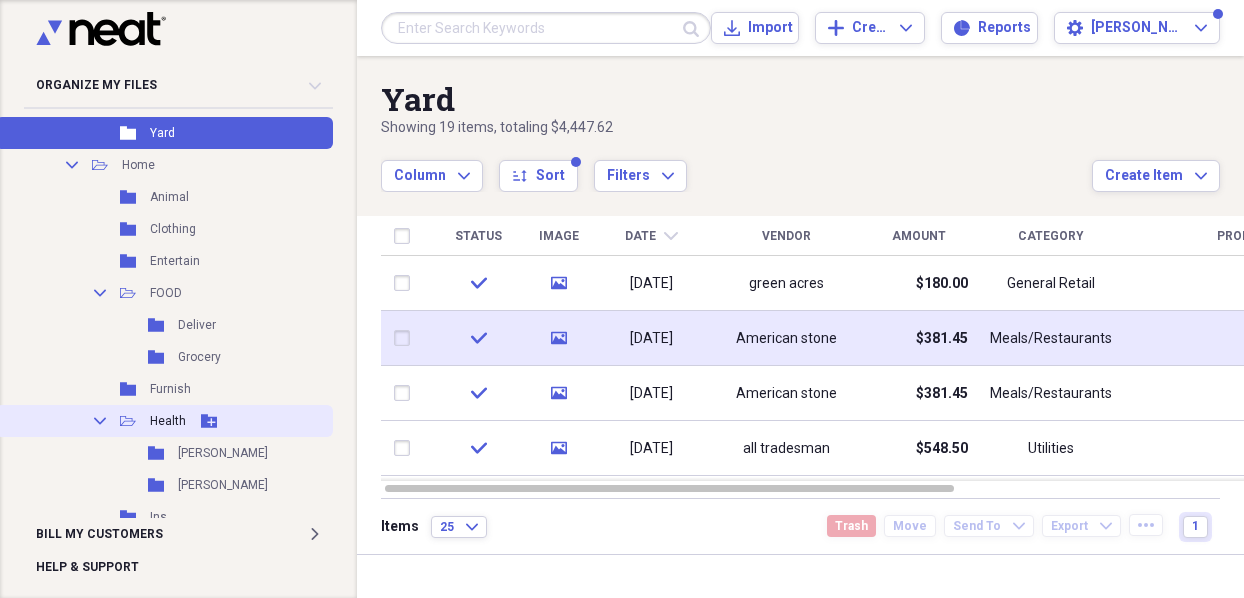 scroll, scrollTop: 1181, scrollLeft: 0, axis: vertical 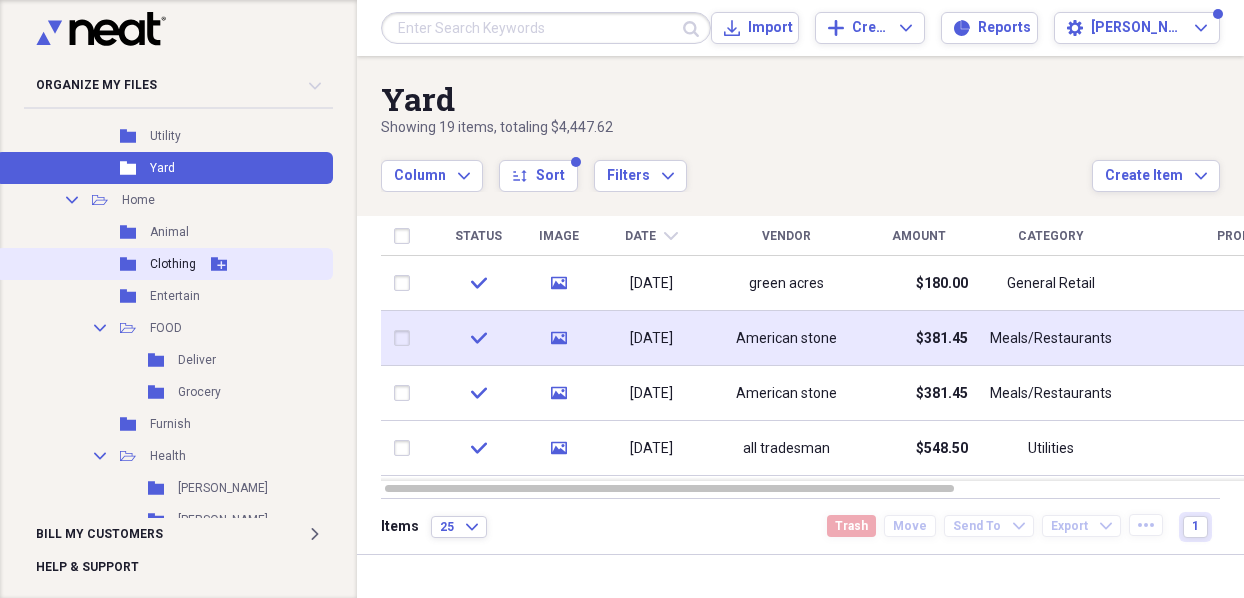 click on "Clothing" at bounding box center [173, 264] 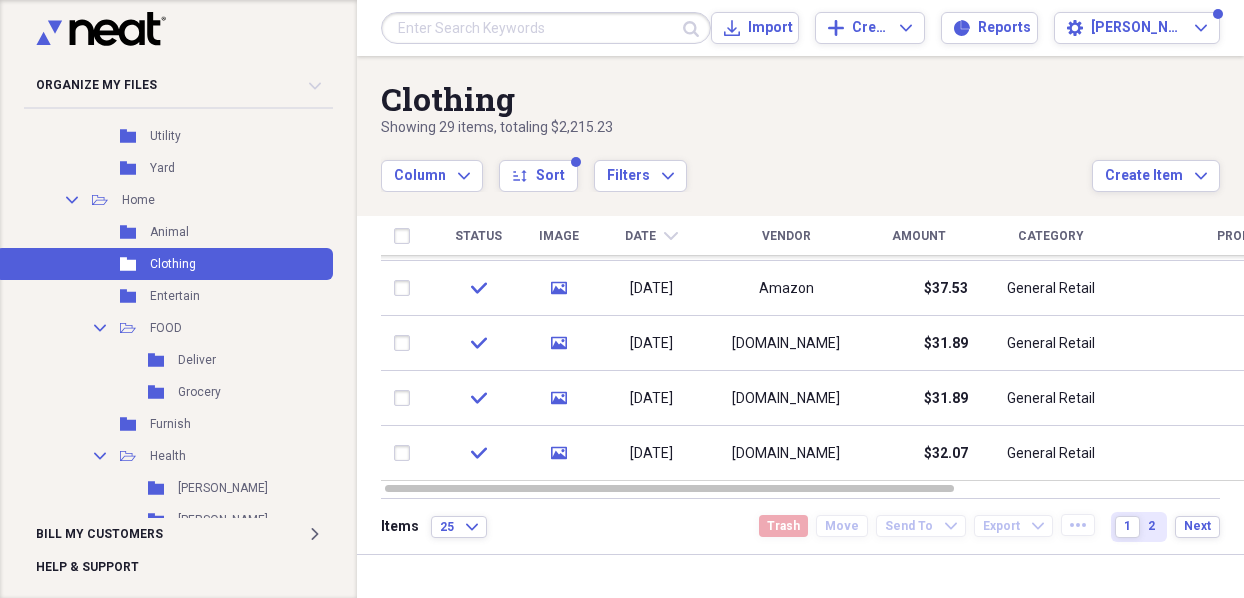 click on "chevron-down" 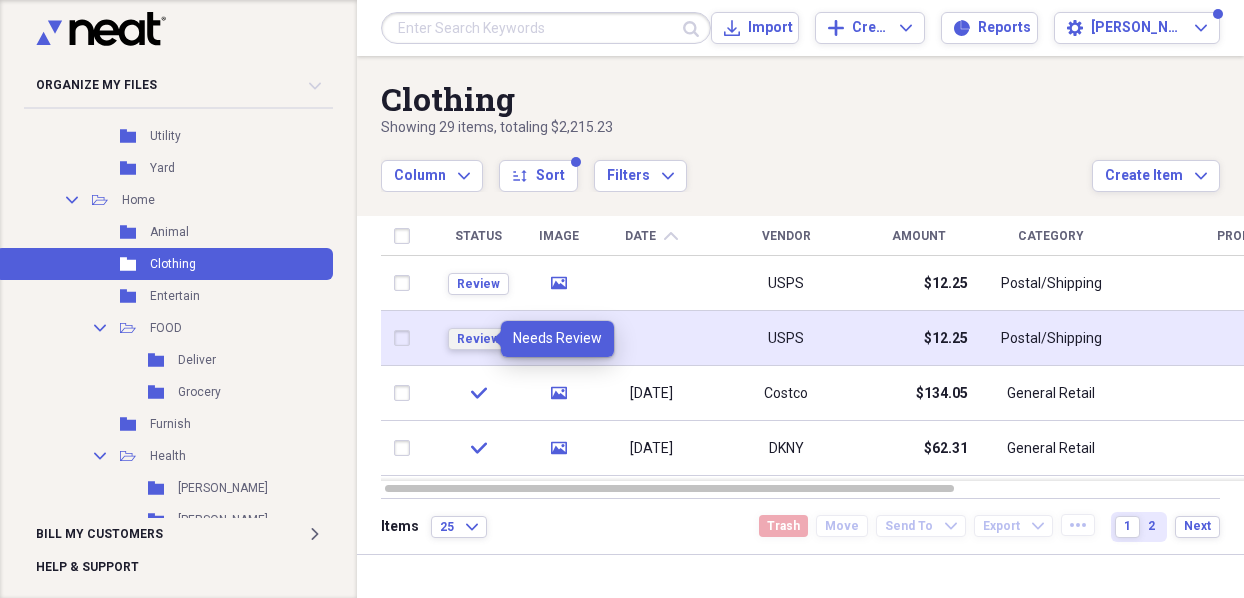 click on "Review" at bounding box center [478, 339] 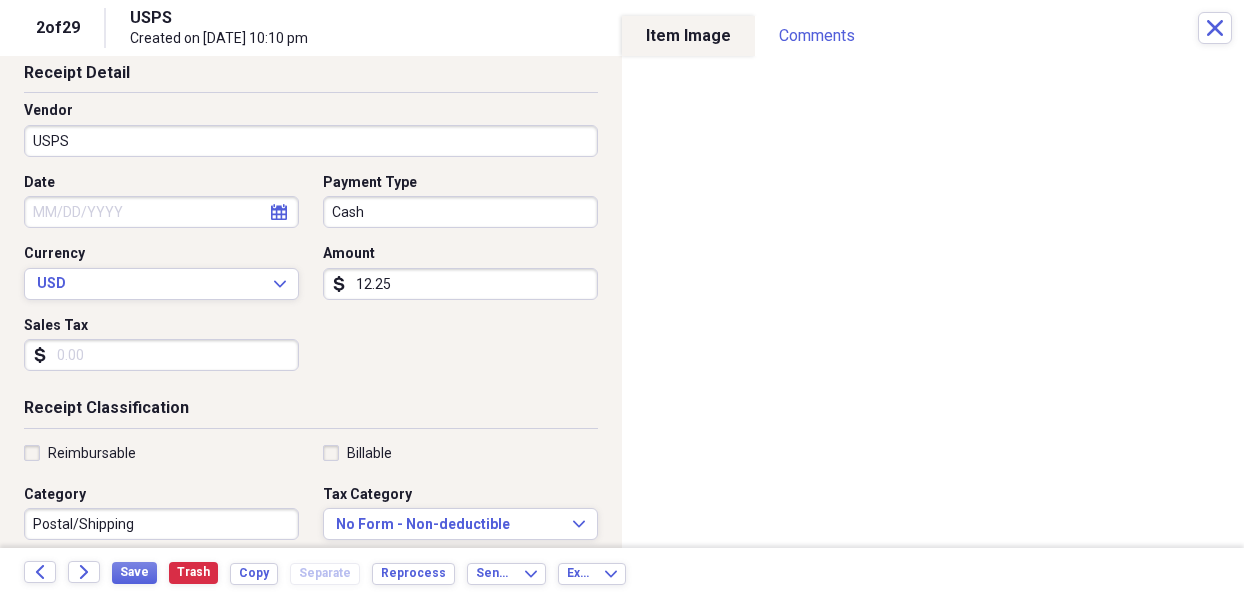 scroll, scrollTop: 0, scrollLeft: 0, axis: both 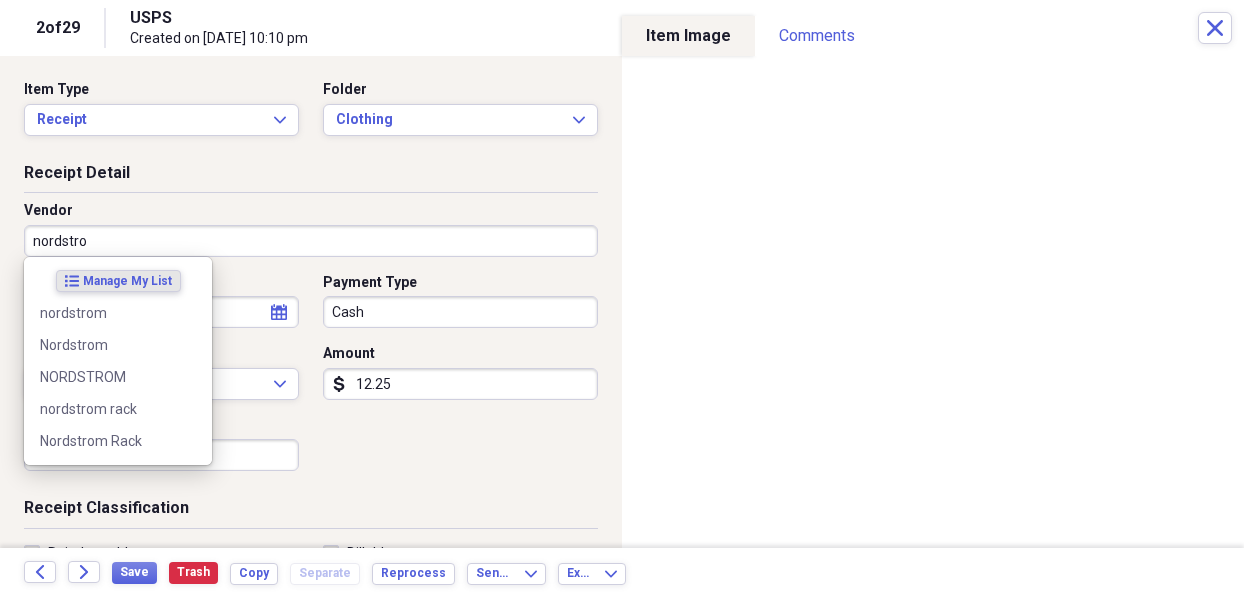 type on "nordstrom" 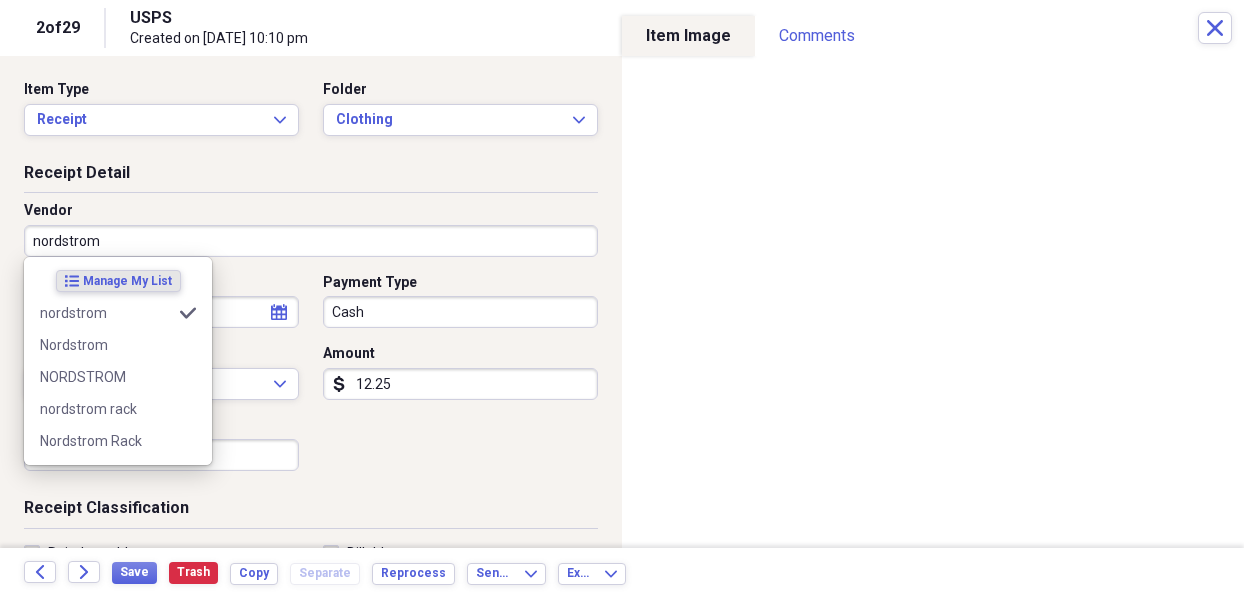 type on "General Retail" 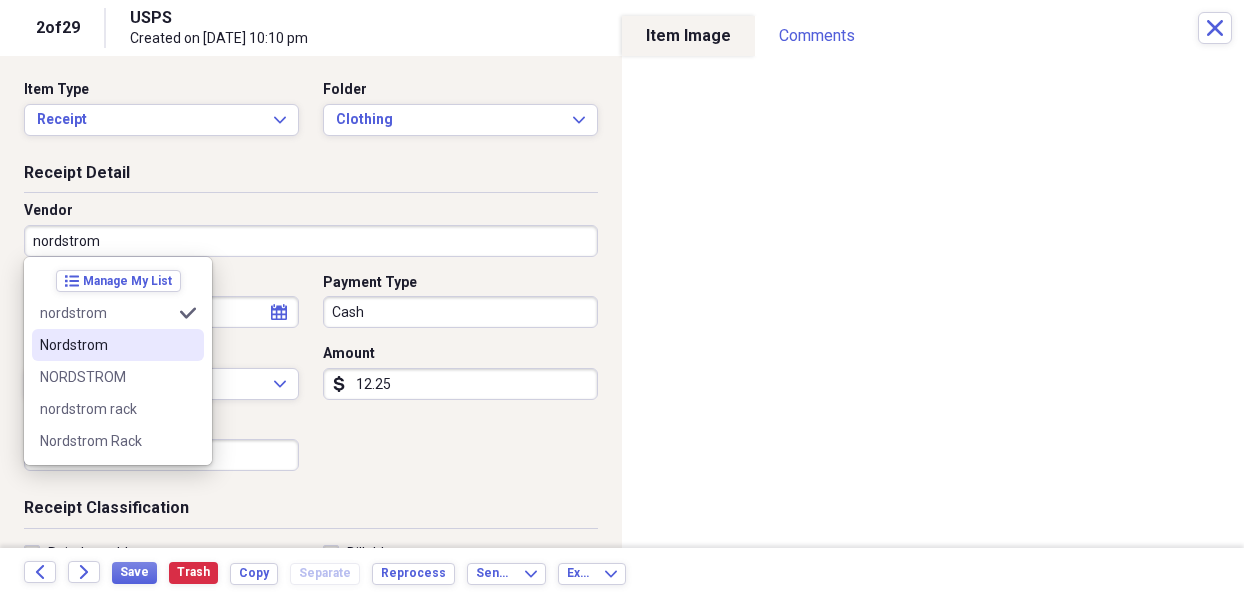 click on "Nordstrom" at bounding box center (106, 345) 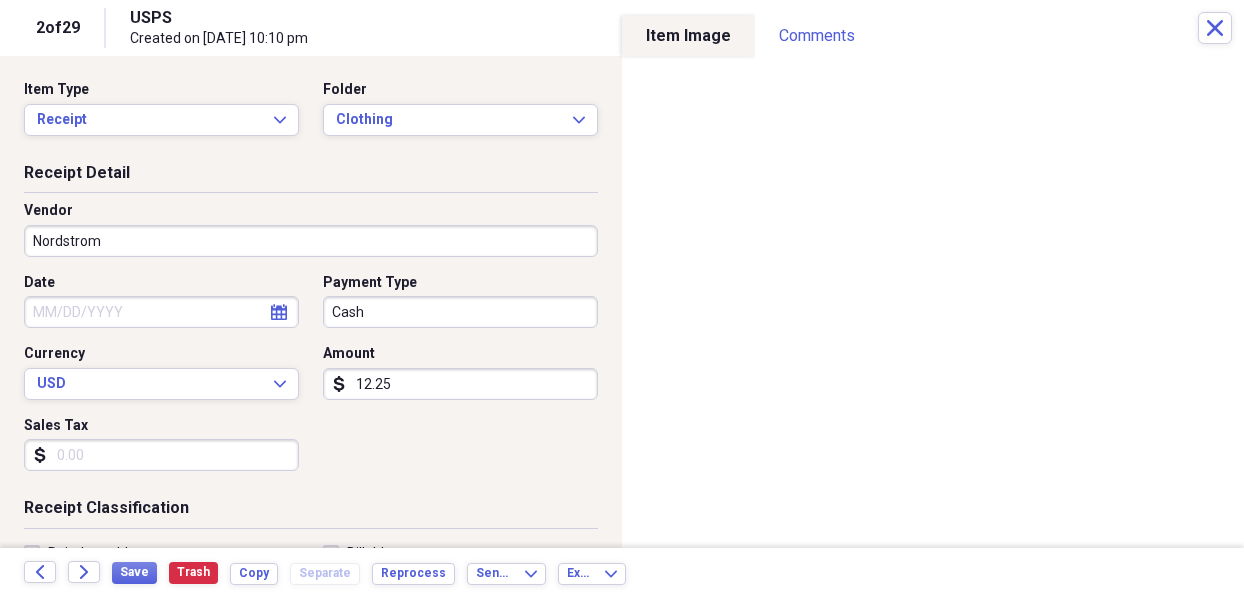 type on "Utilities" 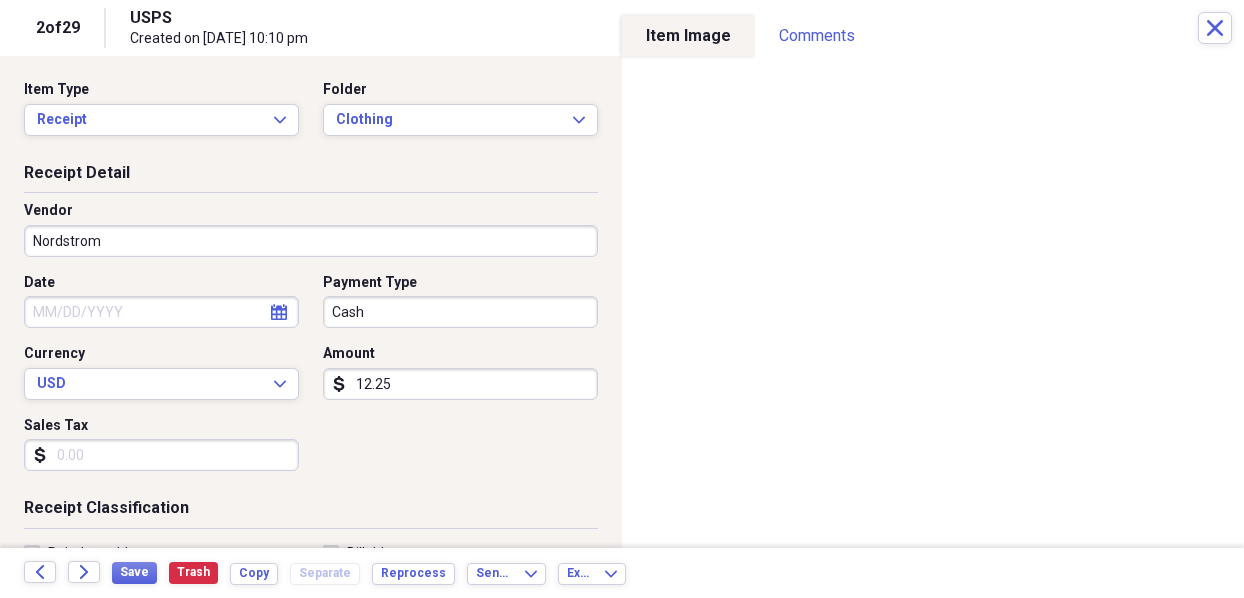 click on "calendar" 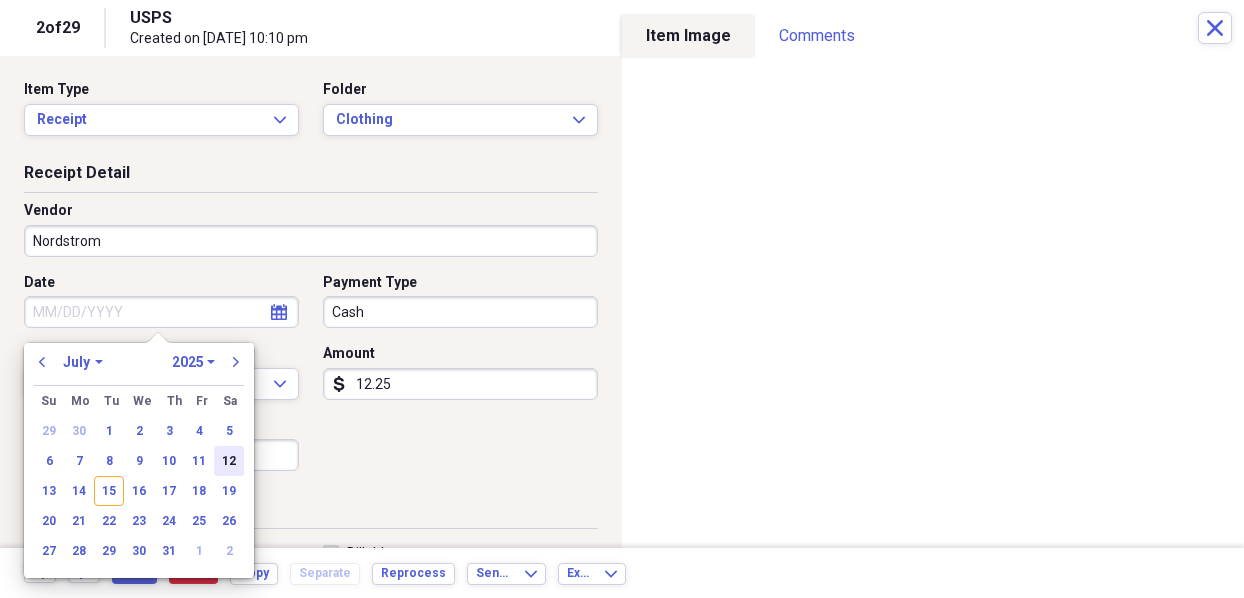click on "12" at bounding box center [229, 461] 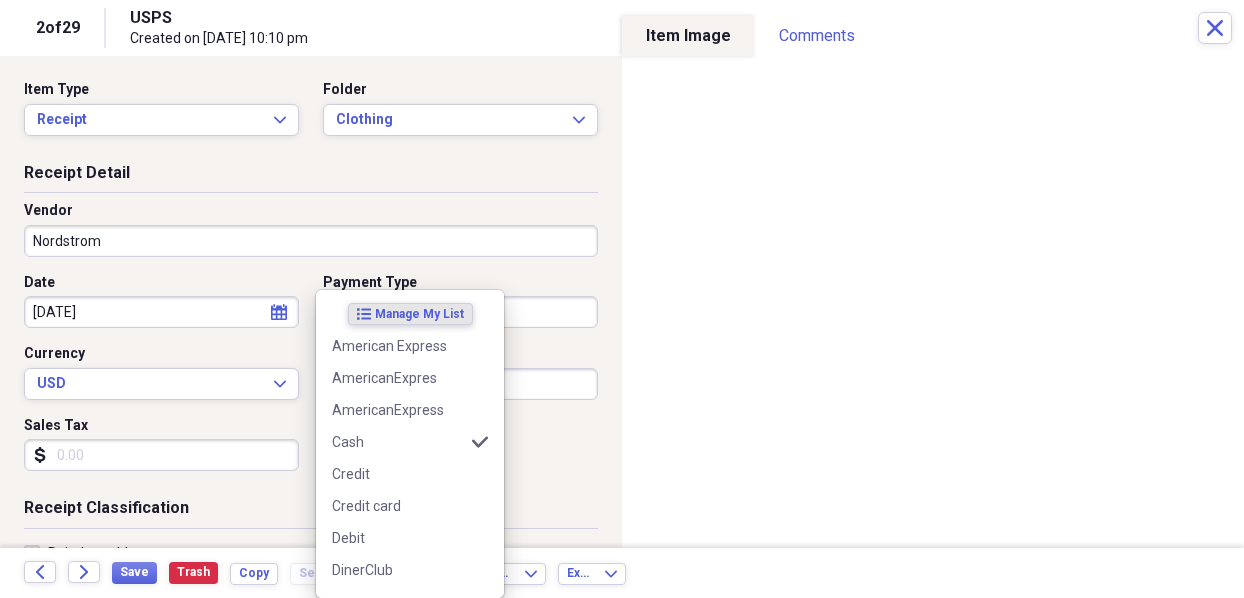 click on "Organize My Files 6 Collapse Unfiled Needs Review 6 Unfiled All Files Unfiled Unfiled Unfiled Saved Reports Collapse My Cabinet My Cabinet Add Folder Expand Folder 2021 Add Folder Expand Folder 2022 Add Folder Expand Folder 2023 Add Folder Expand Folder 2024 Add Folder Collapse Open Folder 2025 Add Folder Collapse Open Folder BUSINESS Add Folder Folder Accountant Add Folder Folder Athena Add Folder Folder Fees Add Folder Folder Insurance Add Folder Folder Misc Add Folder Expand Folder Salary Add Folder Folder Supply Add Folder Folder Utilities Add Folder Expand Folder Vehicle Add Folder Collapse Open Folder CdA Add Folder Folder Furnishing Add Folder Folder Gasoline Add Folder Folder Grocer Add Folder Folder Ins Add Folder Folder misc Add Folder Folder Mtce Add Folder Folder Restaurant Add Folder Folder Supply Add Folder Folder Tax Add Folder Folder Utility Add Folder Folder Yard Add Folder Collapse Open Folder [PERSON_NAME] Add Folder Folder furnish Add Folder Folder Misc Add Folder Folder Mtce Add Folder Folder IT" at bounding box center (622, 299) 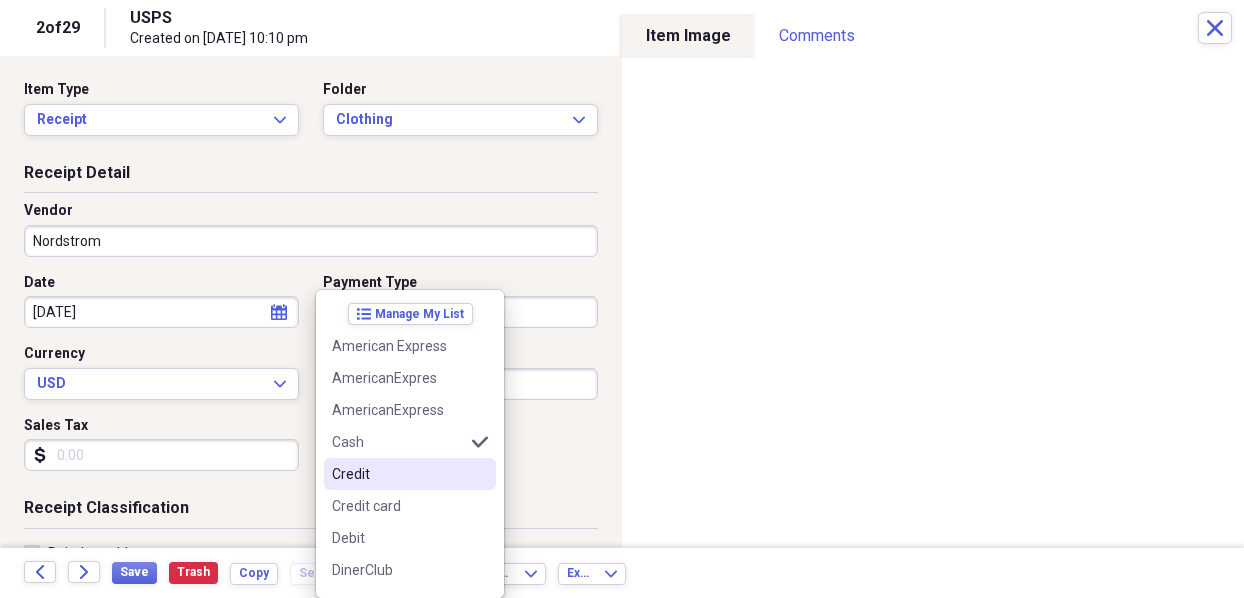 click on "Credit" at bounding box center [398, 474] 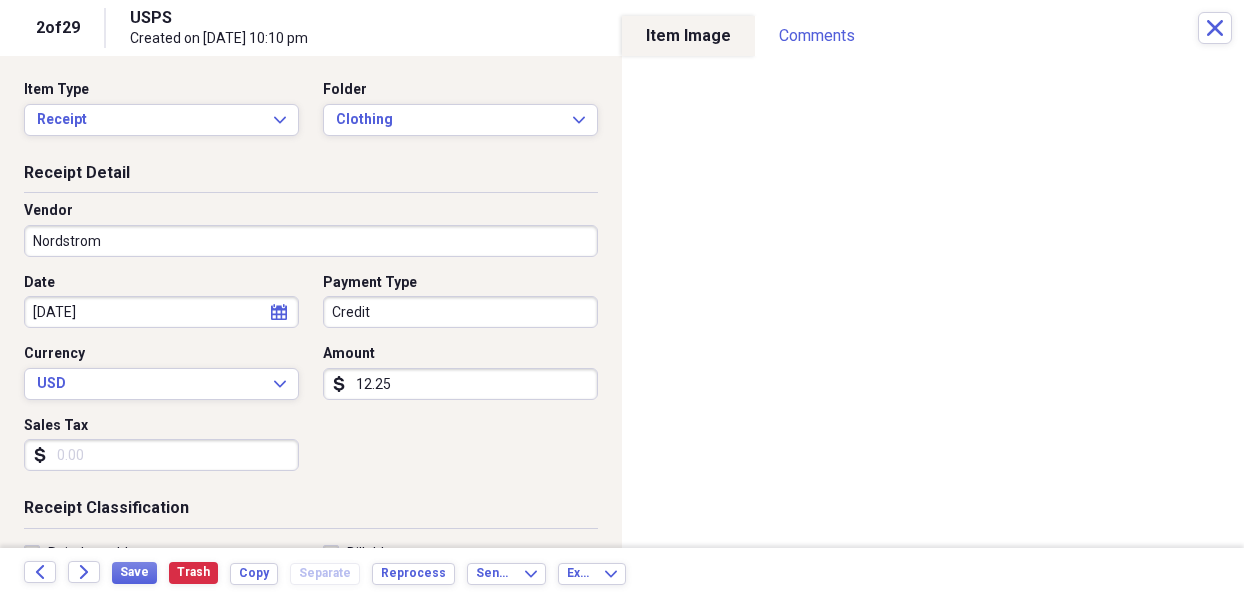 click on "12.25" at bounding box center (460, 384) 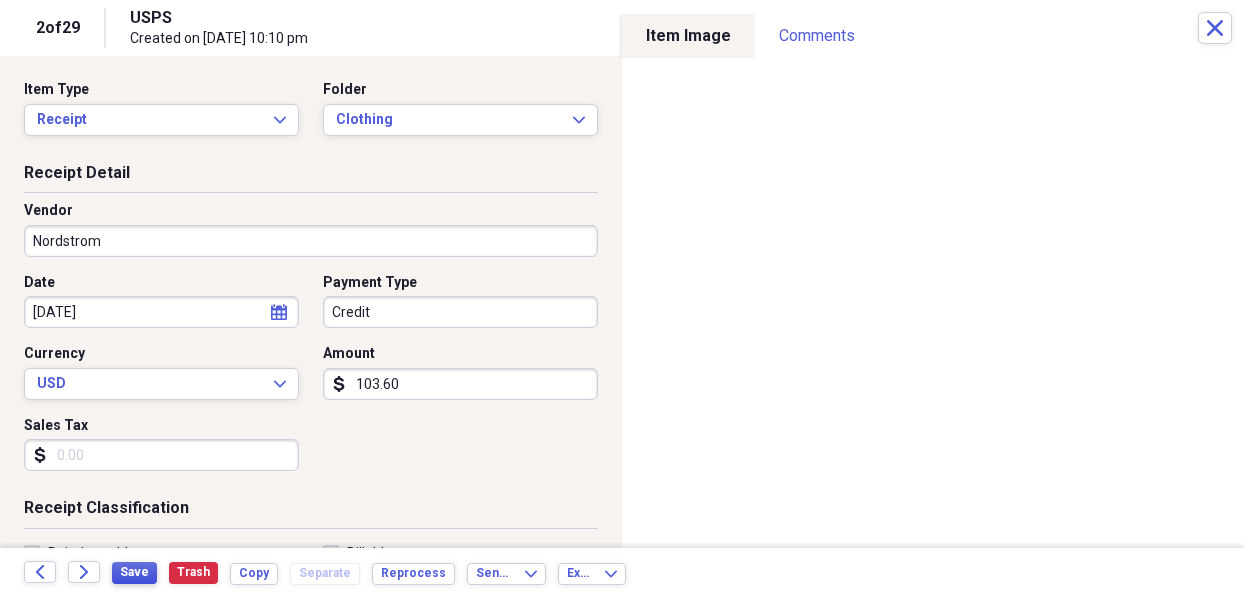 type on "103.60" 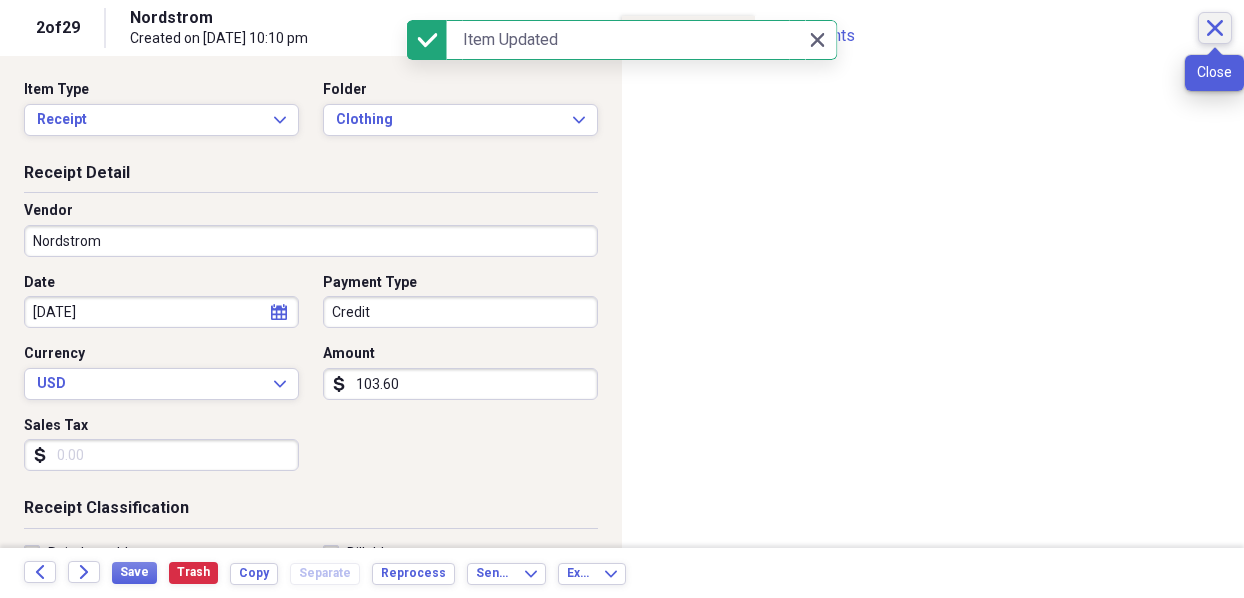 click 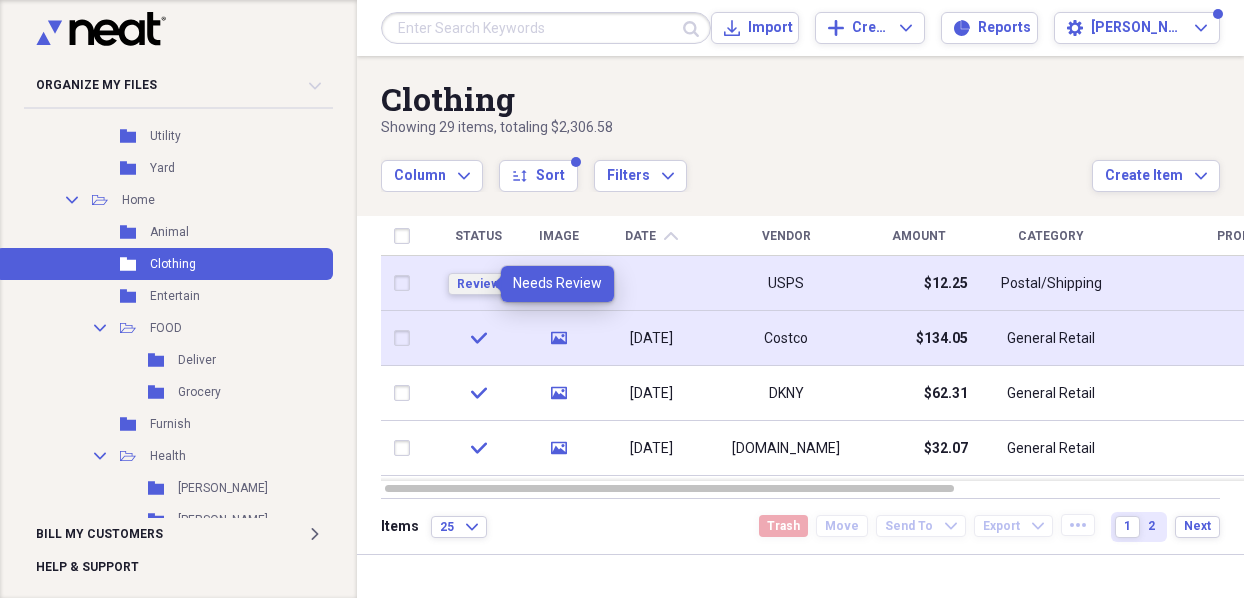 click on "Review" at bounding box center (478, 284) 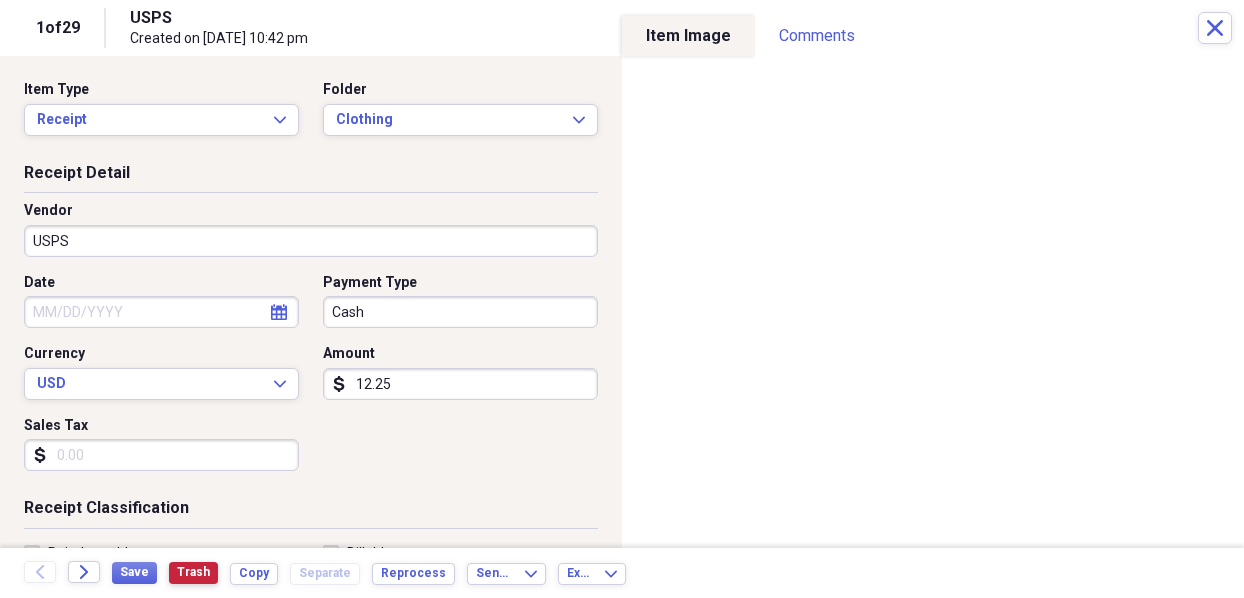 click on "Trash" at bounding box center [193, 572] 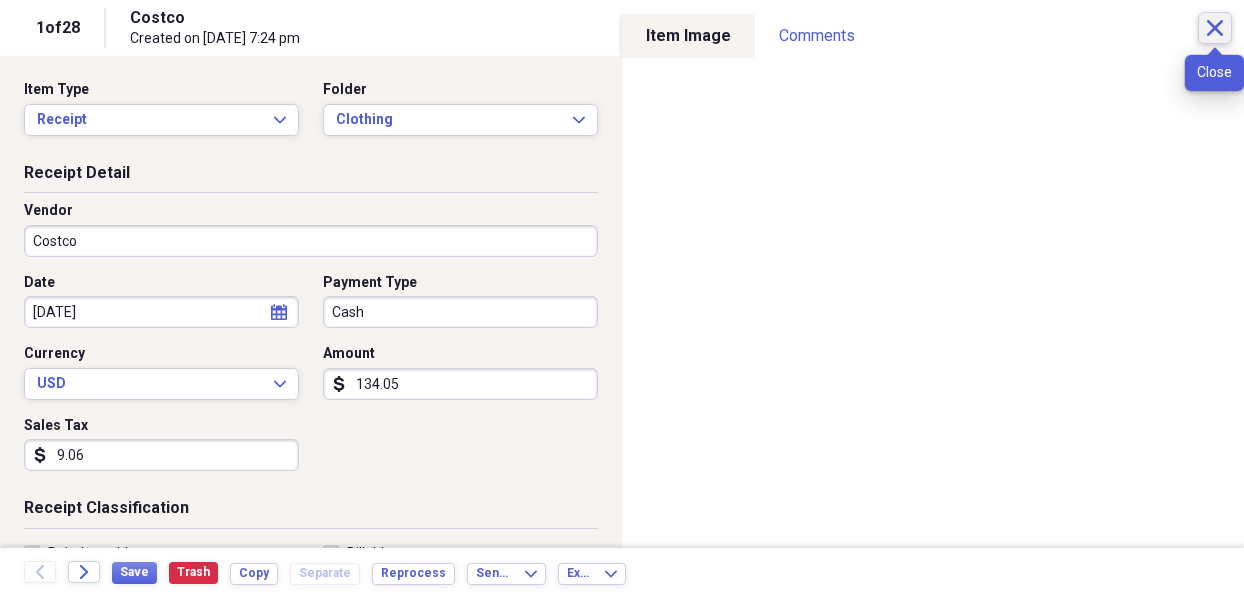 click on "Close" 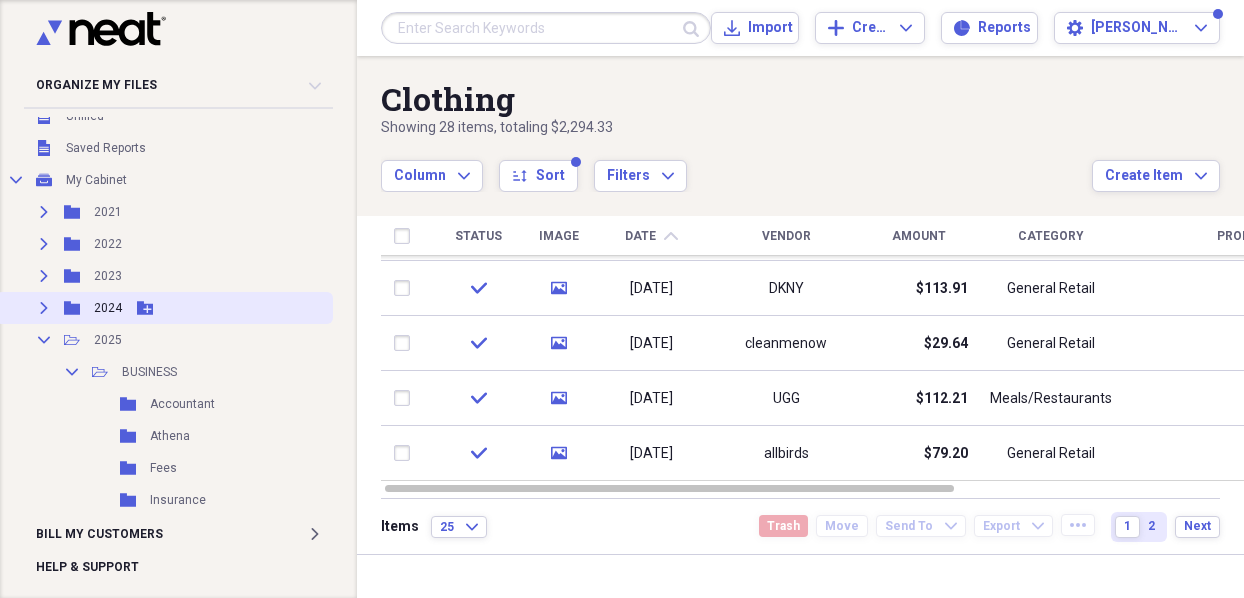 scroll, scrollTop: 0, scrollLeft: 0, axis: both 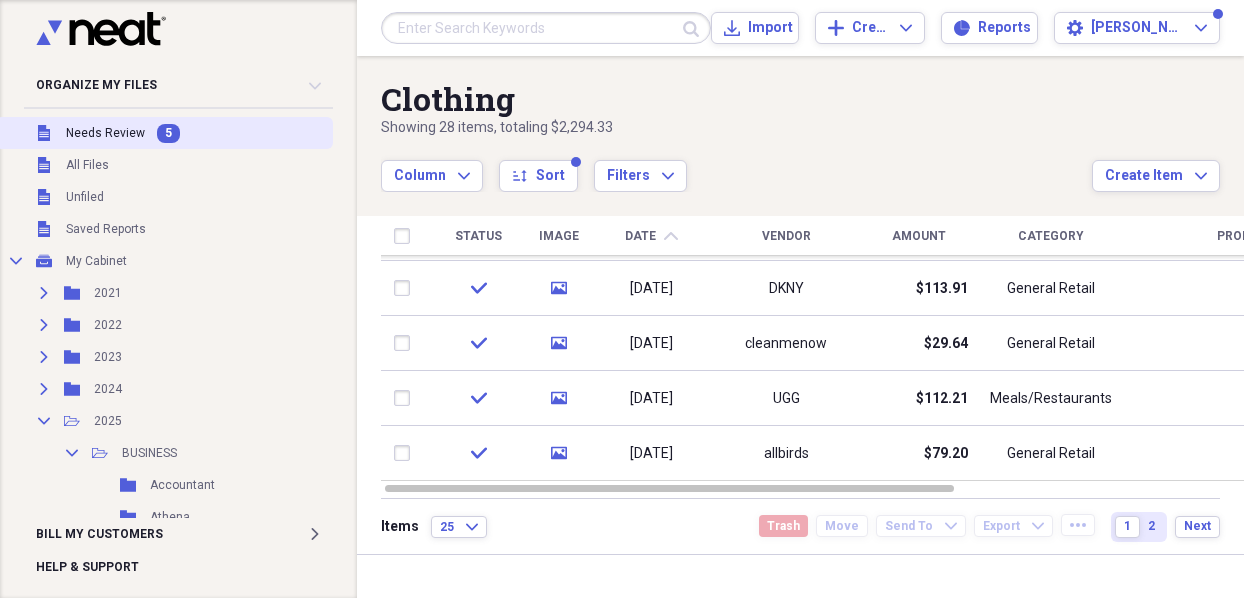 click on "Needs Review" at bounding box center [105, 133] 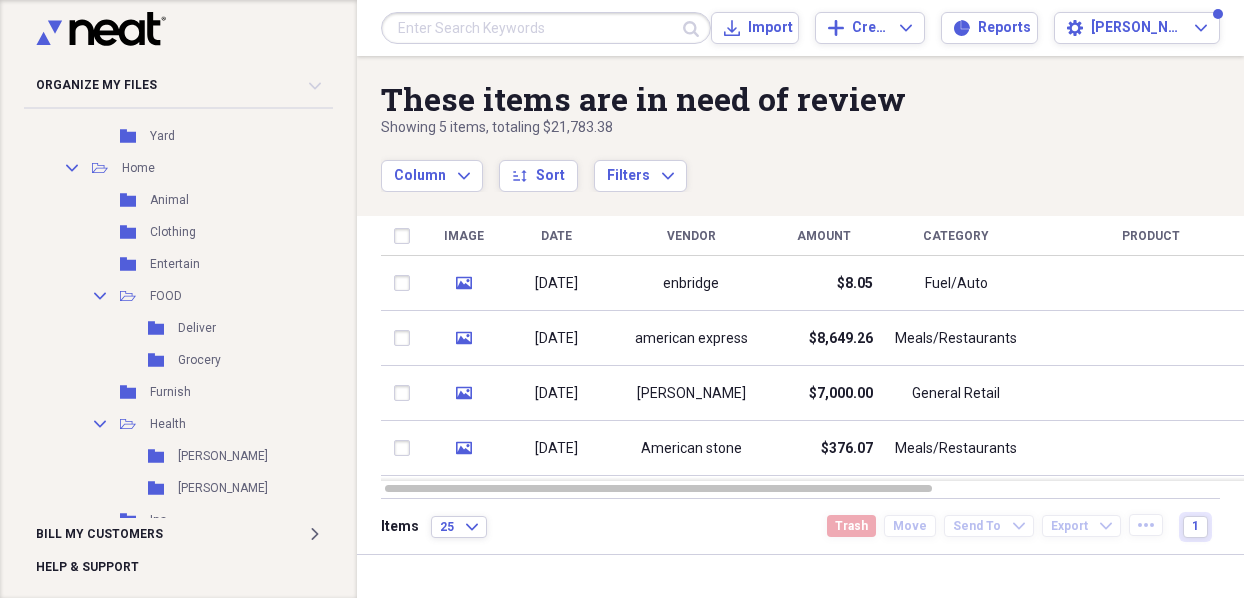 scroll, scrollTop: 1183, scrollLeft: 0, axis: vertical 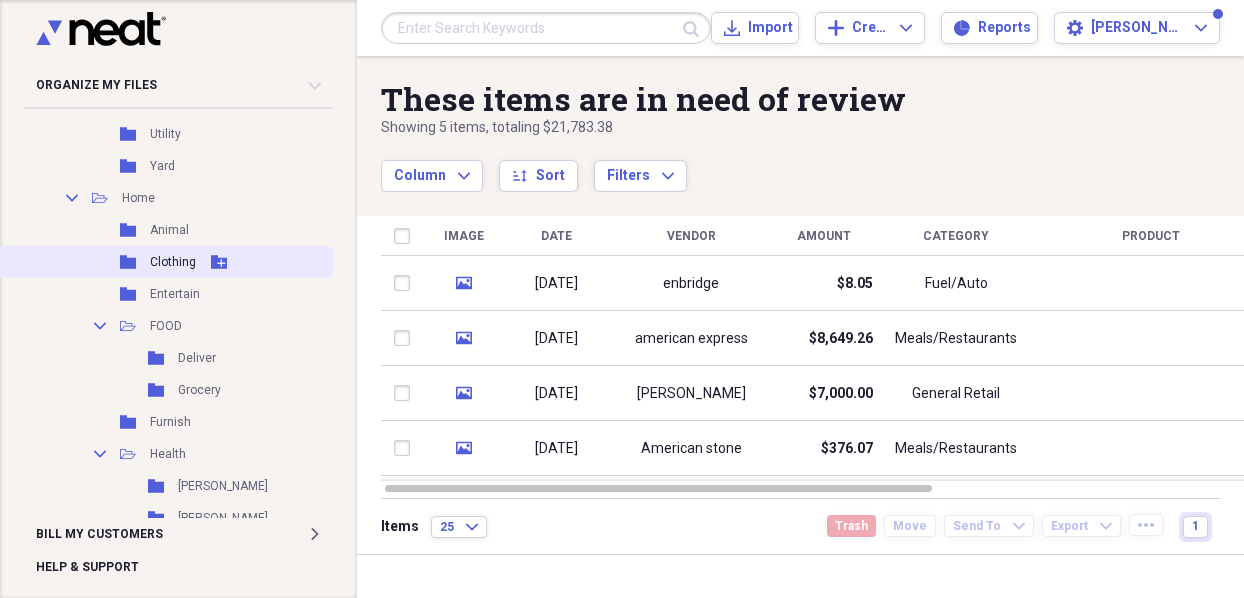 click on "Folder Clothing Add Folder" at bounding box center (164, 262) 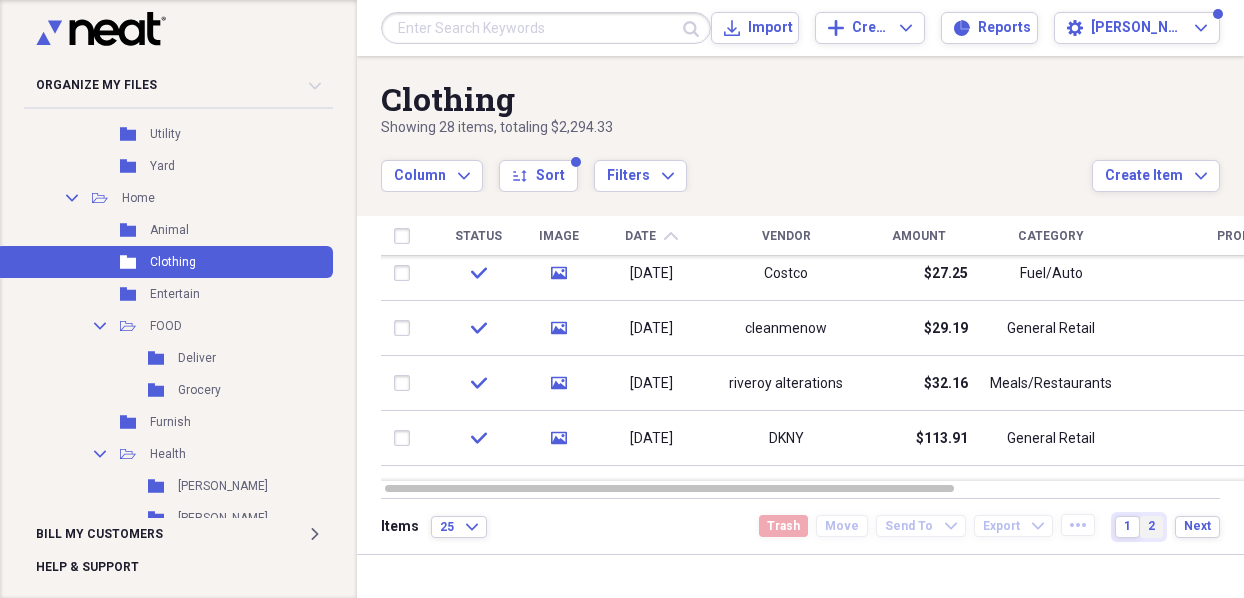 click on "2" at bounding box center [1151, 527] 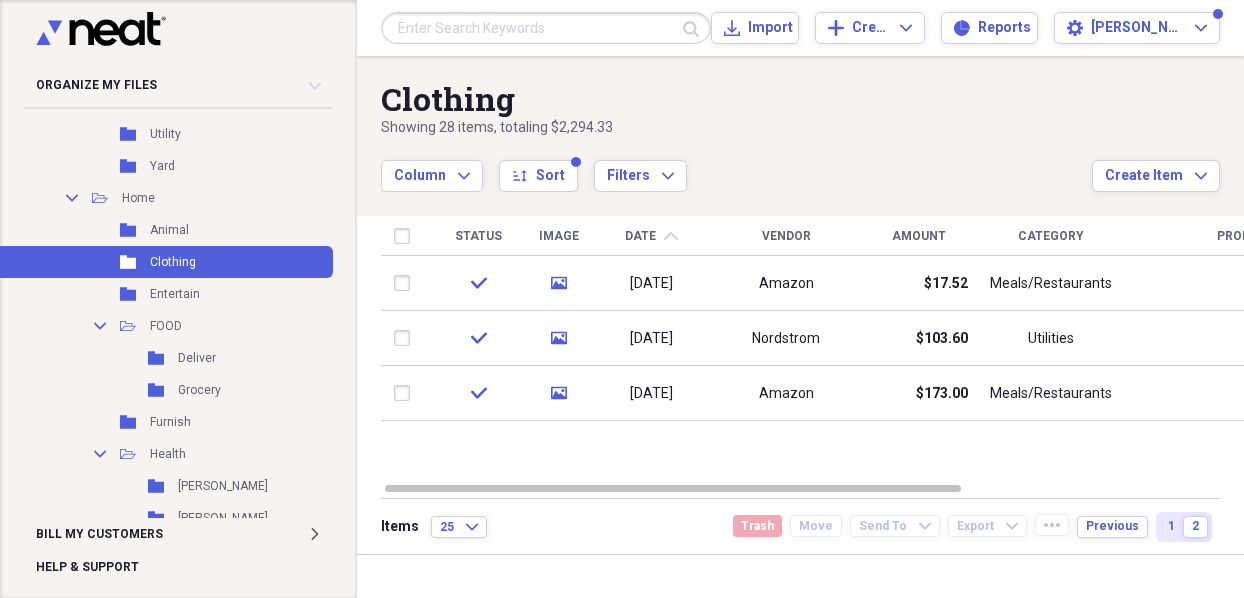 click on "chevron-up" 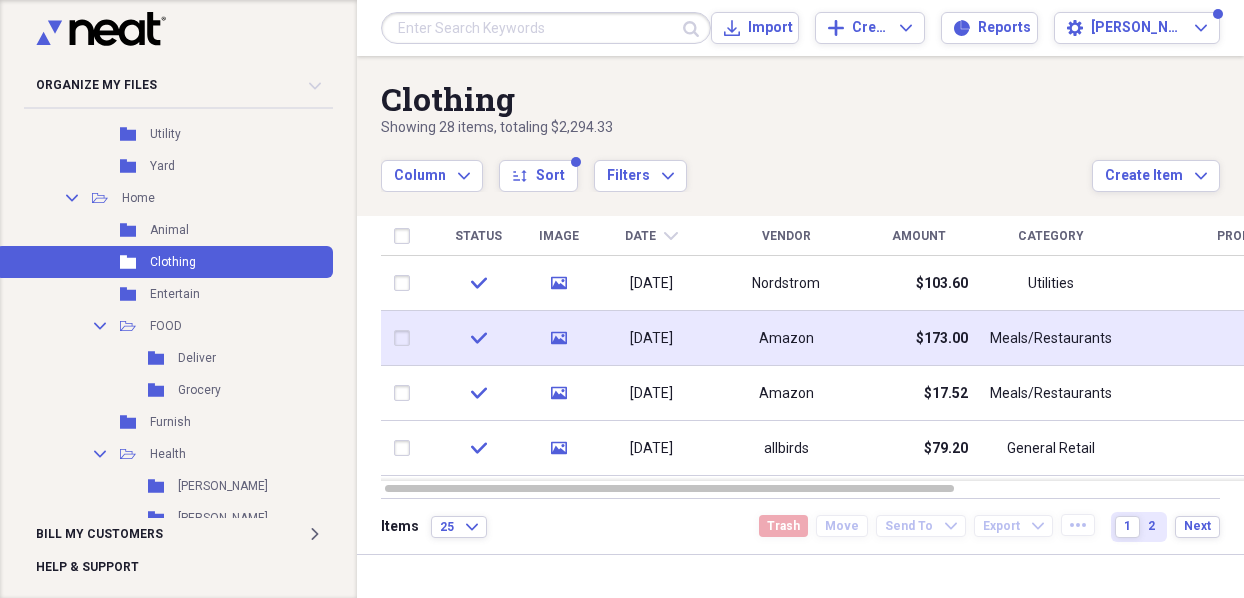click on "Amazon" at bounding box center [786, 338] 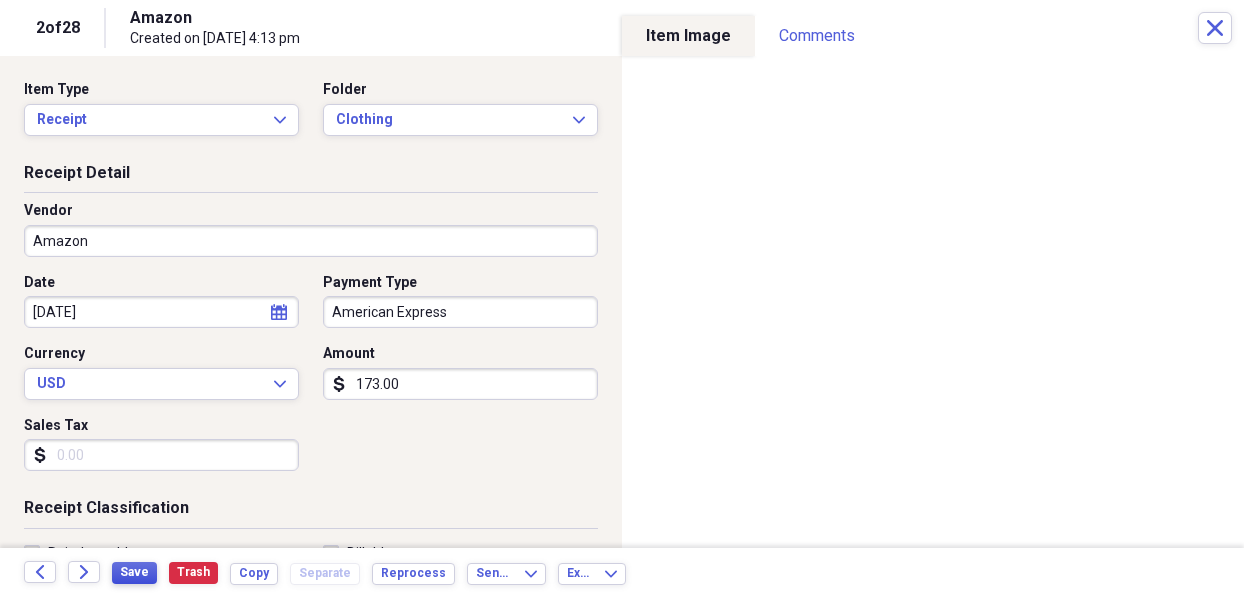 click on "Save" at bounding box center [134, 572] 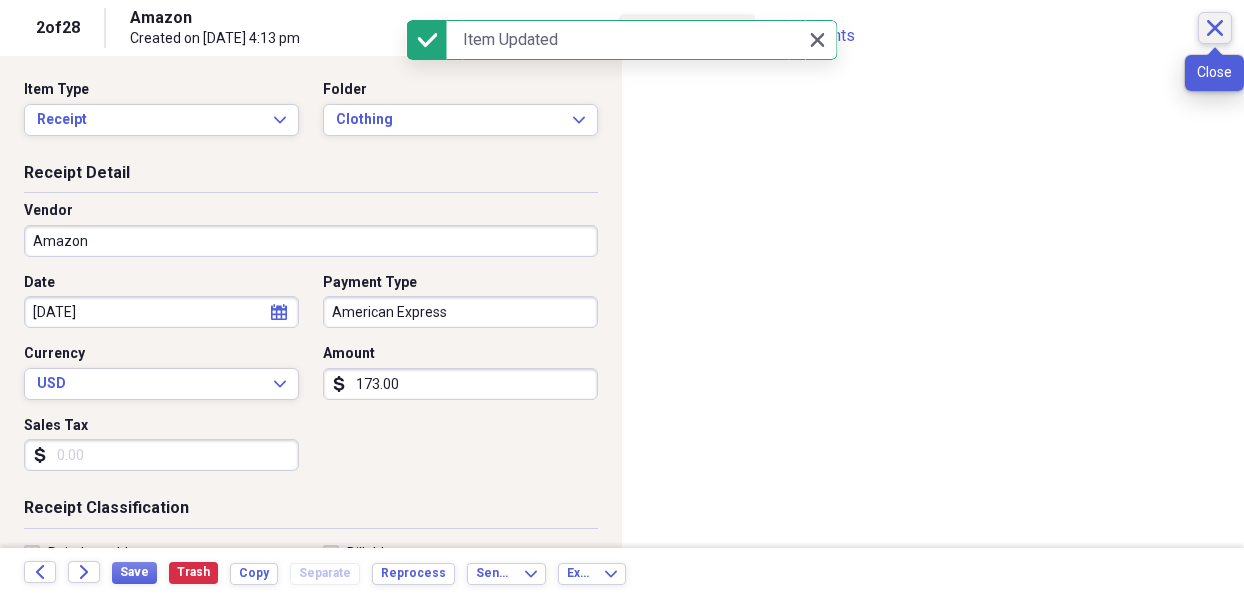 click on "Close" 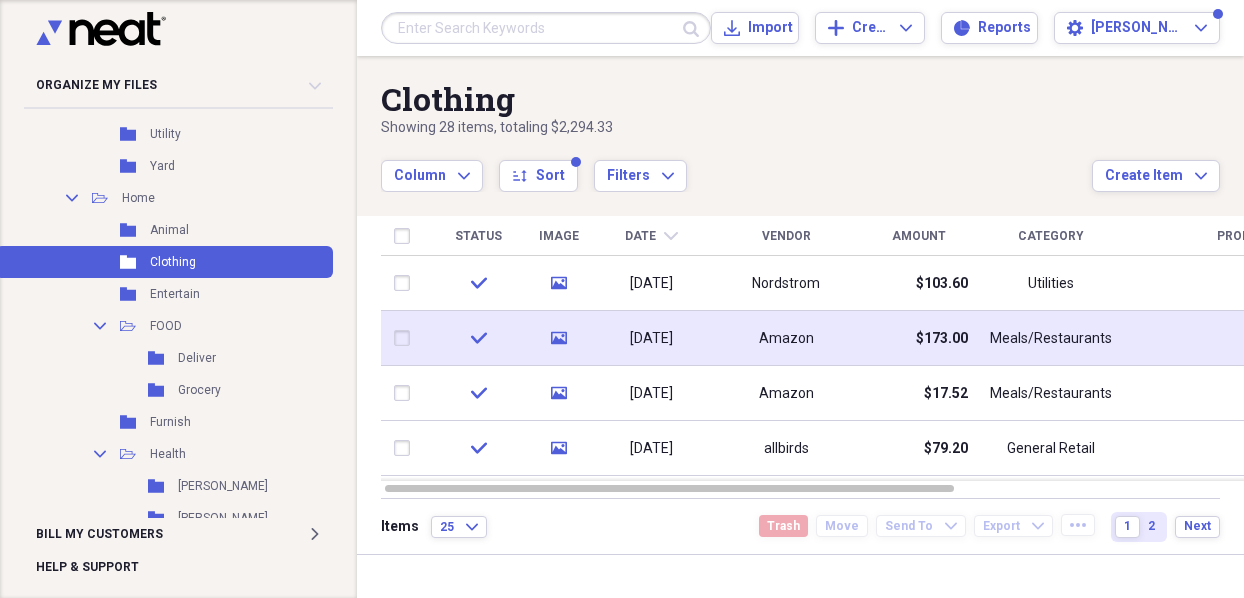 click on "Amazon" at bounding box center (786, 338) 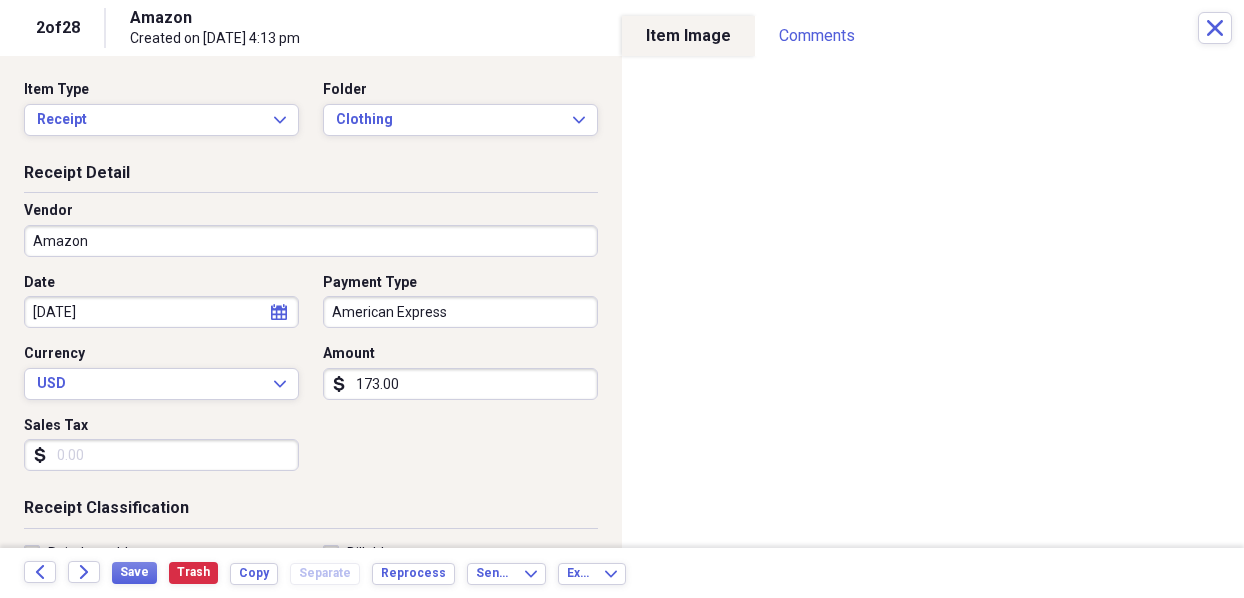 click on "calendar" 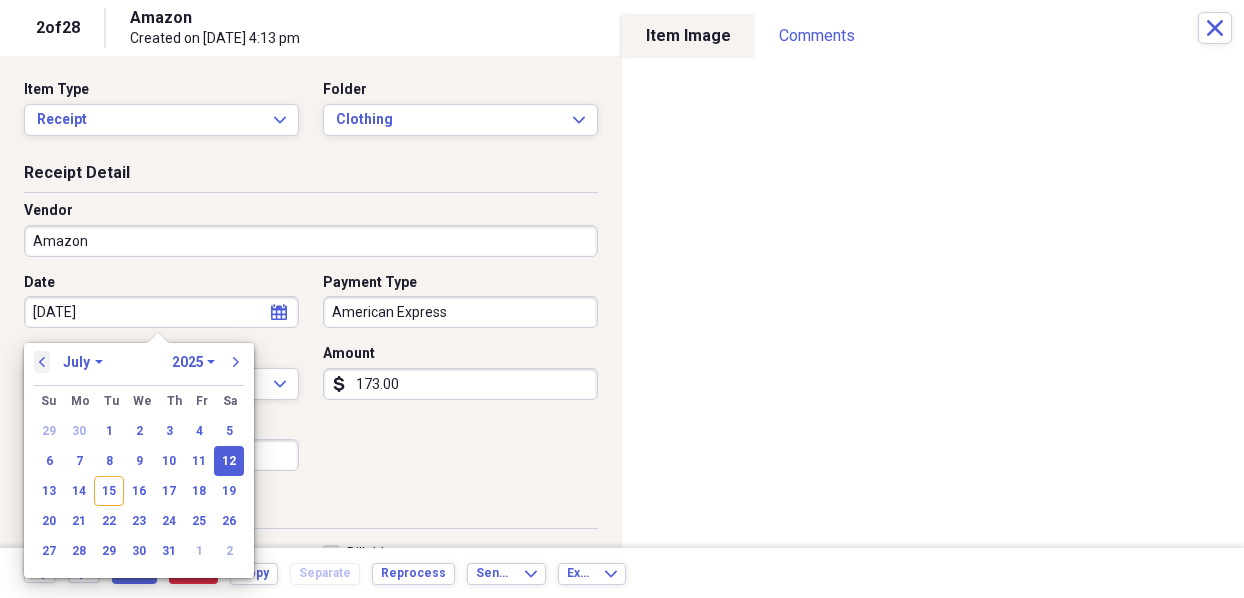 click on "previous" at bounding box center (42, 362) 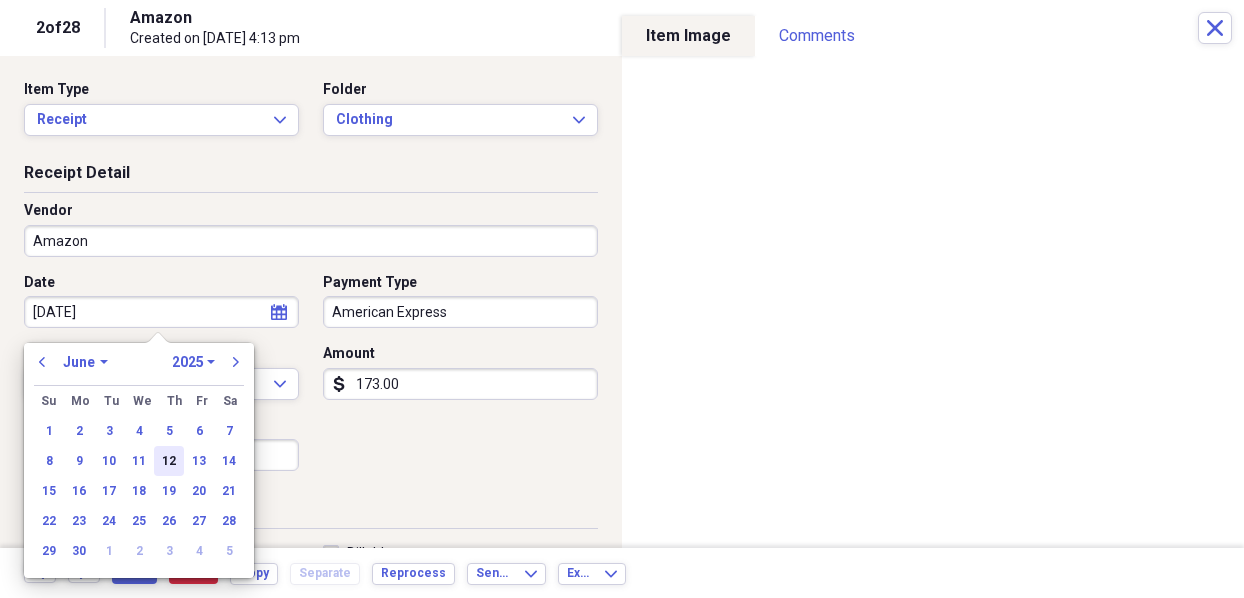 click on "12" at bounding box center (169, 461) 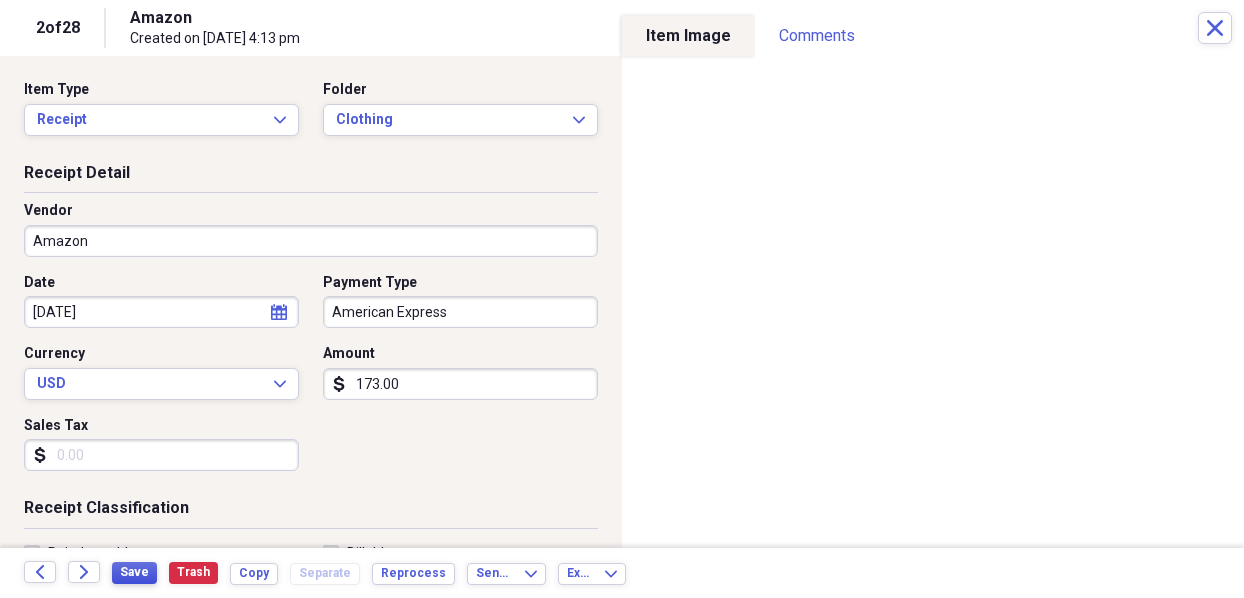 click on "Save" at bounding box center [134, 572] 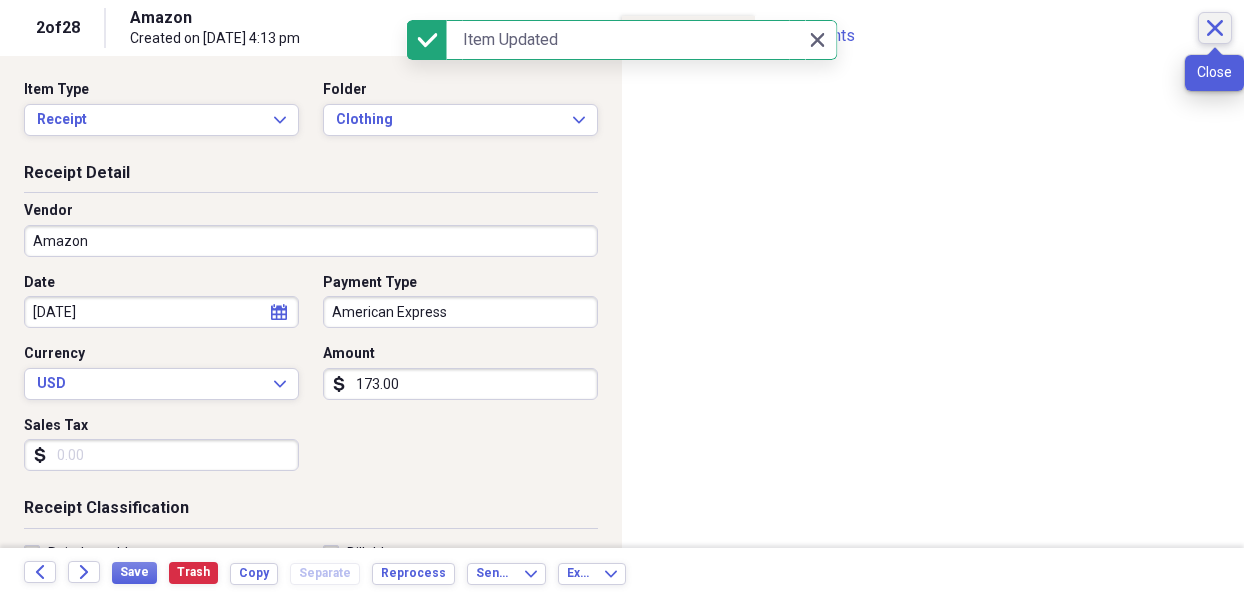 click on "Close" at bounding box center [1215, 28] 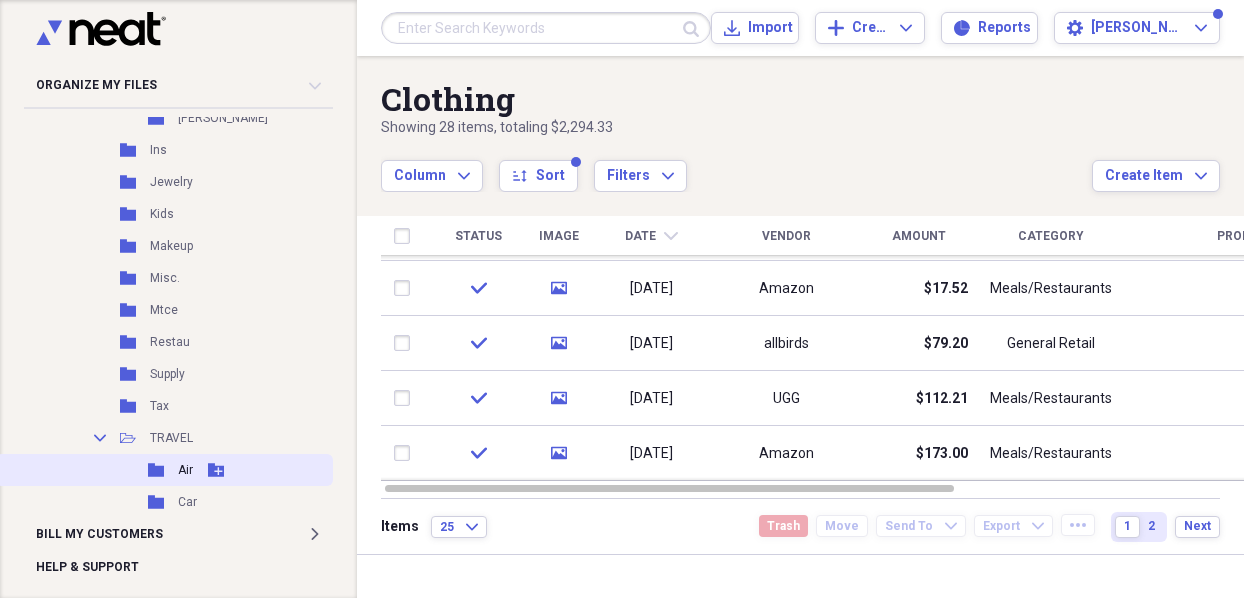 scroll, scrollTop: 1683, scrollLeft: 0, axis: vertical 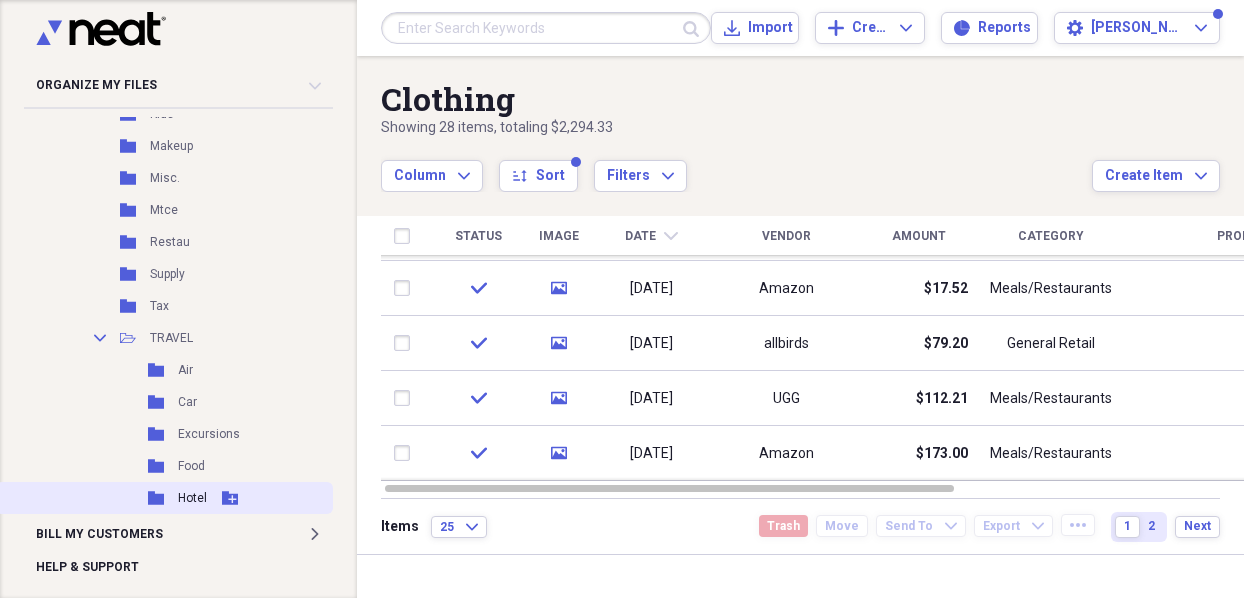 click 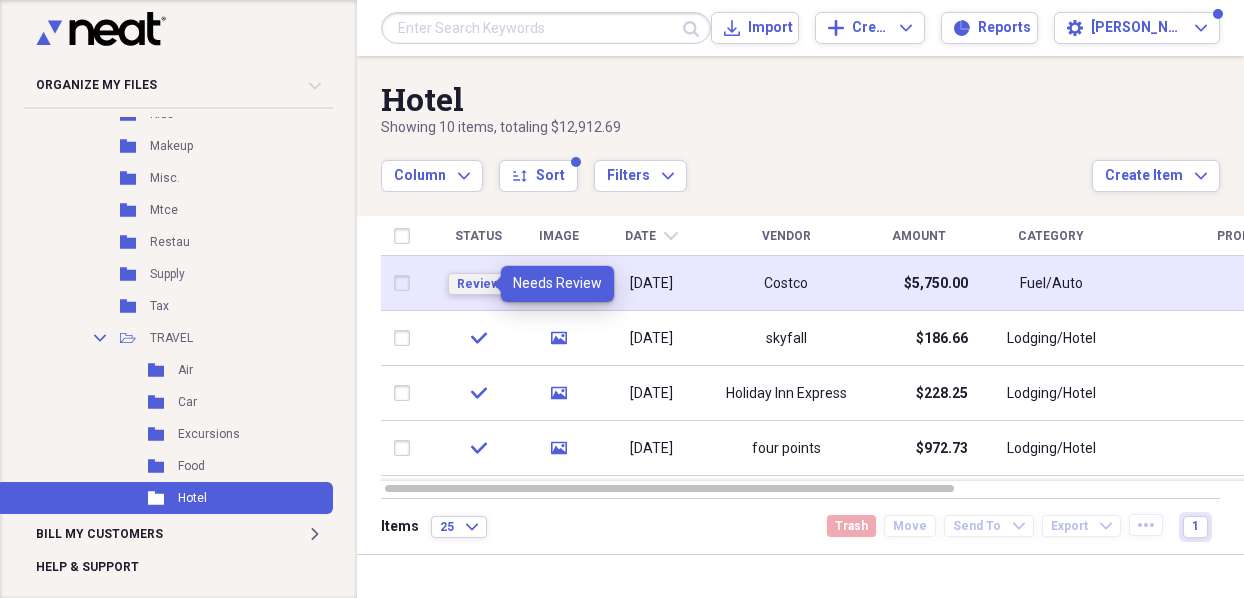 click on "Review" at bounding box center [478, 284] 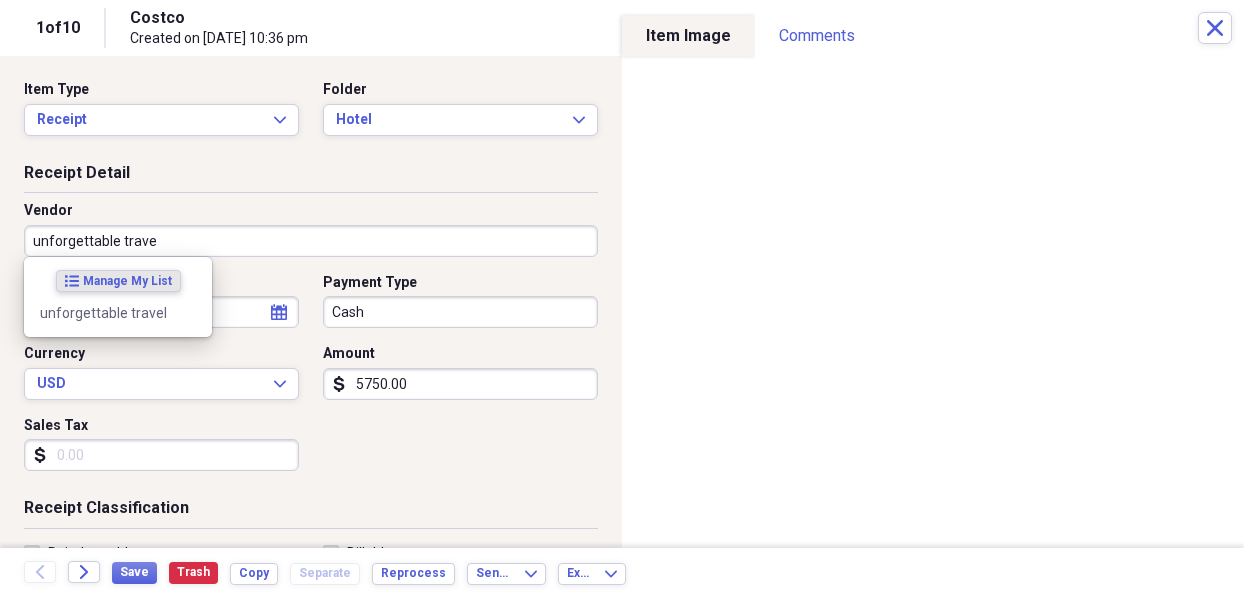 type on "unforgettable travel" 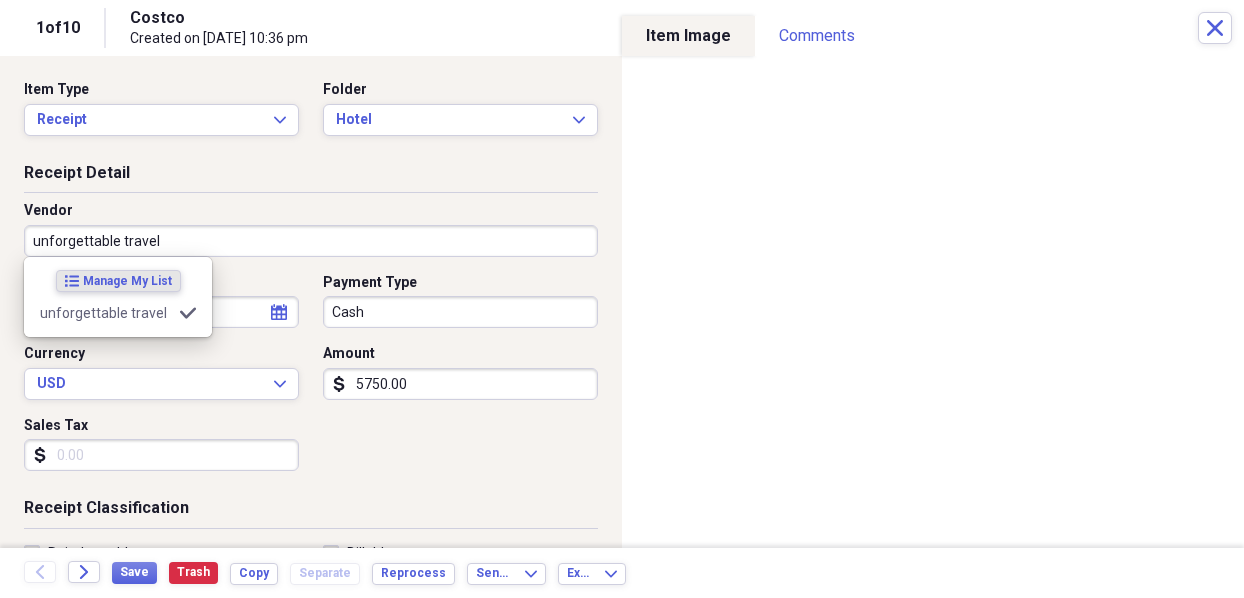 type on "General Retail" 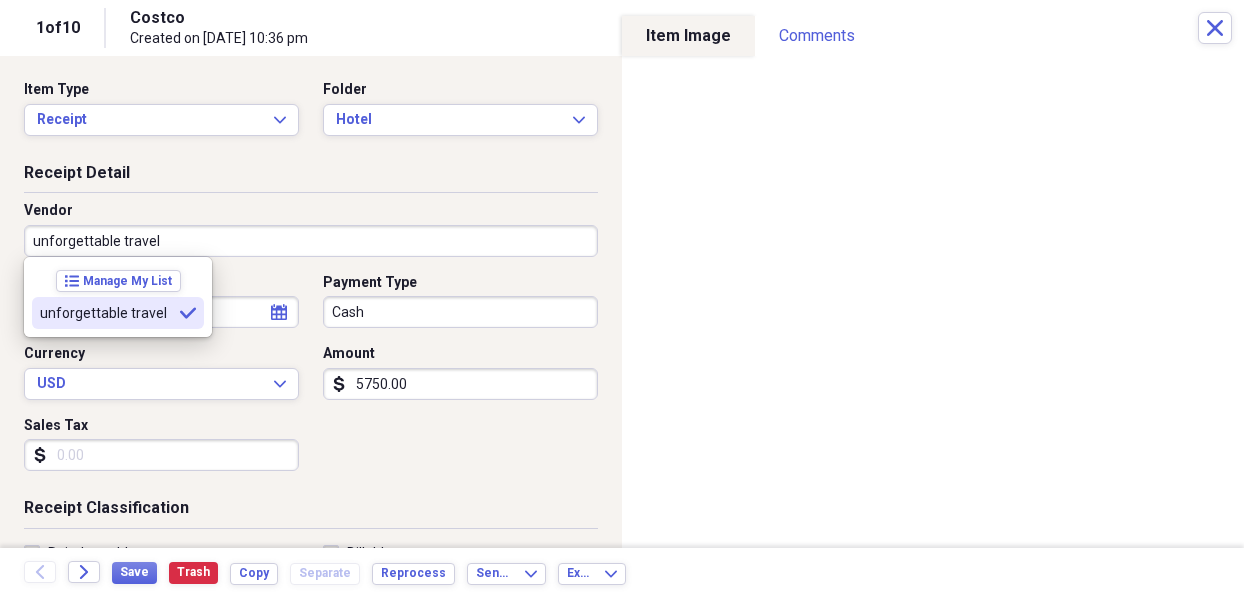 type on "unforgettable travel" 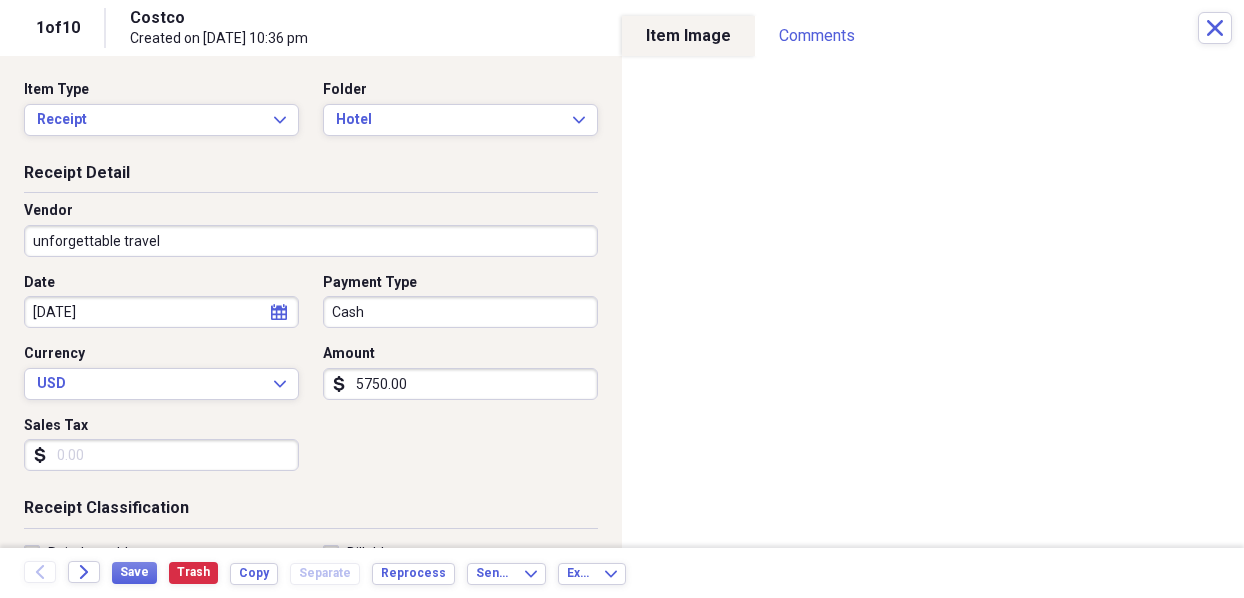 click on "Organize My Files 4 Collapse Unfiled Needs Review 4 Unfiled All Files Unfiled Unfiled Unfiled Saved Reports Collapse My Cabinet My Cabinet Add Folder Expand Folder 2021 Add Folder Expand Folder 2022 Add Folder Expand Folder 2023 Add Folder Expand Folder 2024 Add Folder Collapse Open Folder 2025 Add Folder Collapse Open Folder BUSINESS Add Folder Folder Accountant Add Folder Folder Athena Add Folder Folder Fees Add Folder Folder Insurance Add Folder Folder Misc Add Folder Expand Folder Salary Add Folder Folder Supply Add Folder Folder Utilities Add Folder Expand Folder Vehicle Add Folder Collapse Open Folder CdA Add Folder Folder Furnishing Add Folder Folder Gasoline Add Folder Folder Grocer Add Folder Folder Ins Add Folder Folder misc Add Folder Folder Mtce Add Folder Folder Restaurant Add Folder Folder Supply Add Folder Folder Tax Add Folder Folder Utility Add Folder Folder Yard Add Folder Collapse Open Folder [PERSON_NAME] Add Folder Folder furnish Add Folder Folder Misc Add Folder Folder Mtce Add Folder Folder IT" at bounding box center [622, 299] 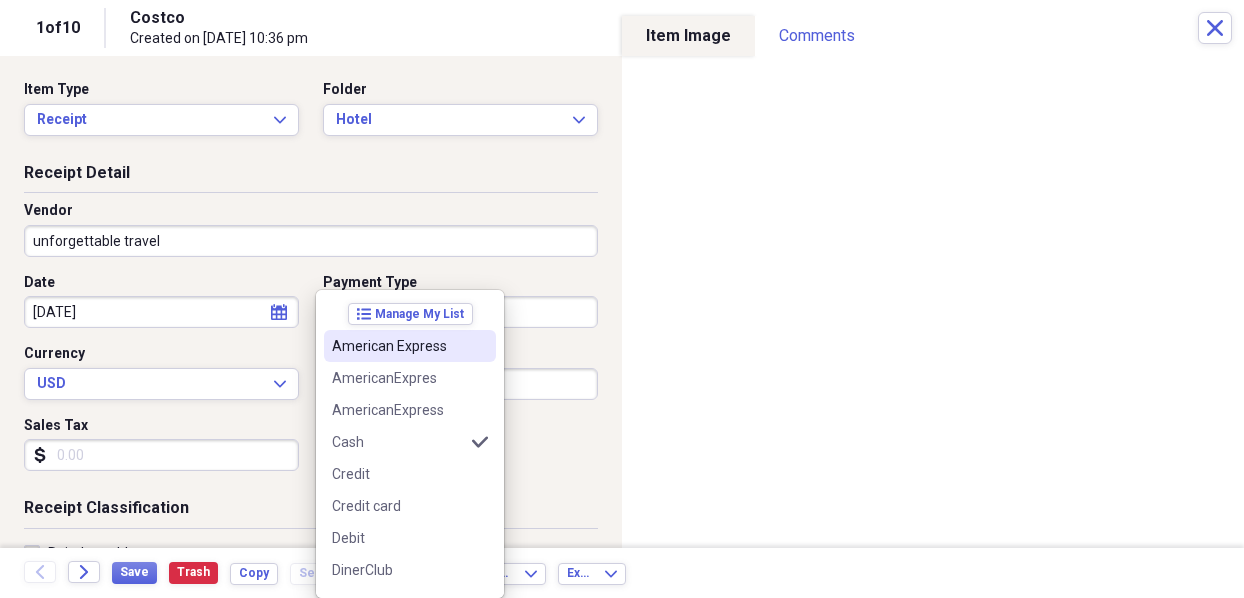 click on "American Express" at bounding box center [398, 346] 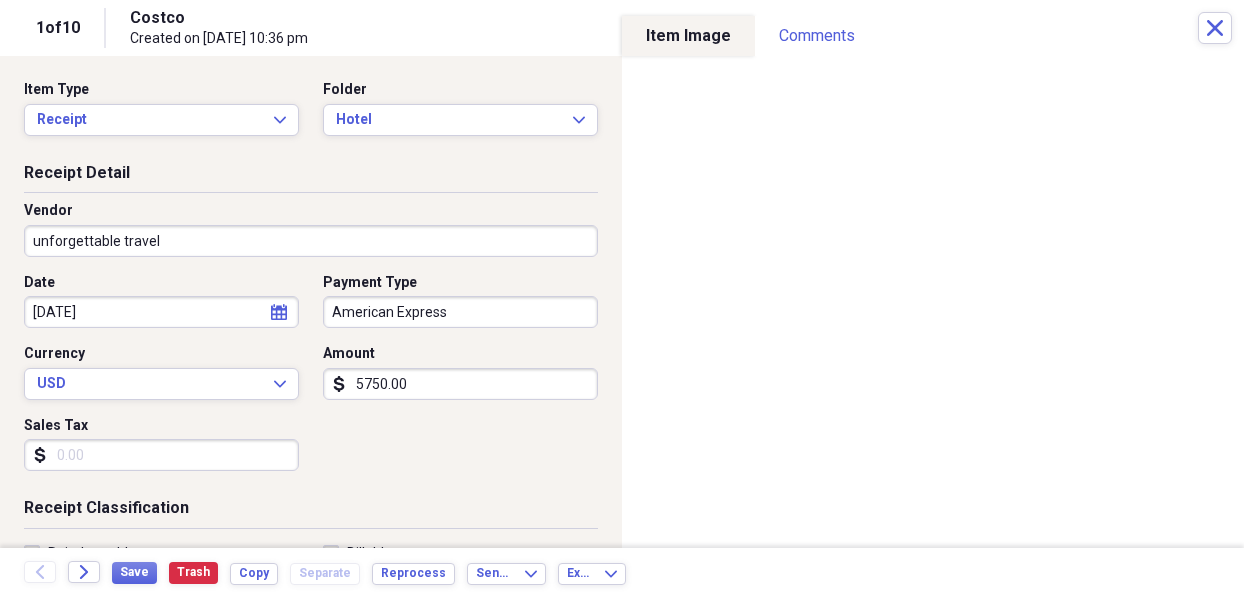 click on "American Express" at bounding box center [460, 312] 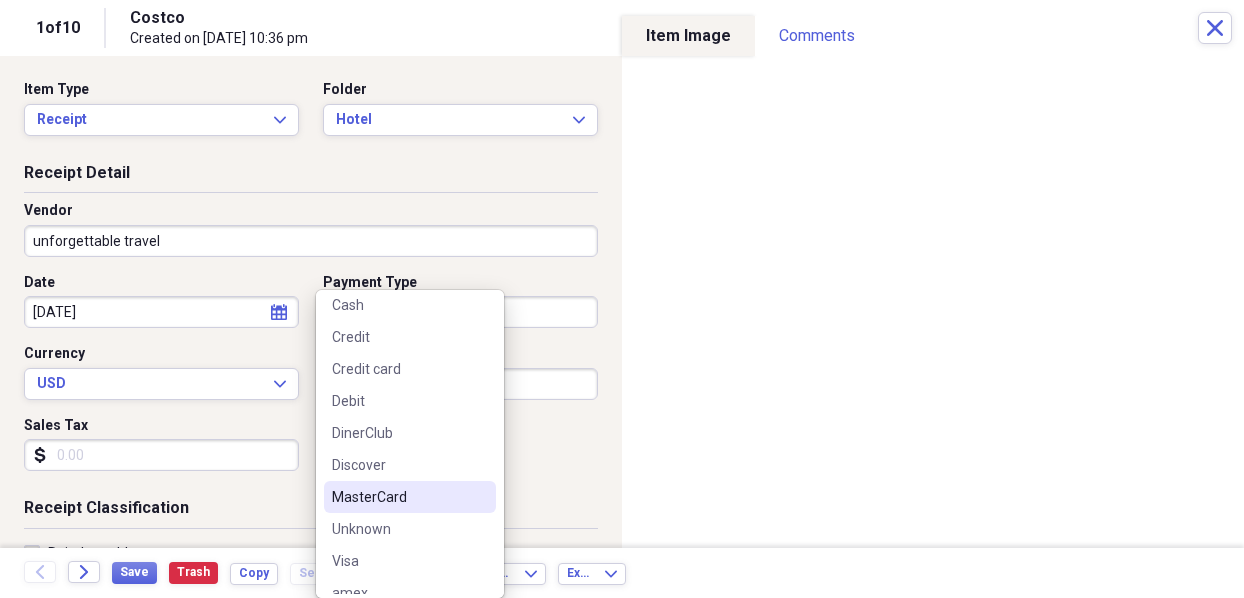 scroll, scrollTop: 156, scrollLeft: 0, axis: vertical 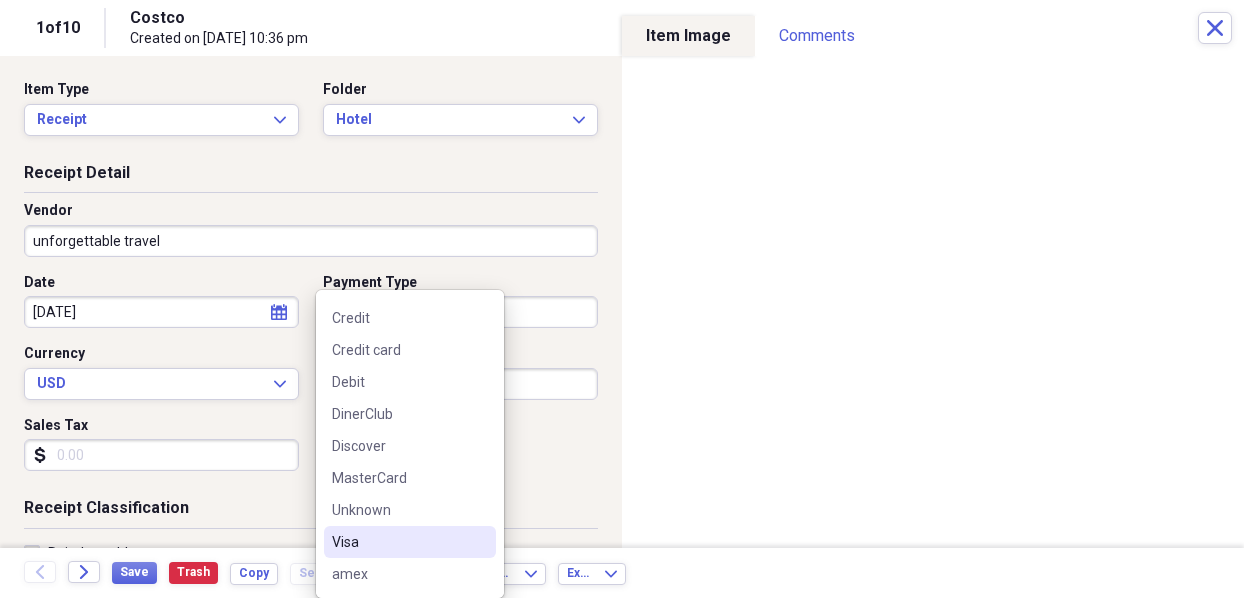 click on "Visa" at bounding box center (398, 542) 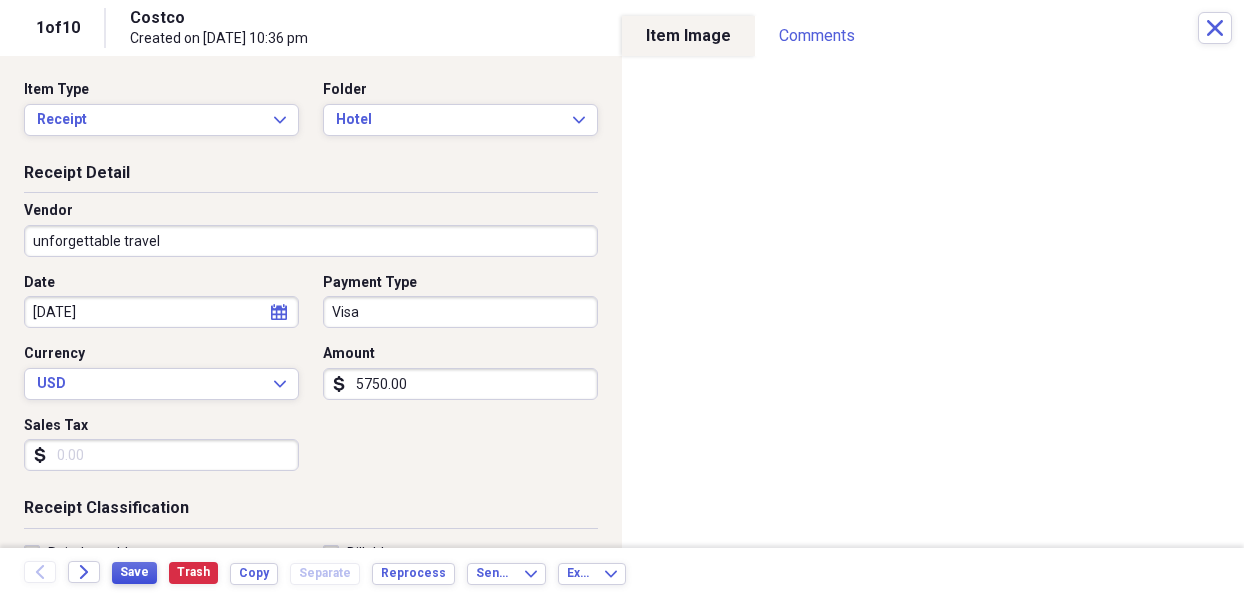 click on "Save Trash Copy Separate Reprocess" at bounding box center [289, 573] 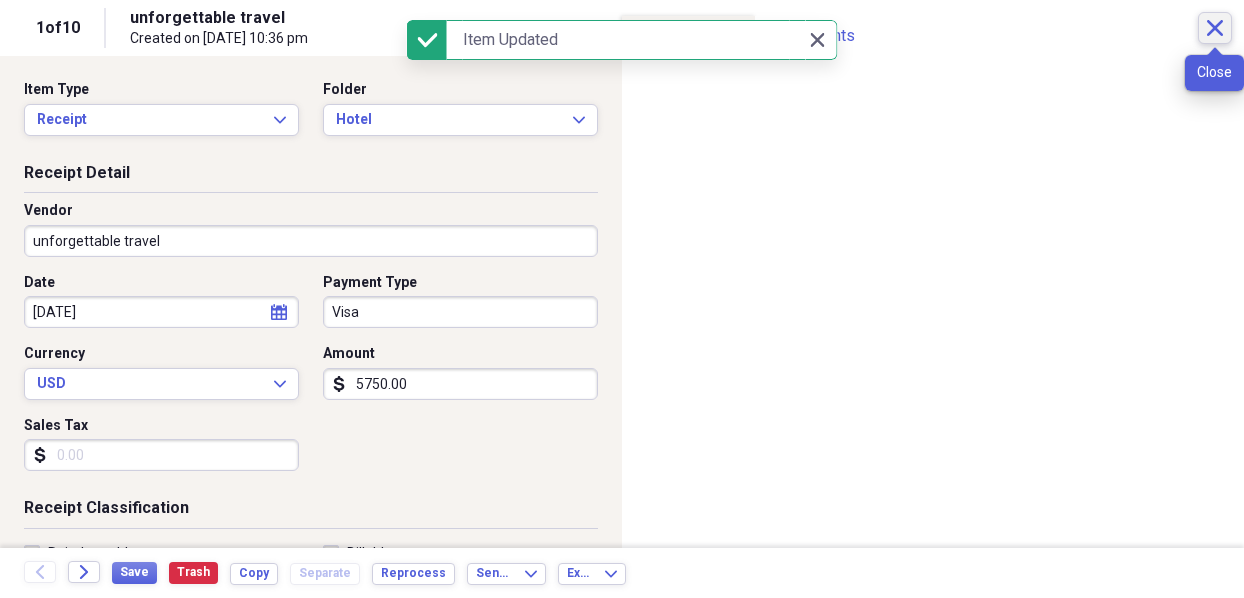 click on "Close" at bounding box center (1215, 28) 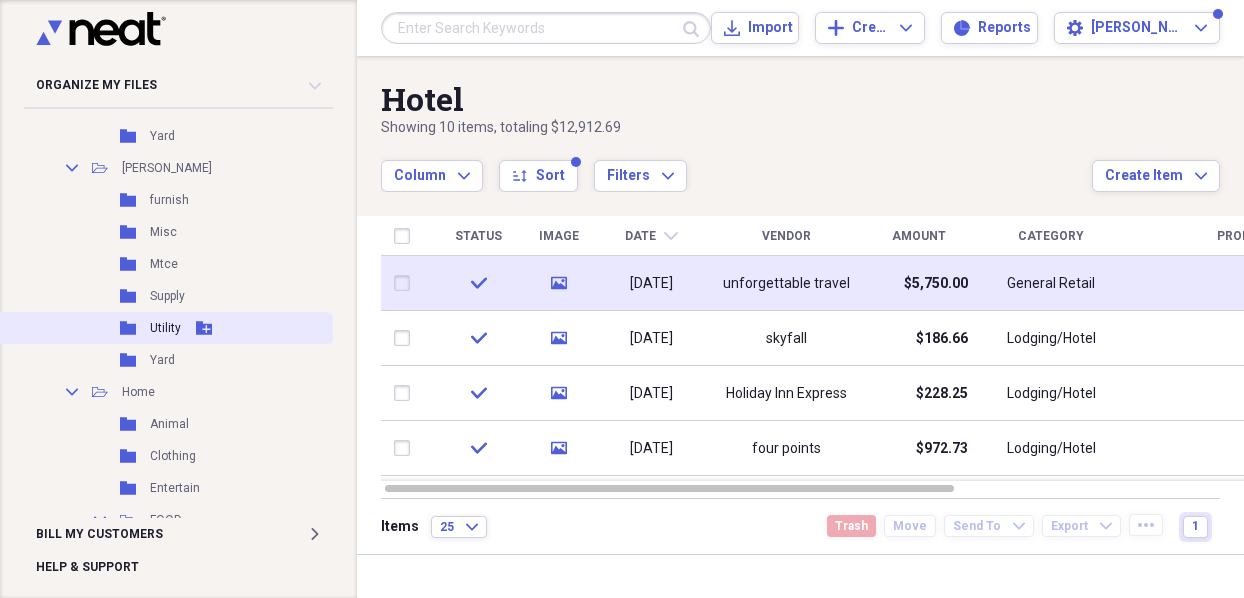 scroll, scrollTop: 983, scrollLeft: 0, axis: vertical 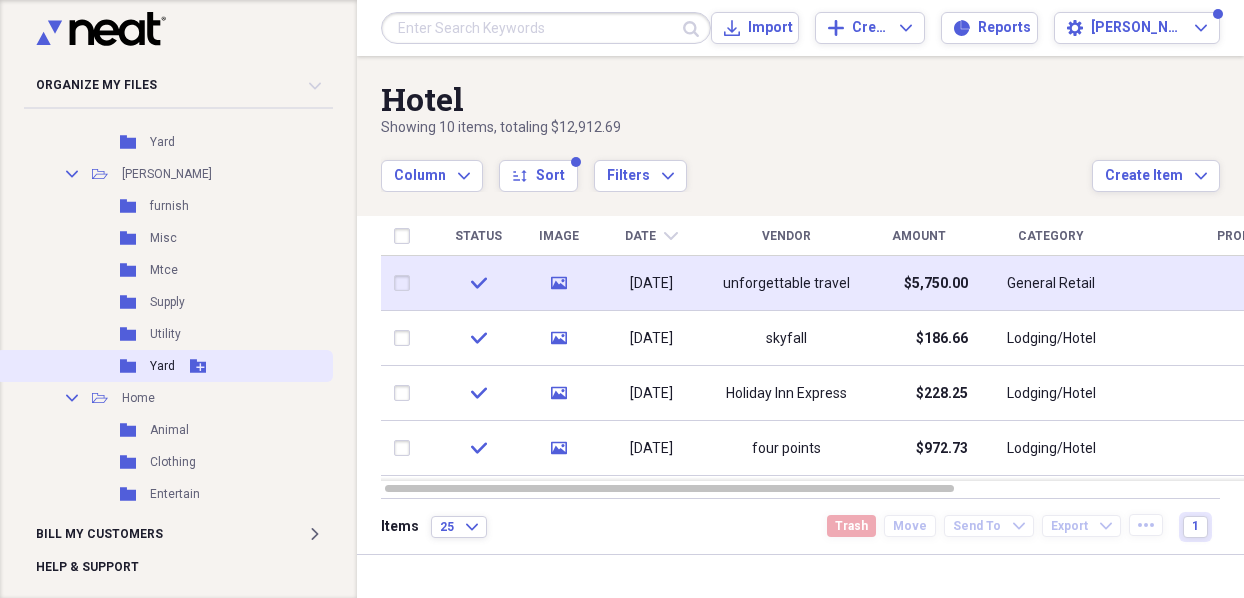 click 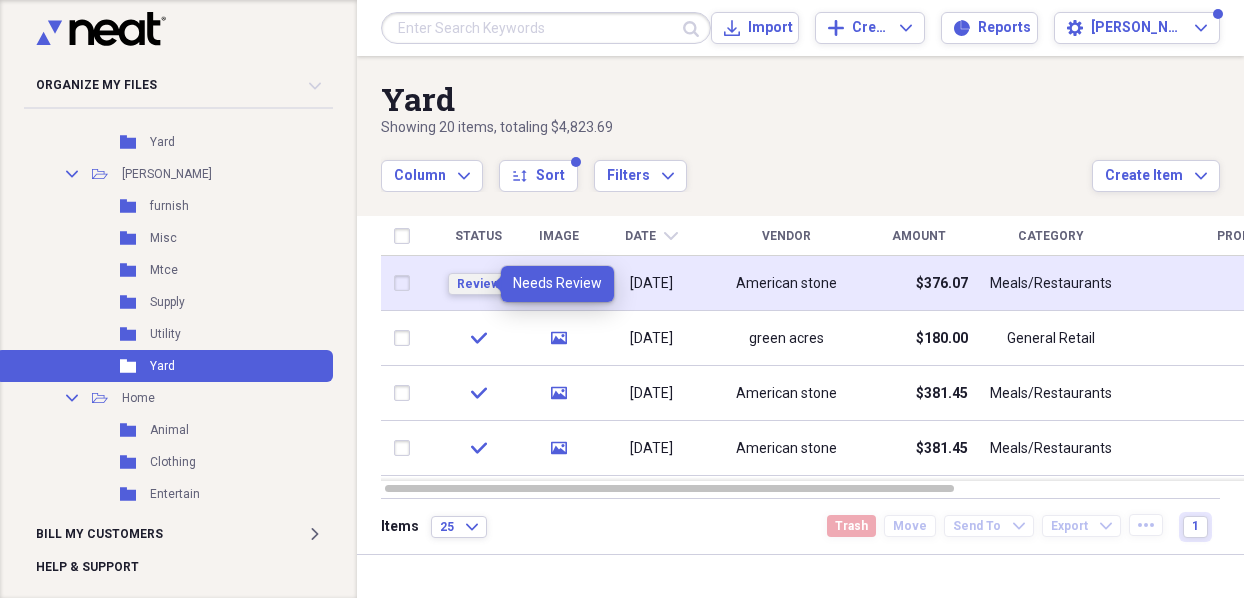 click on "Review" at bounding box center [478, 284] 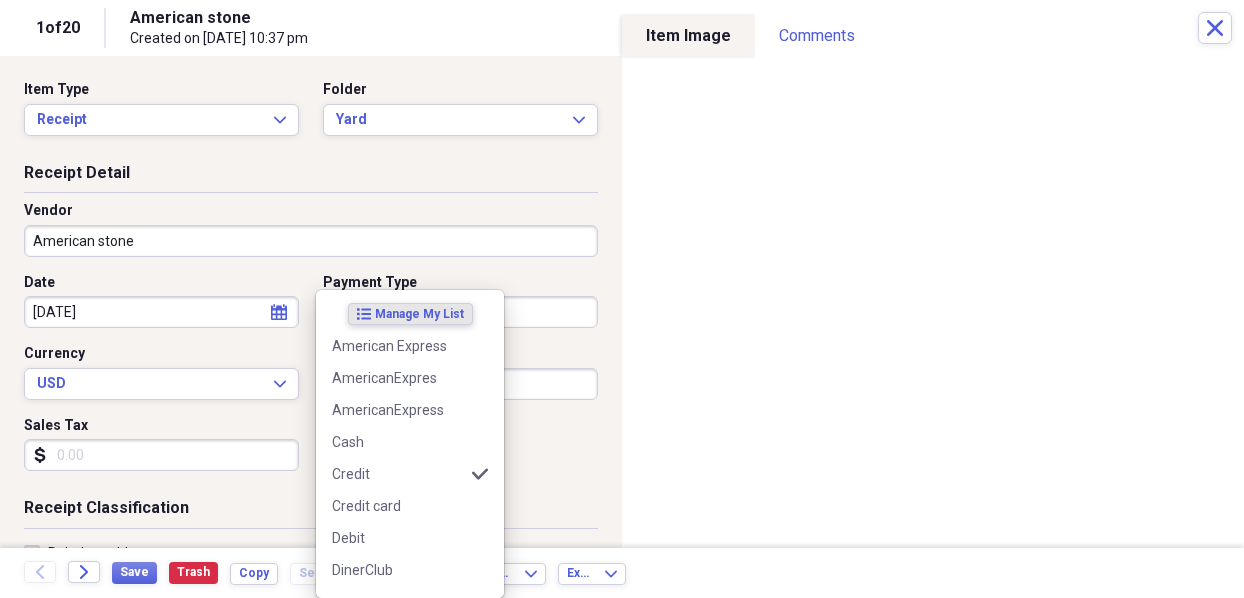 click on "Organize My Files 3 Collapse Unfiled Needs Review 3 Unfiled All Files Unfiled Unfiled Unfiled Saved Reports Collapse My Cabinet My Cabinet Add Folder Expand Folder 2021 Add Folder Expand Folder 2022 Add Folder Expand Folder 2023 Add Folder Expand Folder 2024 Add Folder Collapse Open Folder 2025 Add Folder Collapse Open Folder BUSINESS Add Folder Folder Accountant Add Folder Folder Athena Add Folder Folder Fees Add Folder Folder Insurance Add Folder Folder Misc Add Folder Expand Folder Salary Add Folder Folder Supply Add Folder Folder Utilities Add Folder Expand Folder Vehicle Add Folder Collapse Open Folder CdA Add Folder Folder Furnishing Add Folder Folder Gasoline Add Folder Folder Grocer Add Folder Folder Ins Add Folder Folder misc Add Folder Folder Mtce Add Folder Folder Restaurant Add Folder Folder Supply Add Folder Folder Tax Add Folder Folder Utility Add Folder Folder Yard Add Folder Collapse Open Folder [PERSON_NAME] Add Folder Folder furnish Add Folder Folder Misc Add Folder Folder Mtce Add Folder Folder IT" at bounding box center (622, 299) 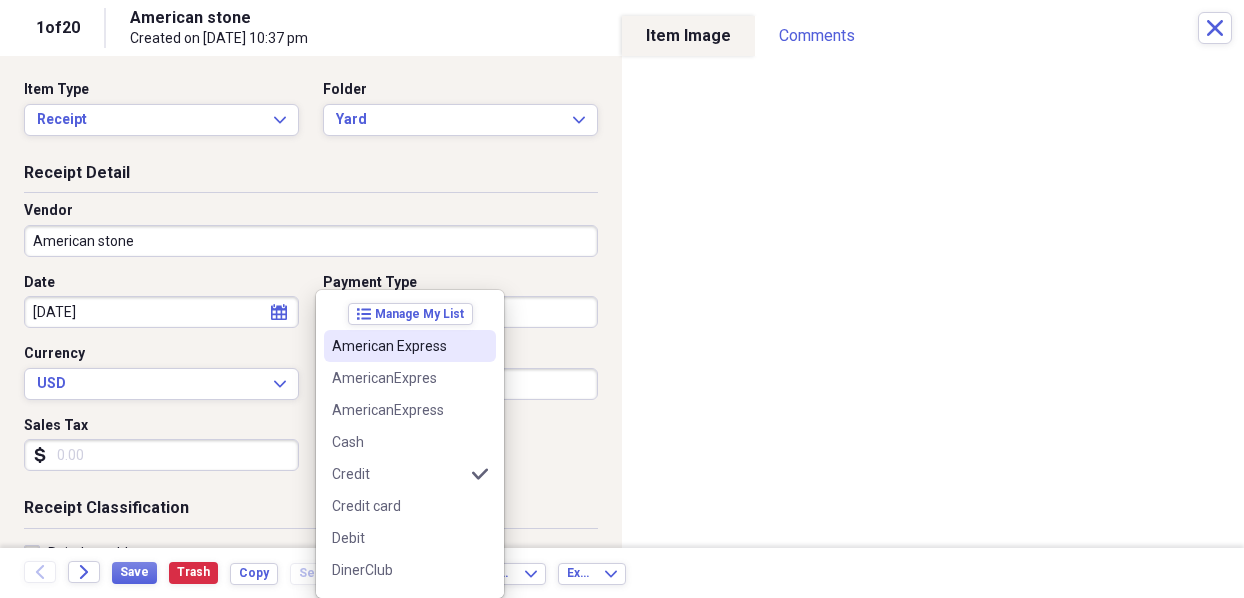 click on "American Express" at bounding box center (398, 346) 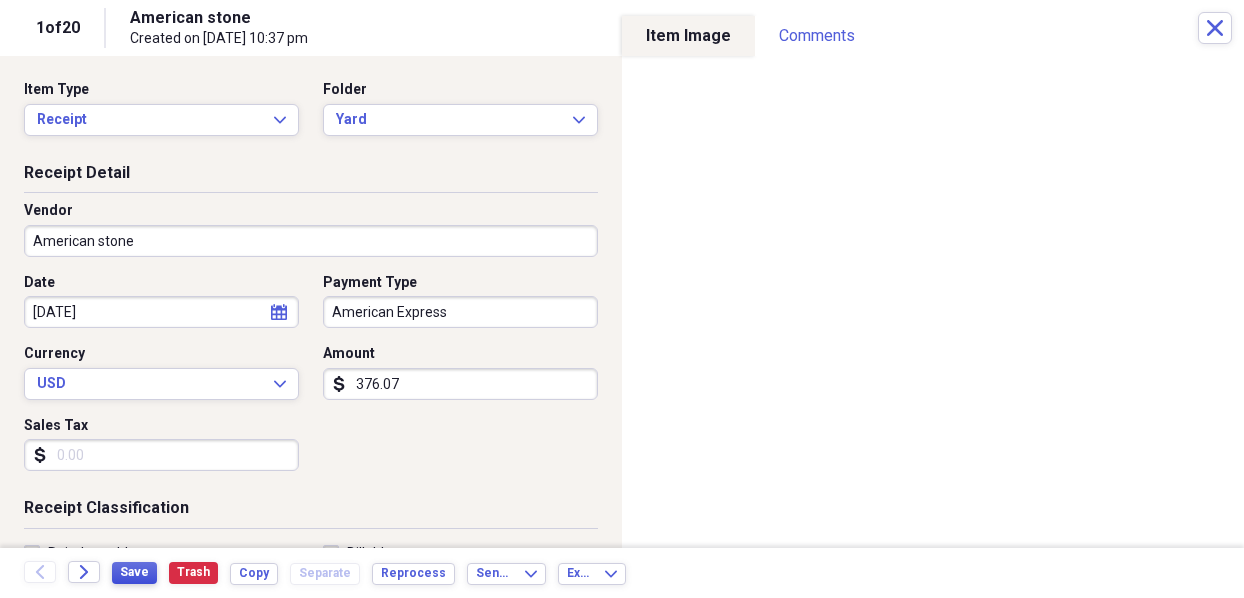 click on "Save" at bounding box center [134, 572] 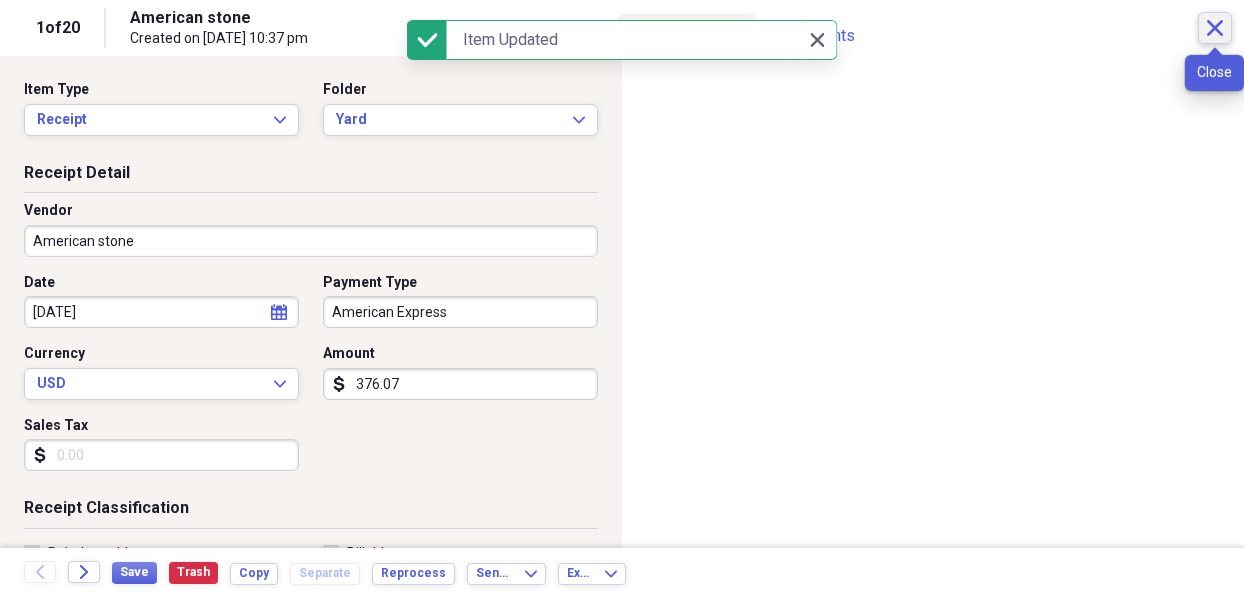 click on "Close" 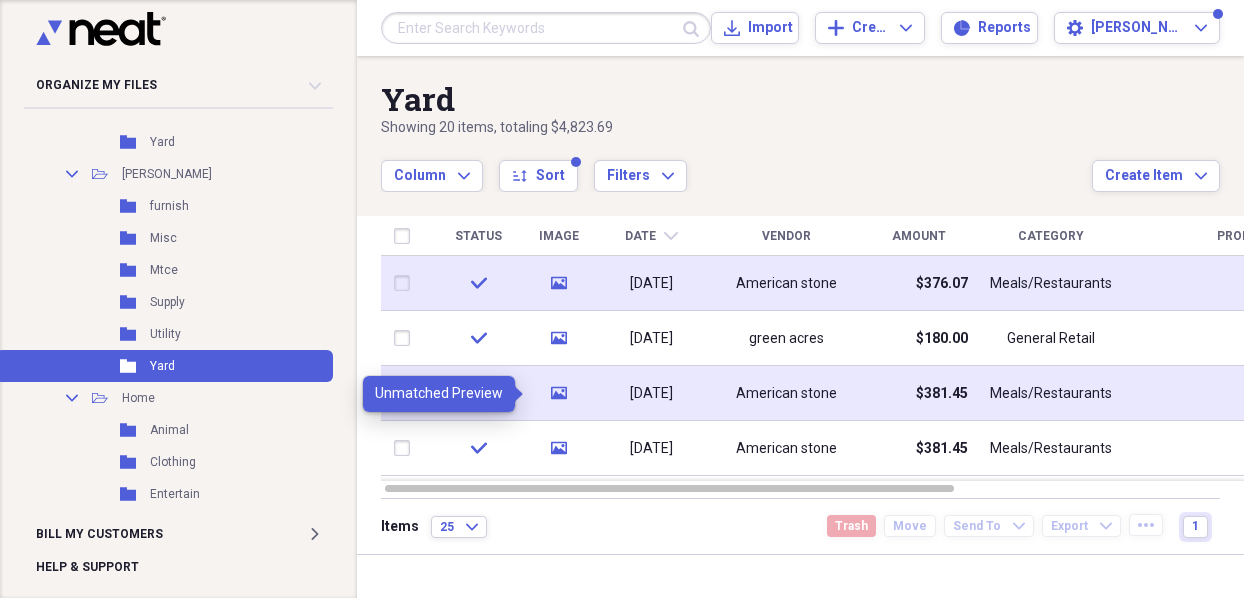 click on "media" 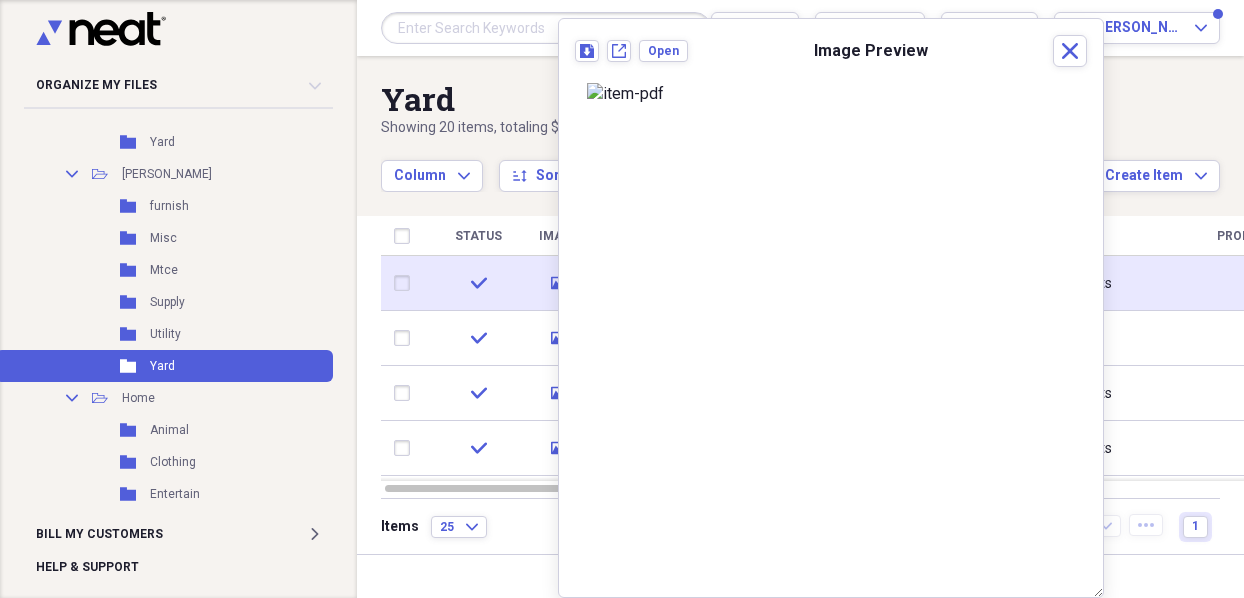 scroll, scrollTop: 0, scrollLeft: 0, axis: both 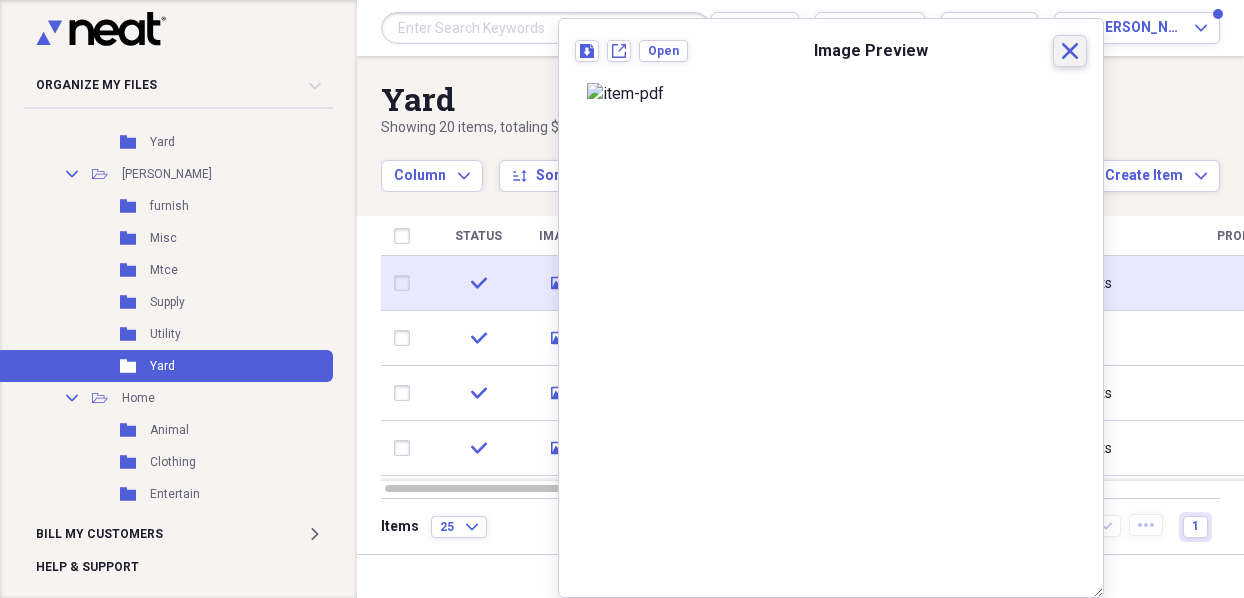 click on "Close" at bounding box center (1070, 51) 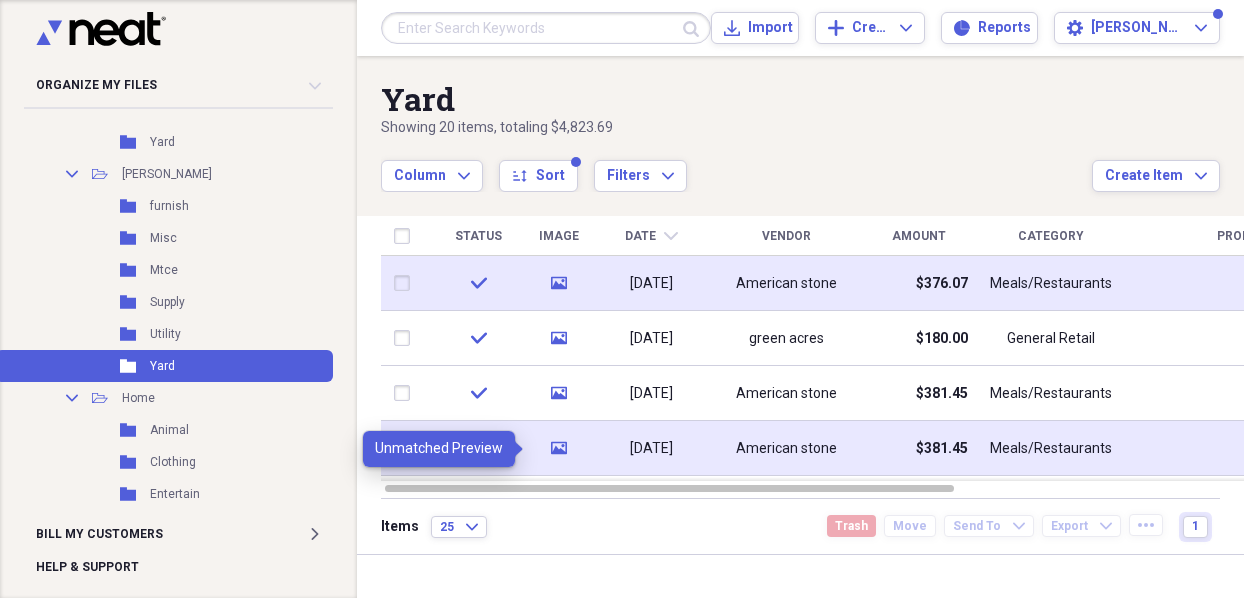click on "media" 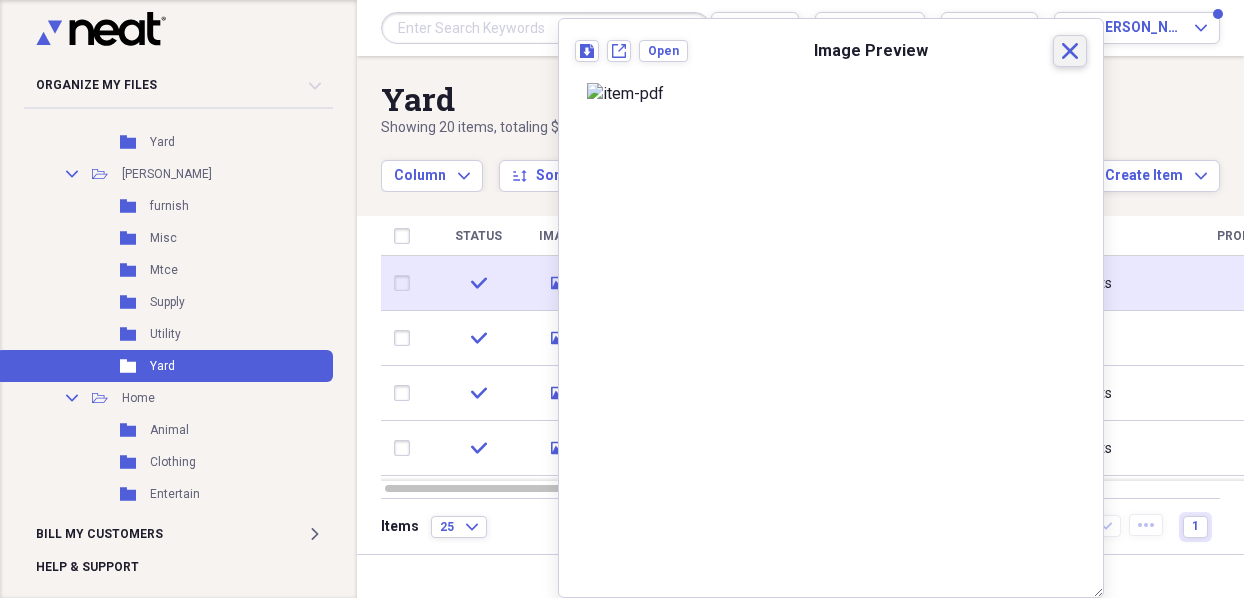 click on "Close" at bounding box center (1070, 51) 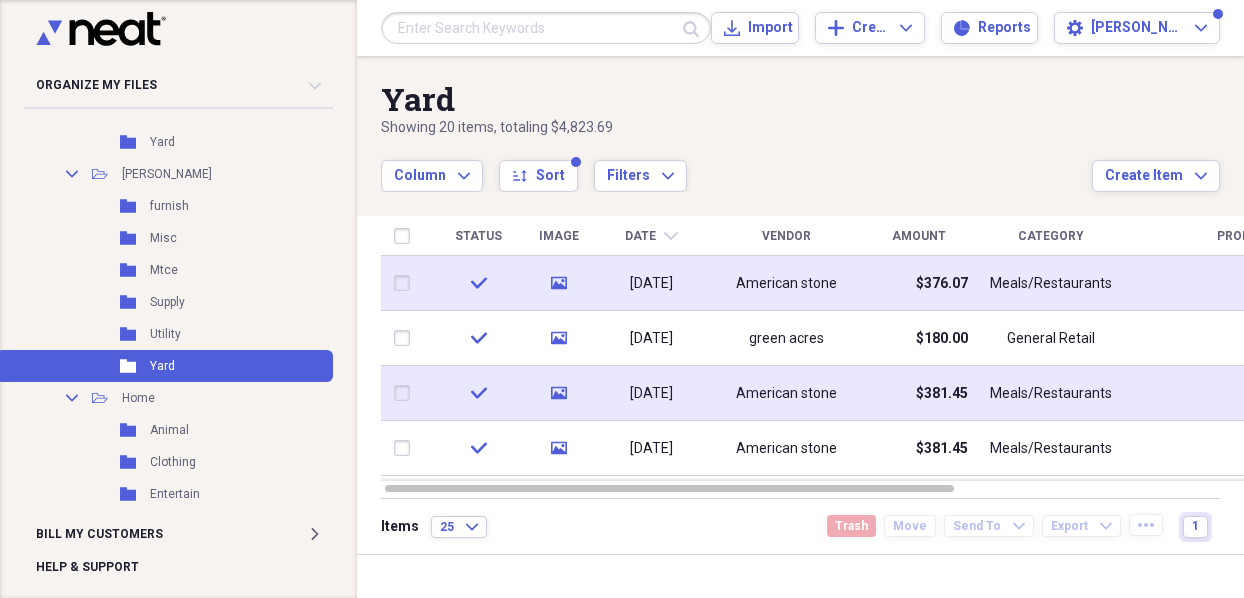 click on "check" at bounding box center [478, 393] 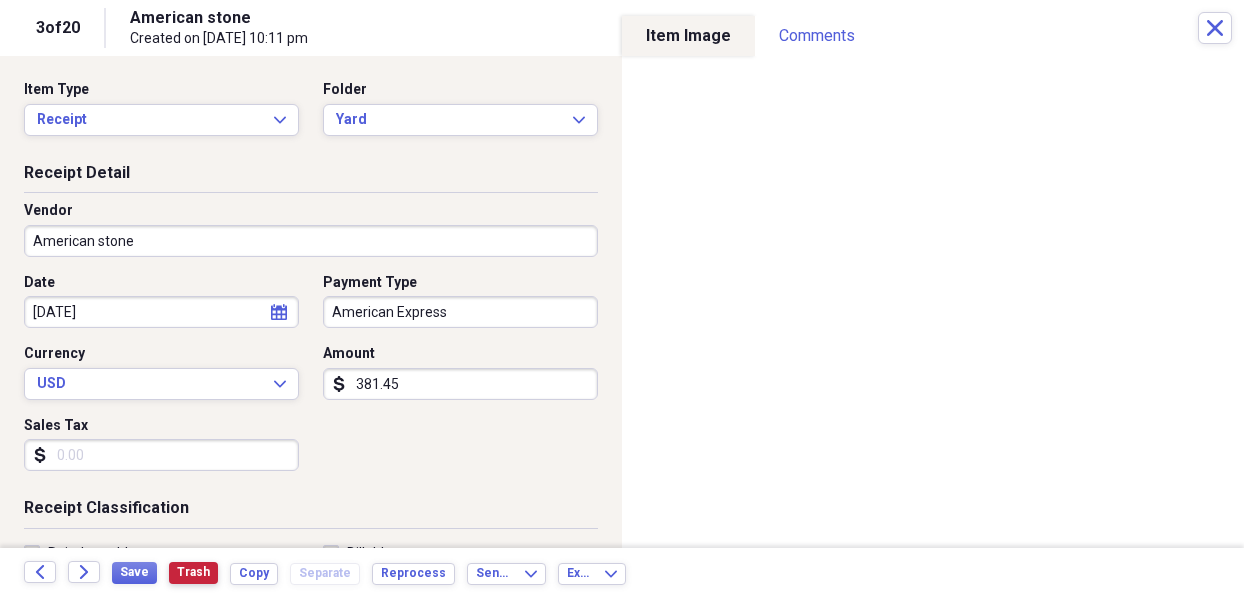 click on "Trash" at bounding box center [193, 572] 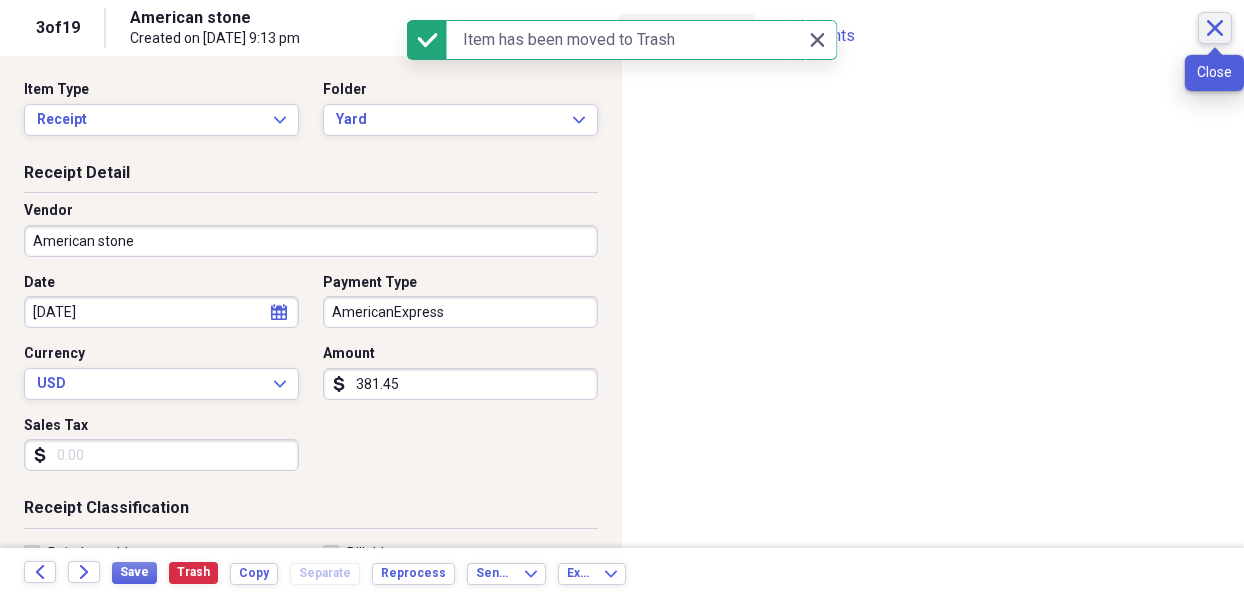 click 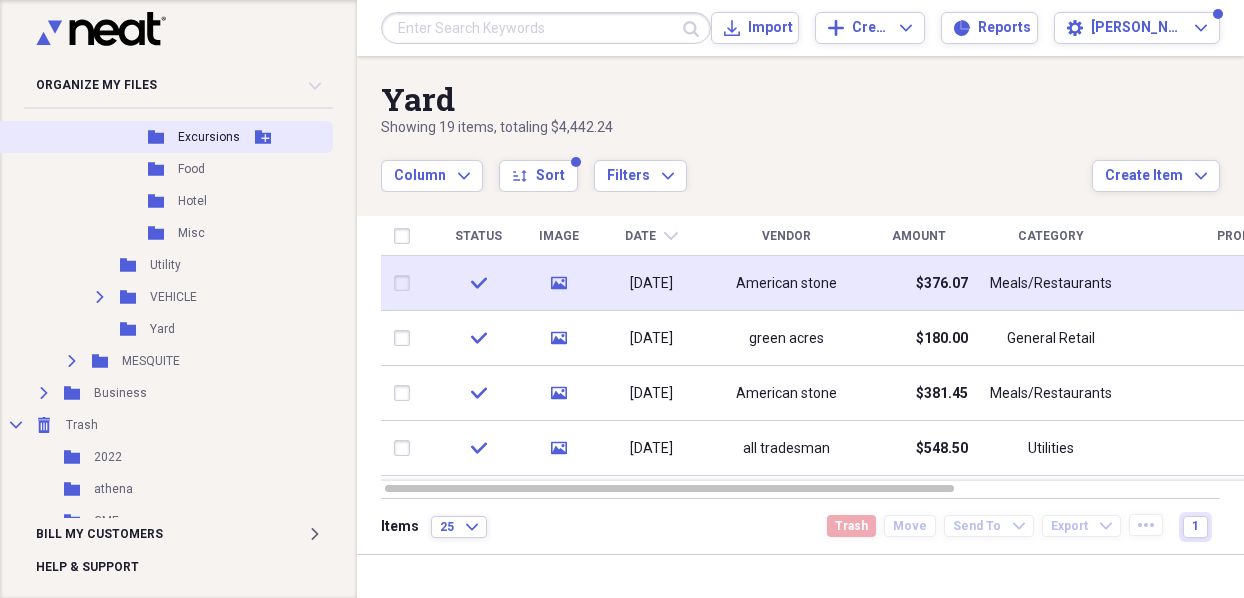 scroll, scrollTop: 1983, scrollLeft: 0, axis: vertical 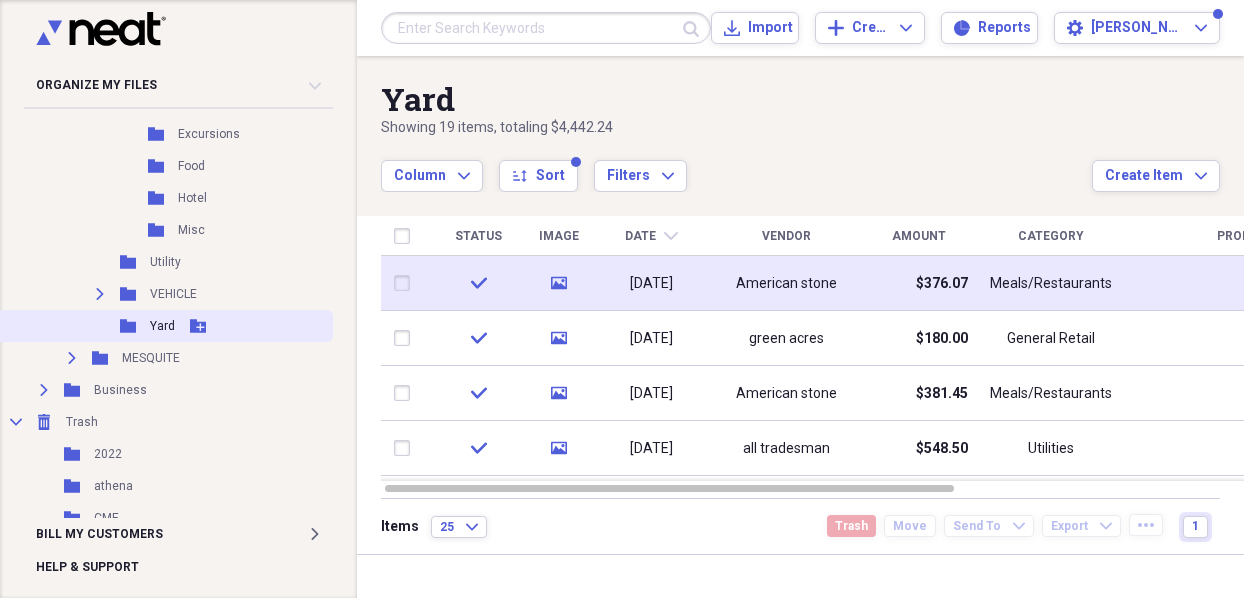 click 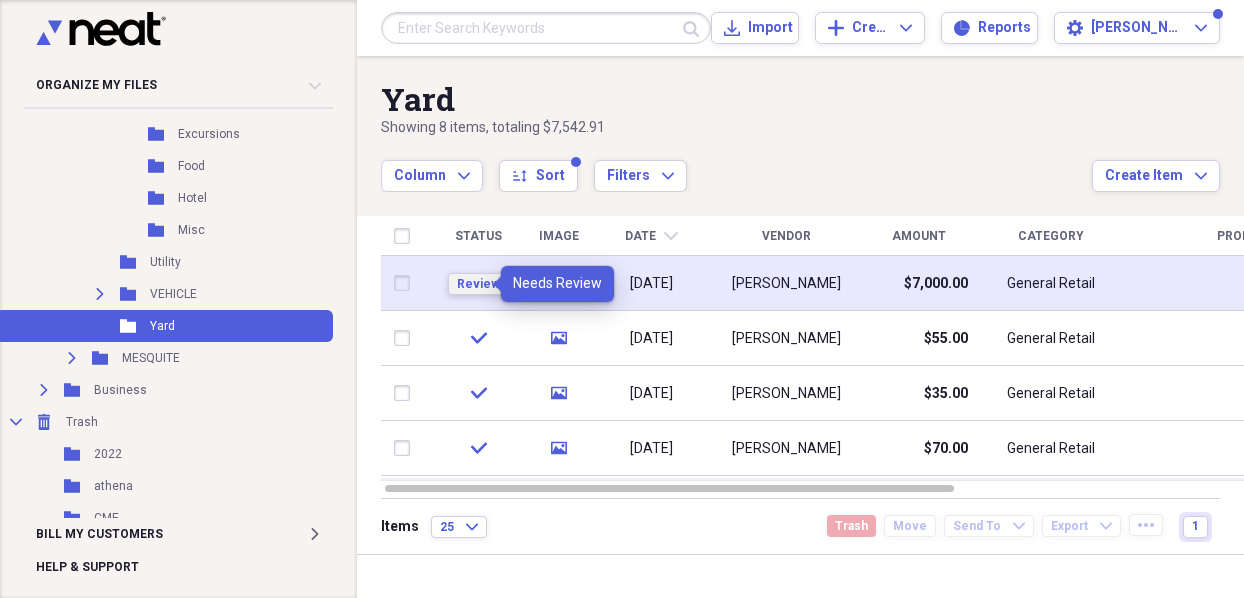 click on "Review" at bounding box center [478, 284] 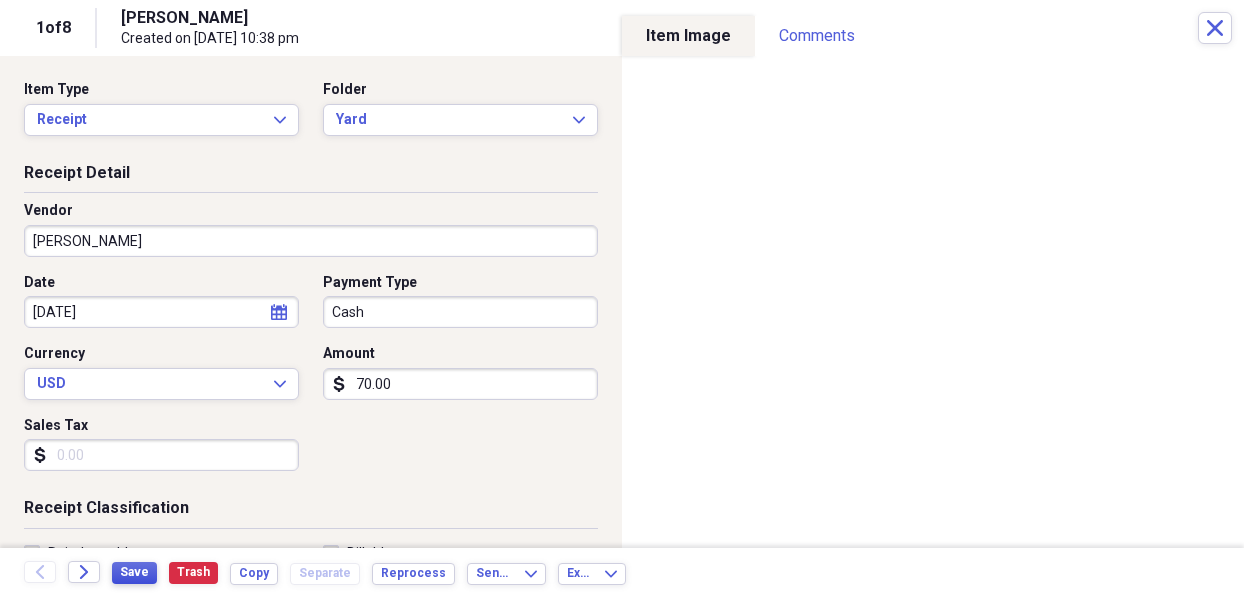 type on "70.00" 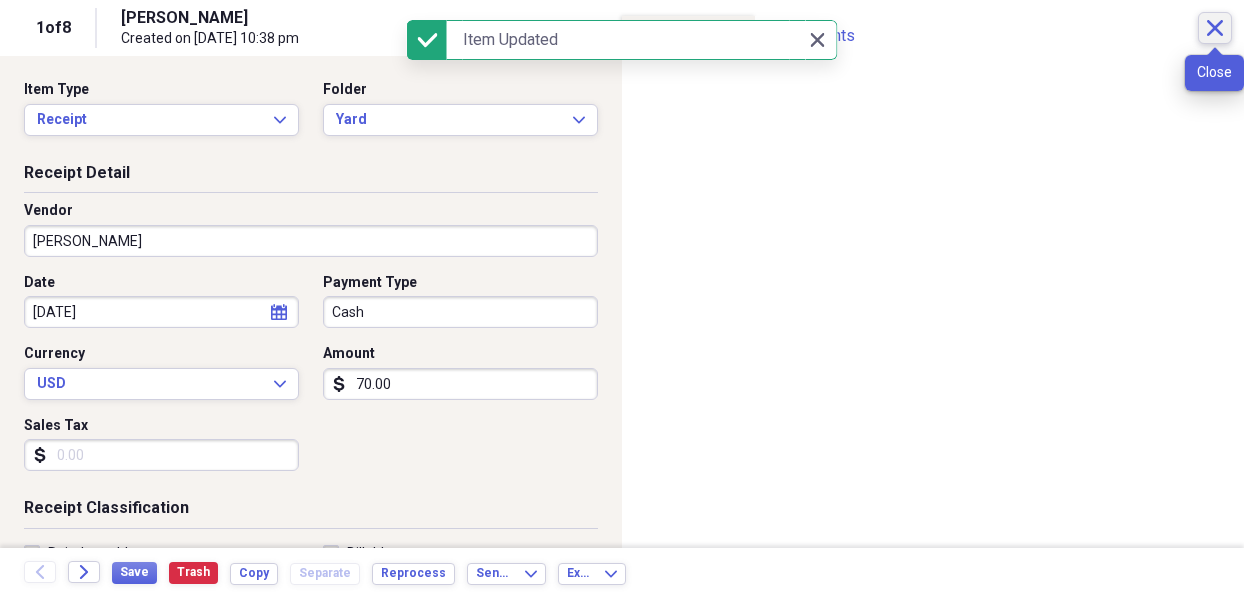 click on "Close" 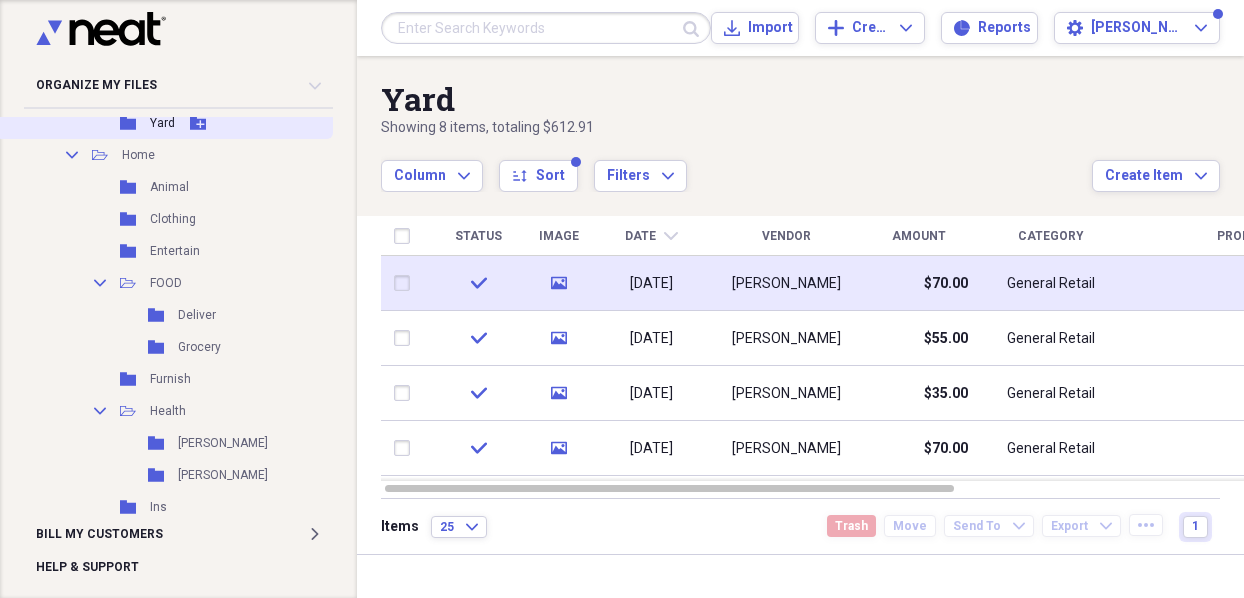 scroll, scrollTop: 1083, scrollLeft: 0, axis: vertical 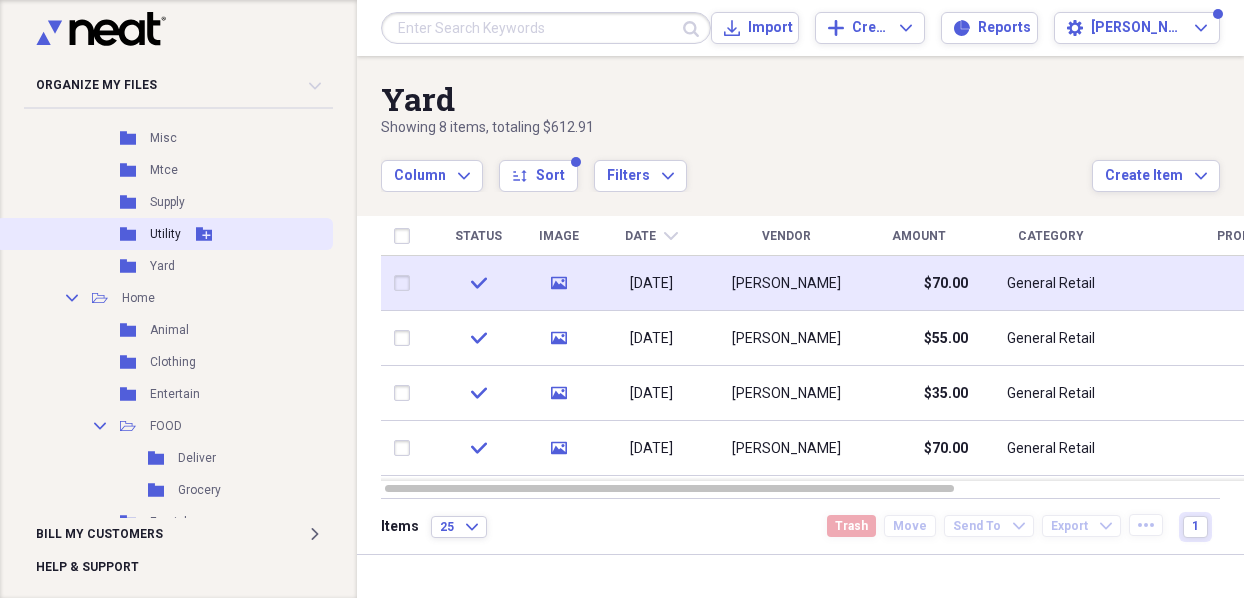 click 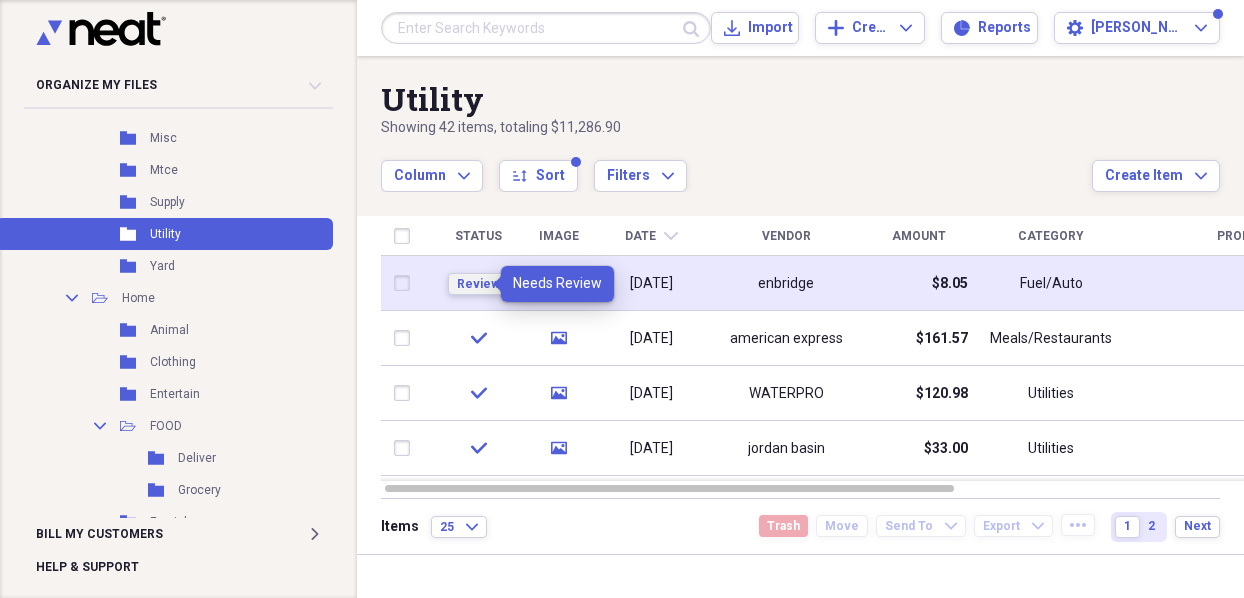 click on "Review" at bounding box center (478, 284) 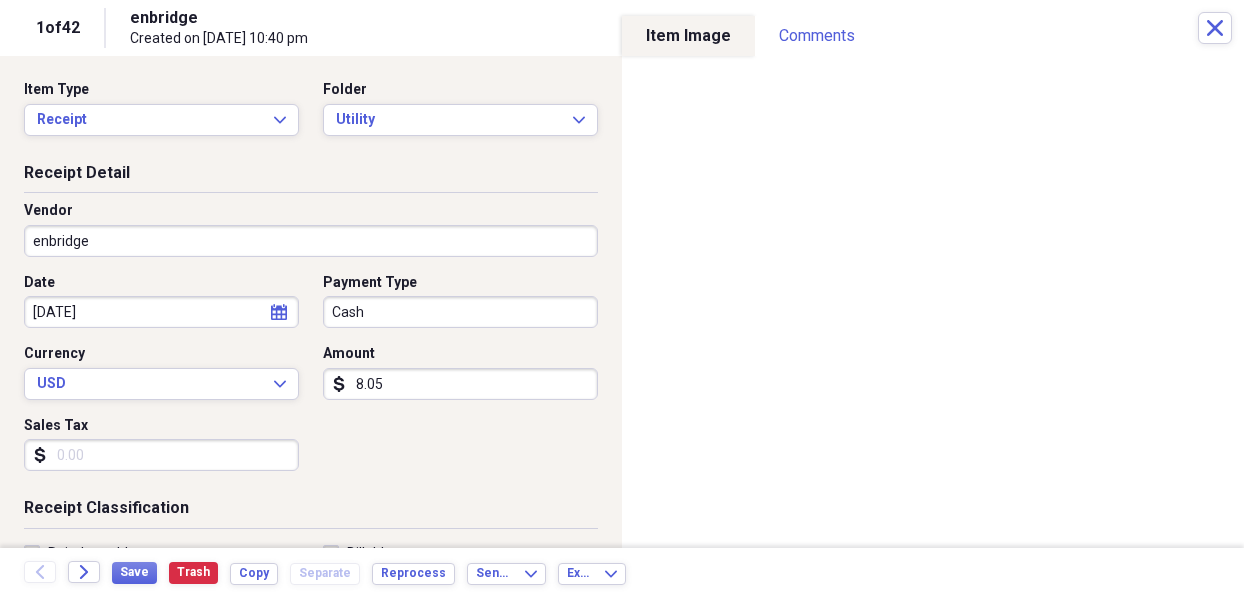 click on "8.05" at bounding box center [460, 384] 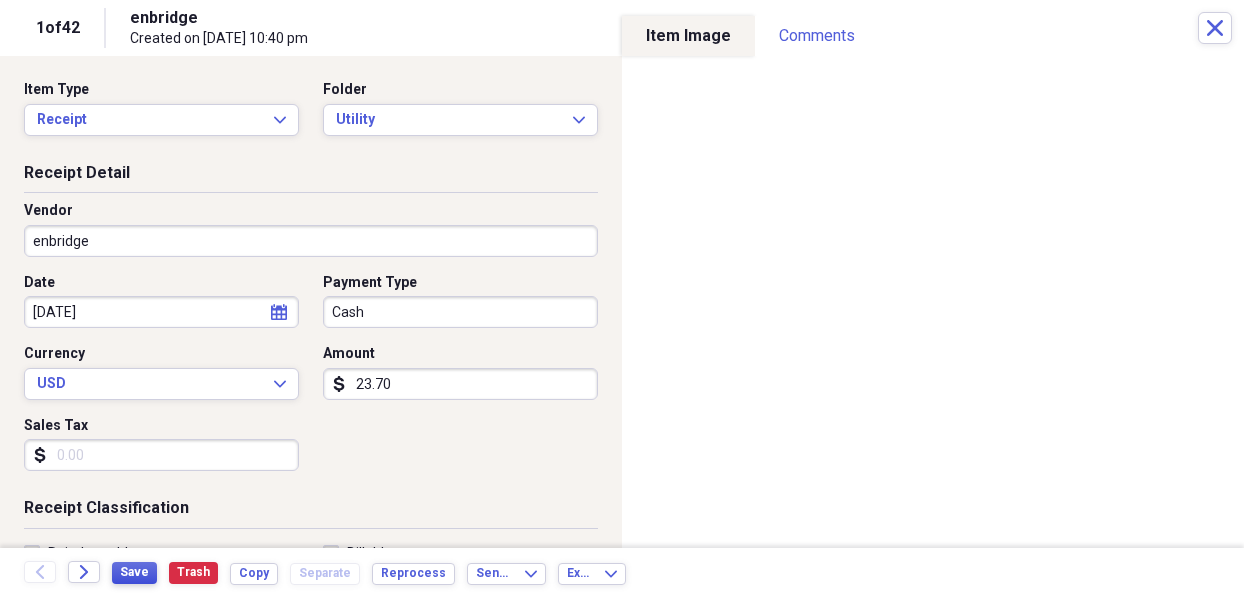 type on "23.70" 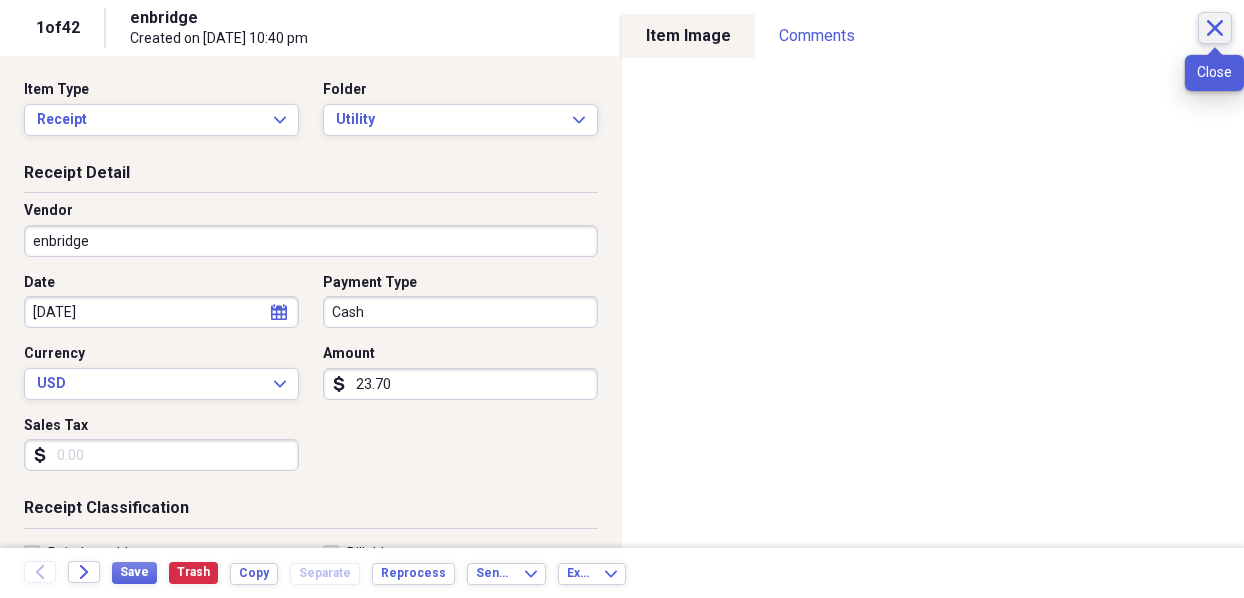 click on "Close" at bounding box center [1215, 28] 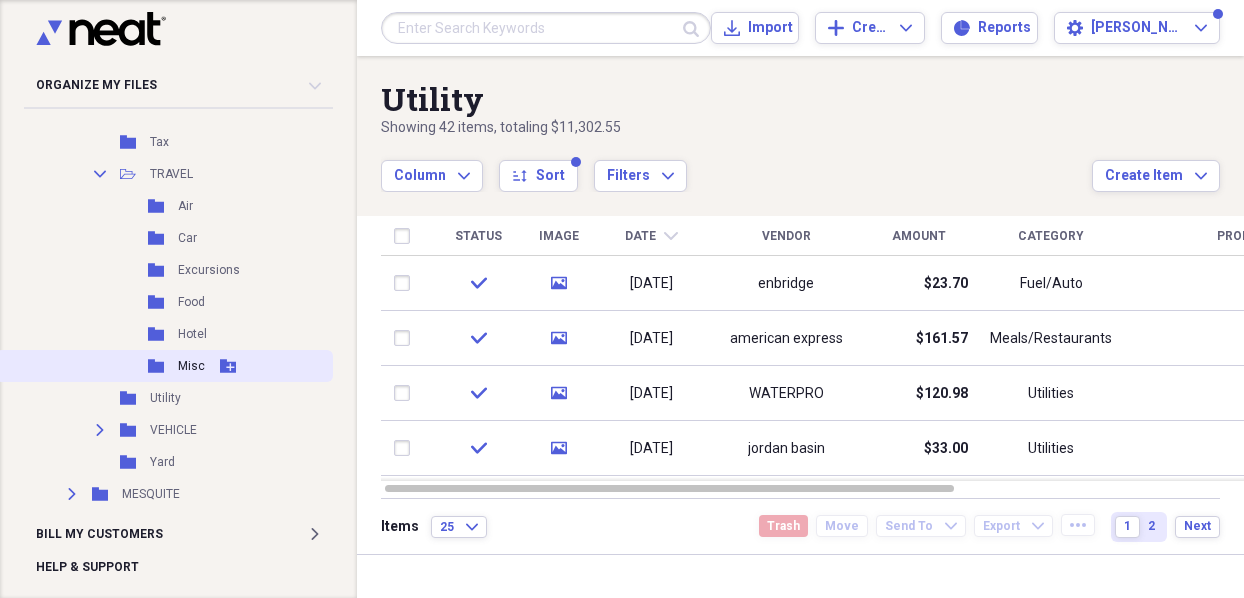 scroll, scrollTop: 1883, scrollLeft: 0, axis: vertical 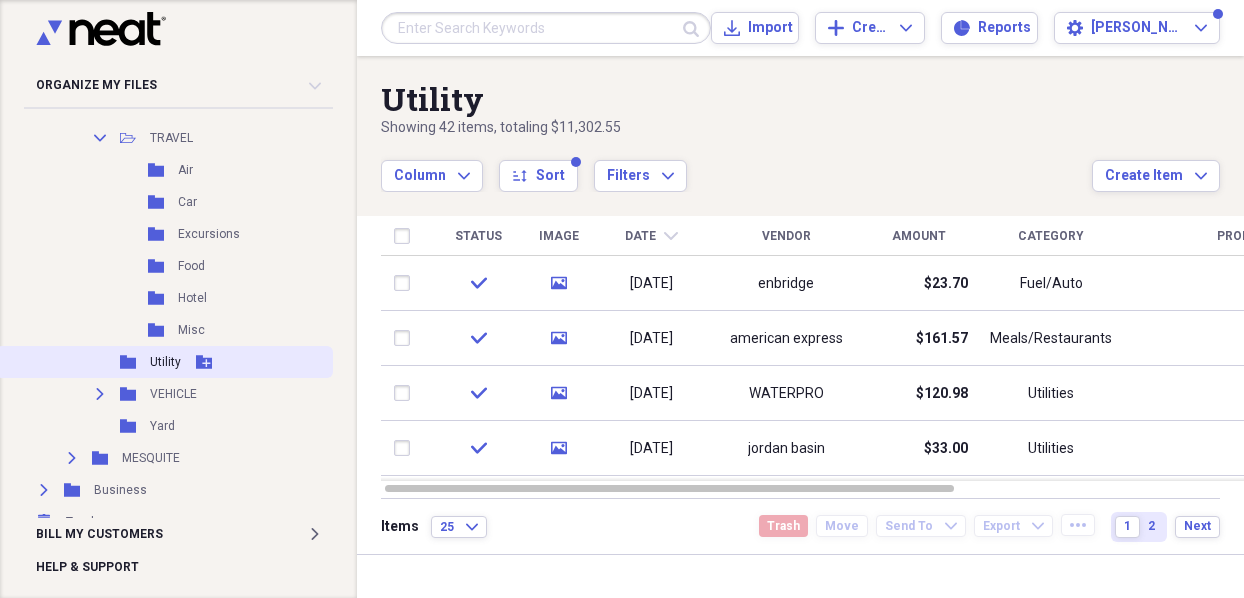 click 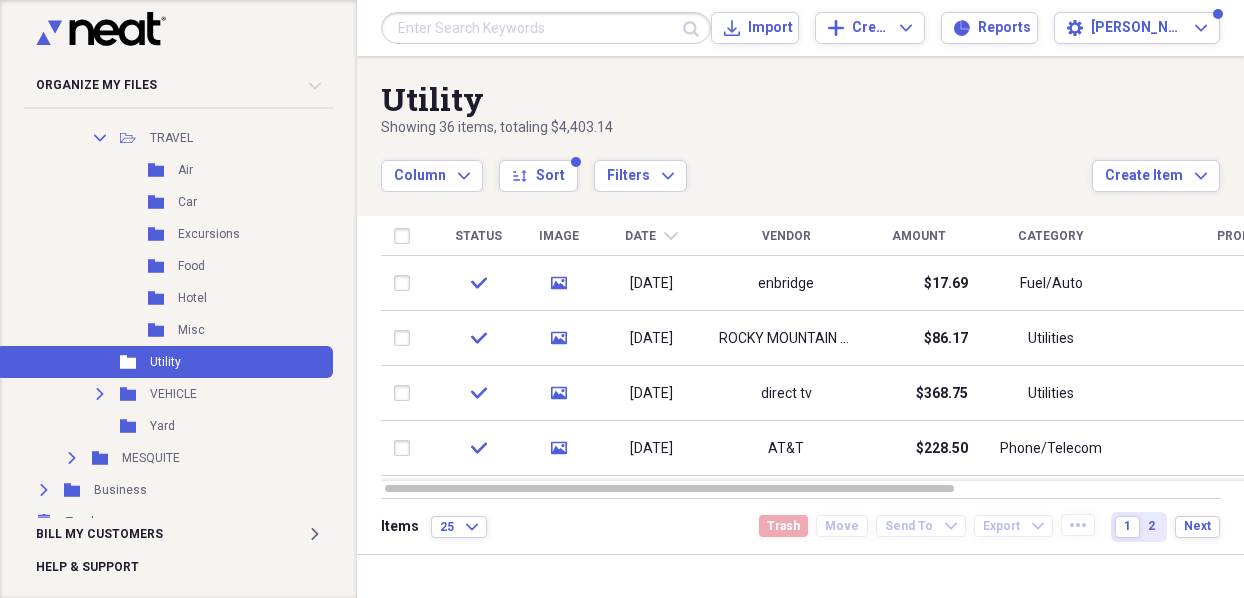 click 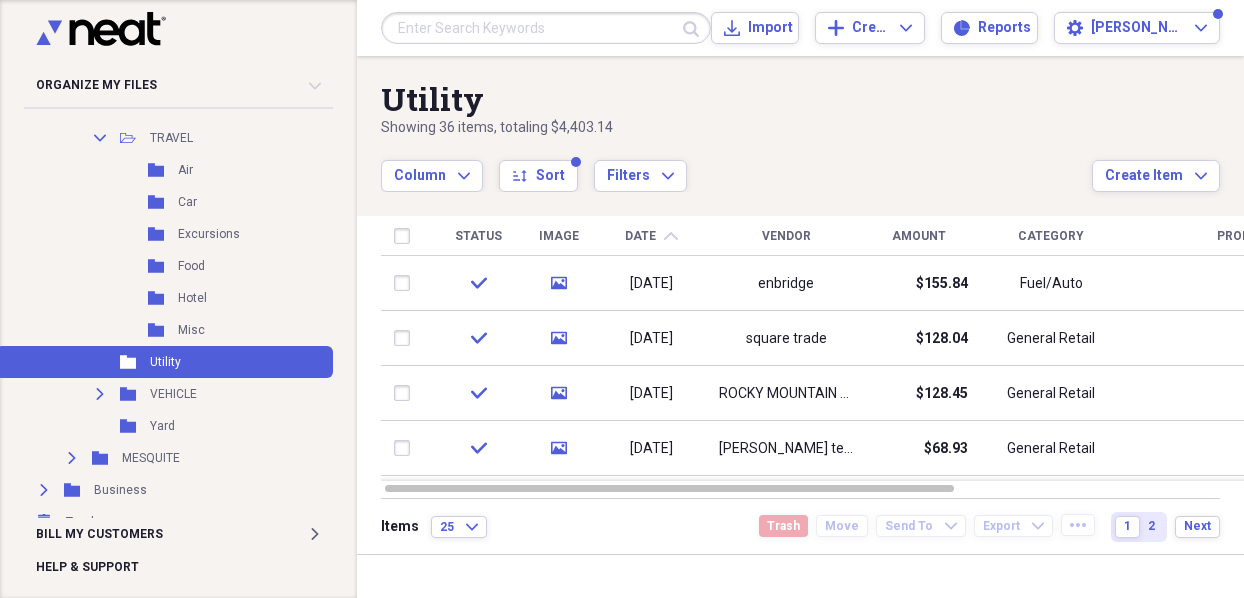 click on "chevron-up" 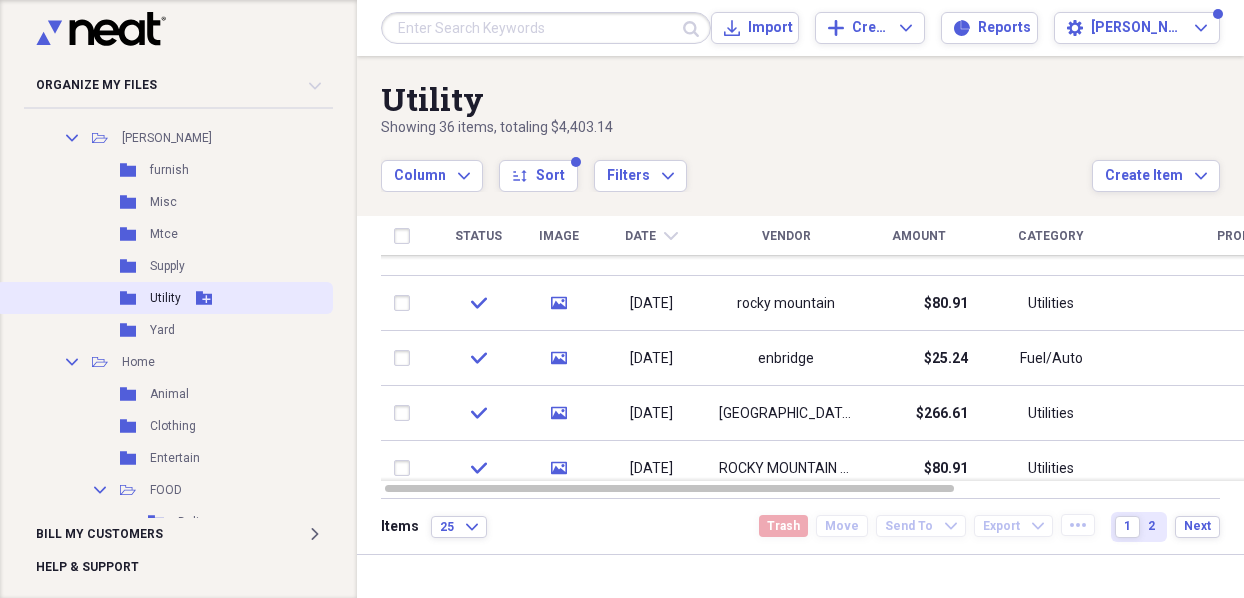 scroll, scrollTop: 983, scrollLeft: 0, axis: vertical 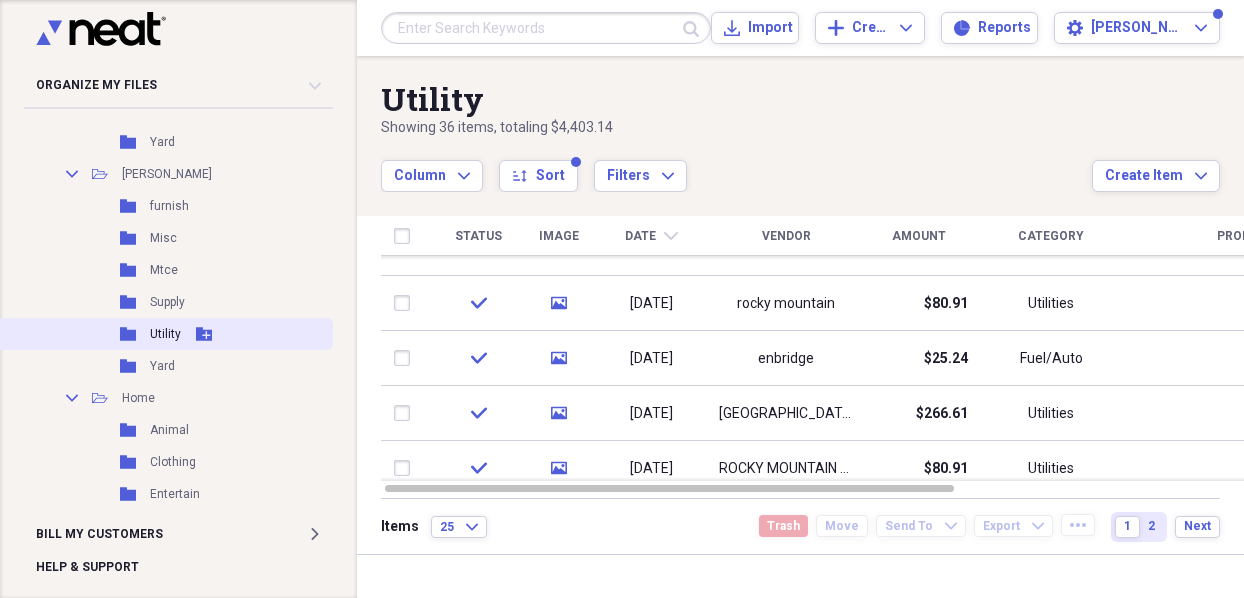 click 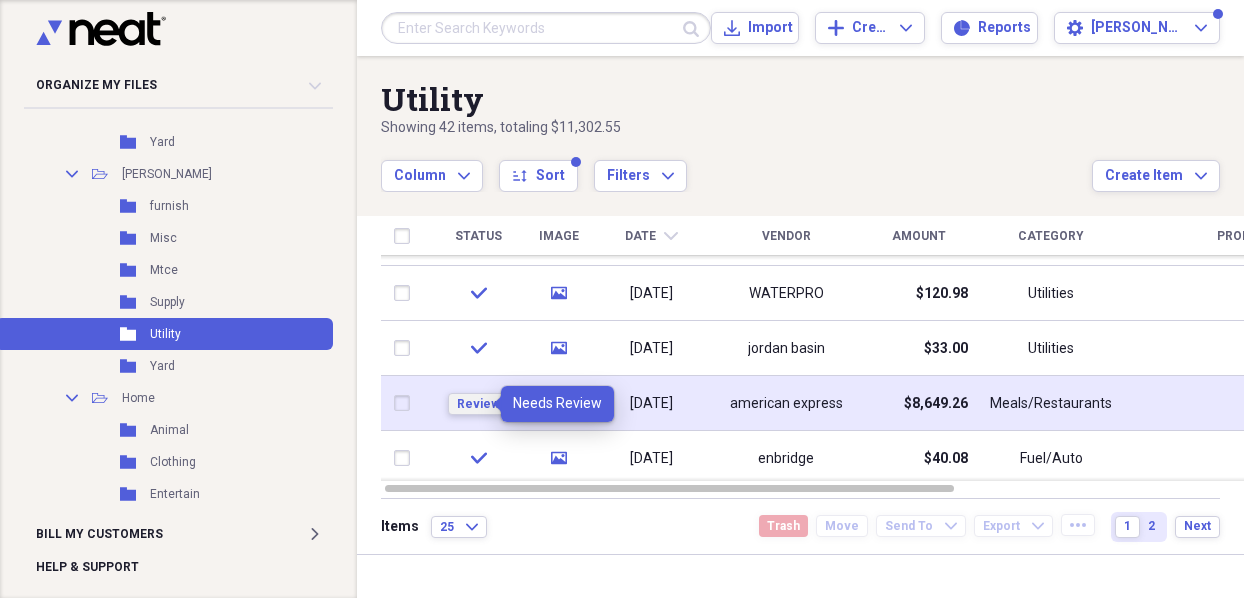 click on "Review" at bounding box center (478, 404) 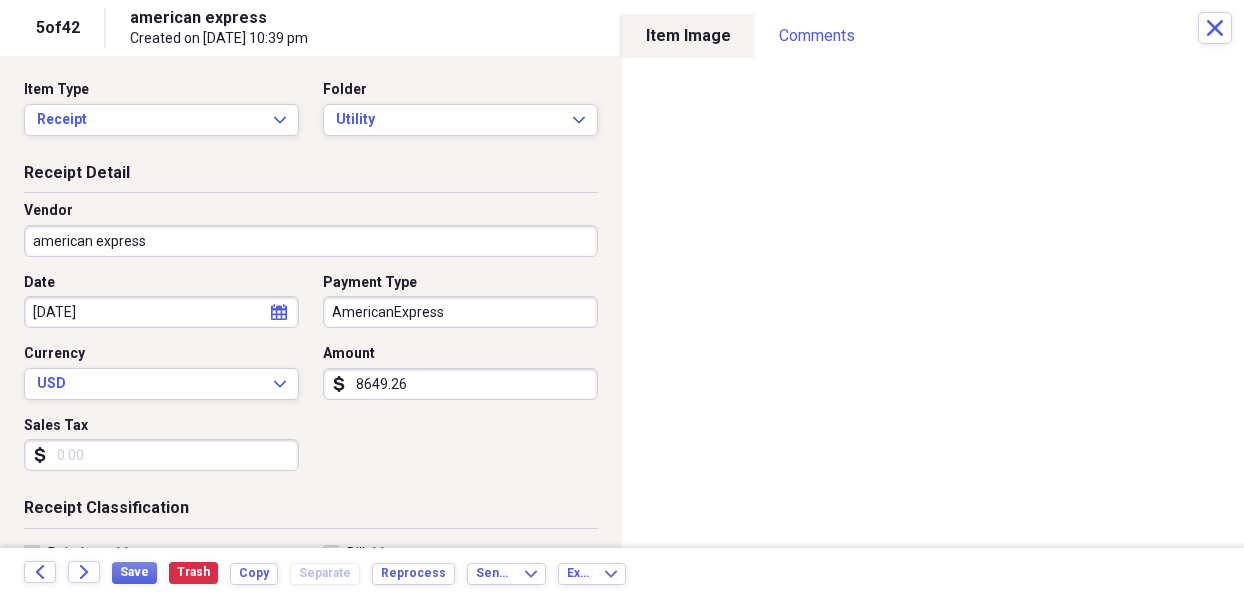 click on "american express" at bounding box center (311, 241) 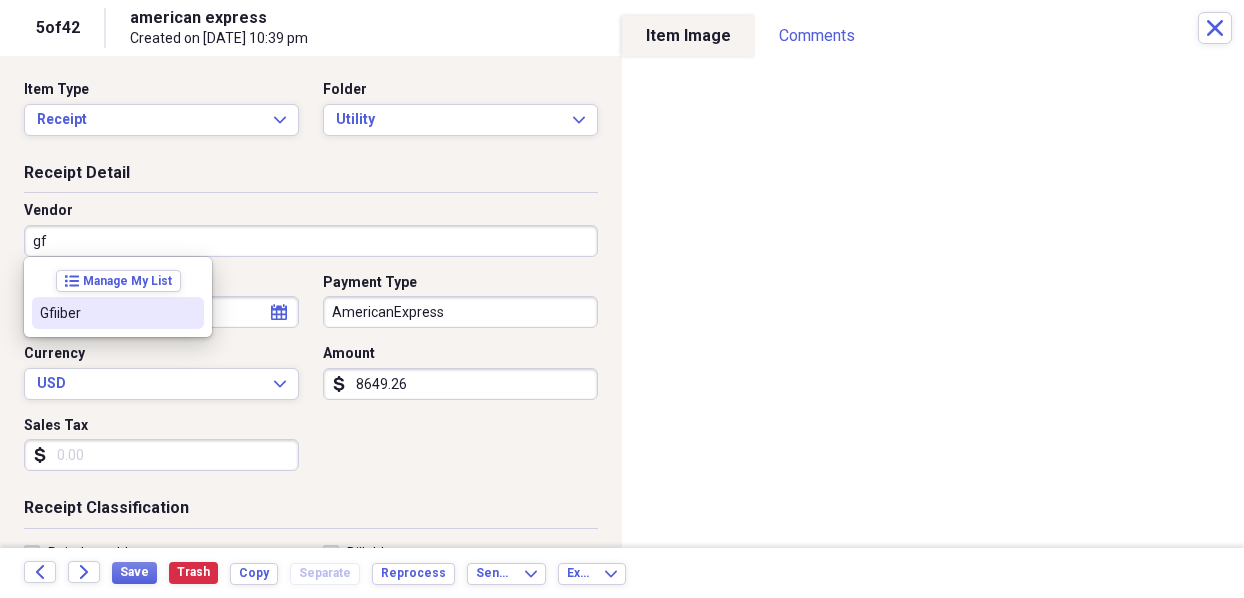 click on "Gfiiber" at bounding box center [106, 313] 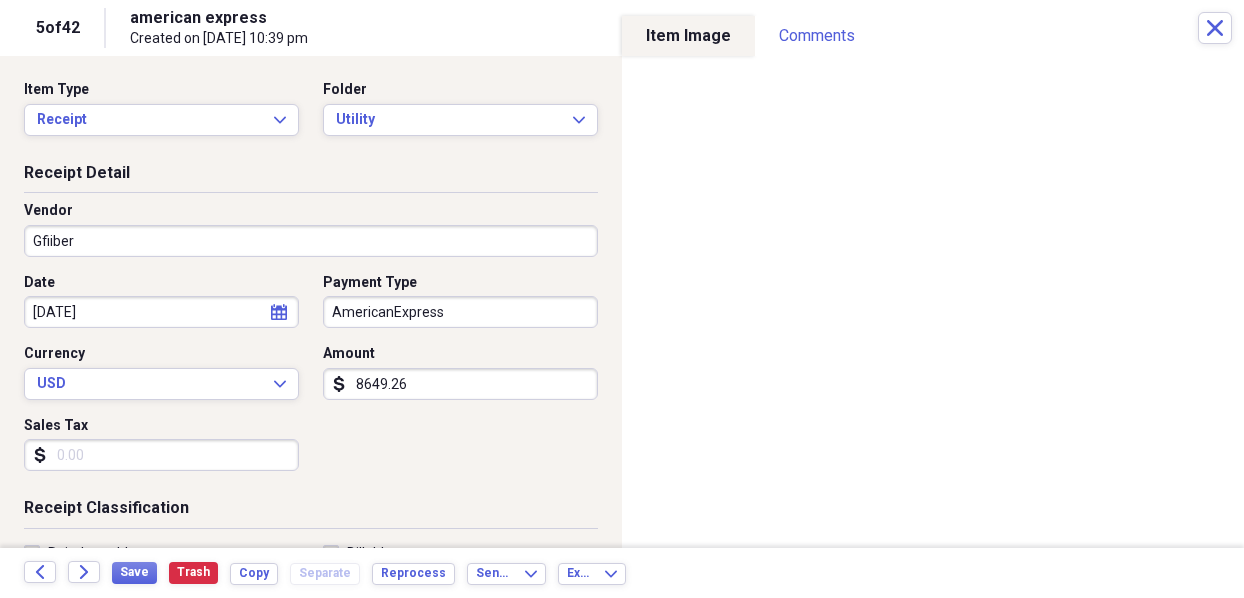 click on "8649.26" at bounding box center [460, 384] 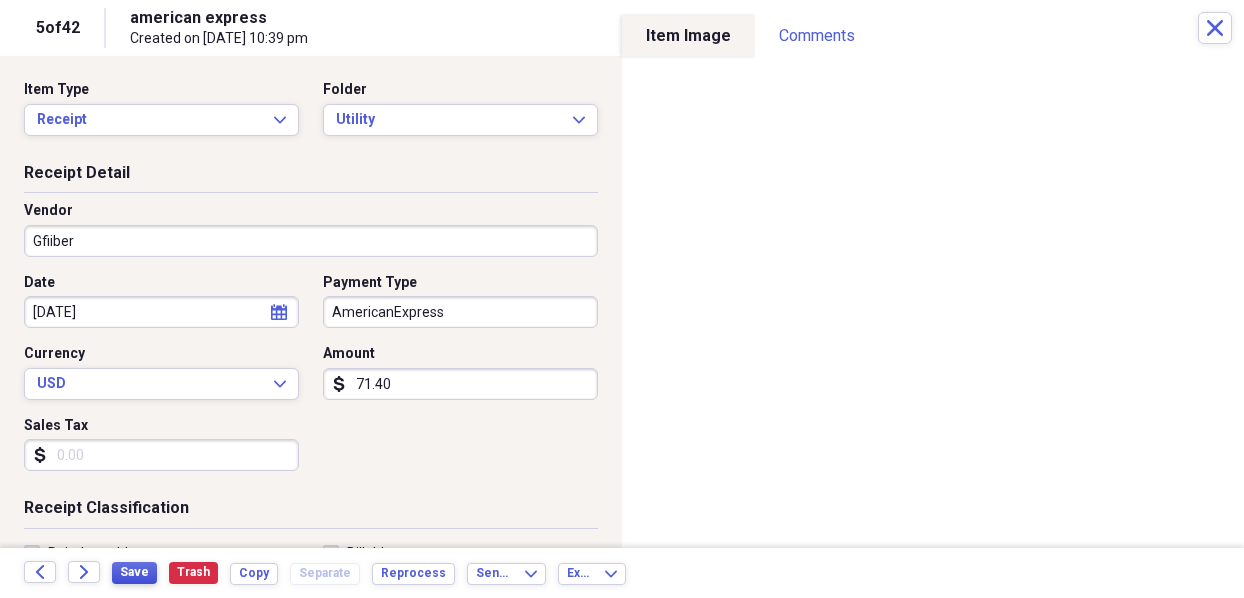 type on "71.40" 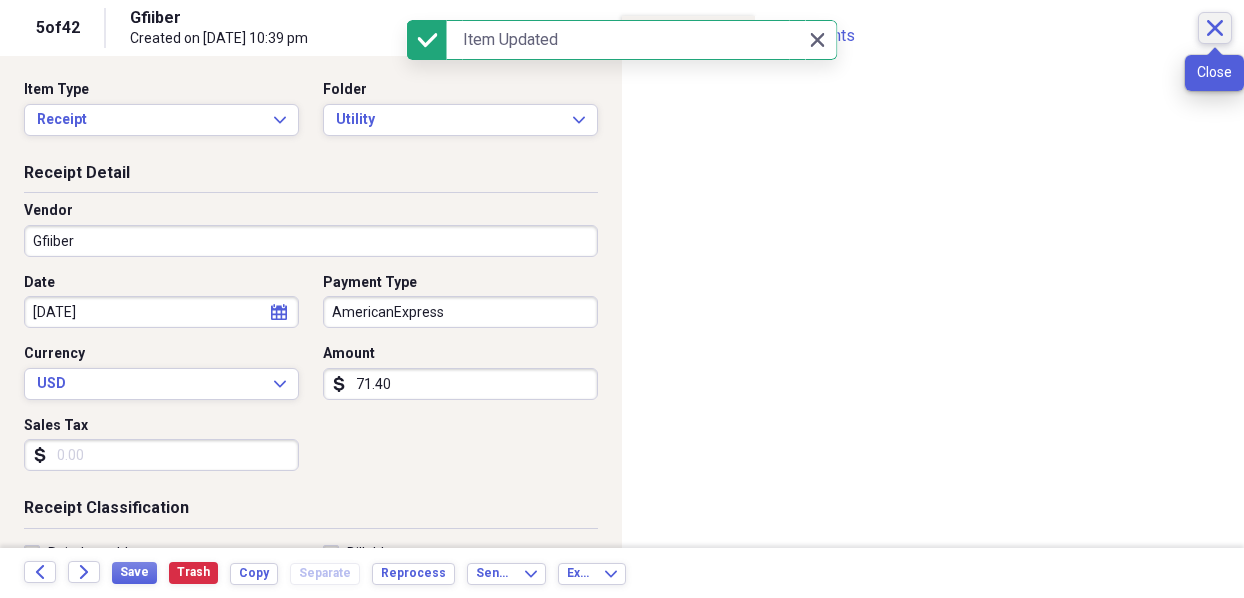 click on "Close" at bounding box center [1215, 28] 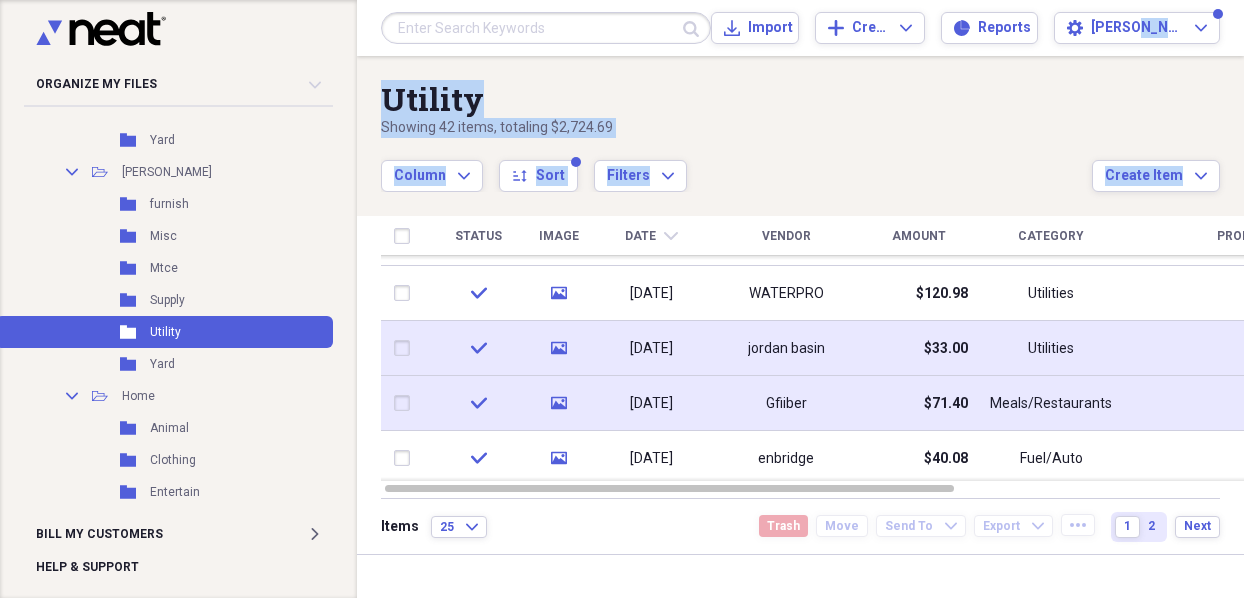 drag, startPoint x: 1246, startPoint y: 49, endPoint x: 1200, endPoint y: 369, distance: 323.28934 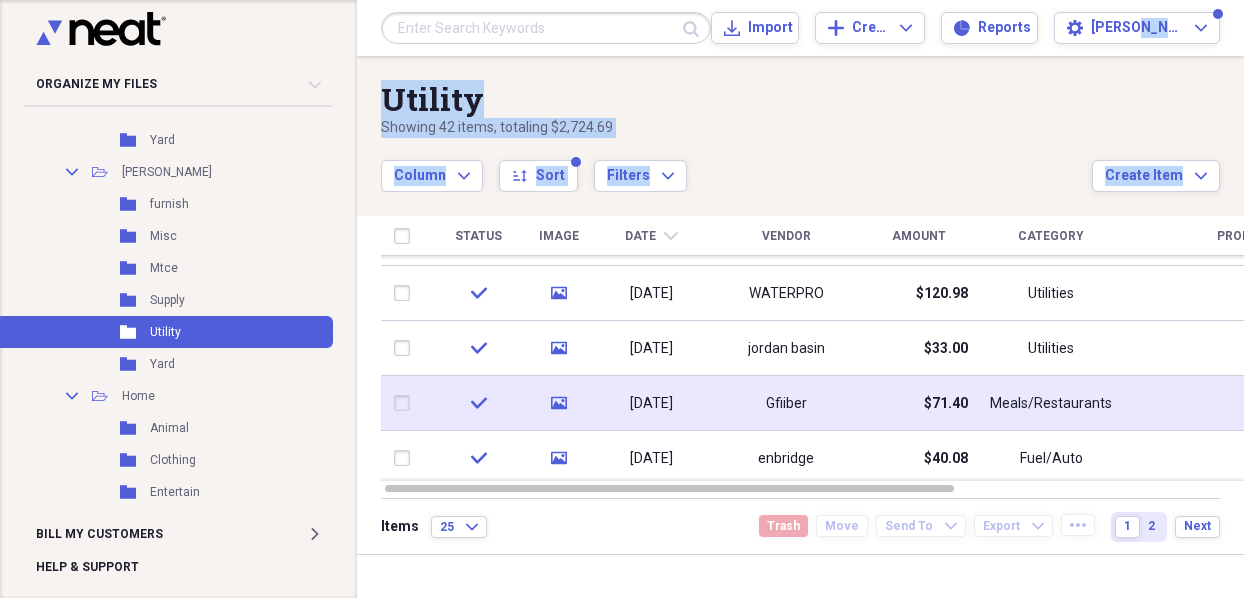 click on "Column Expand sort Sort Filters  Expand" at bounding box center (736, 165) 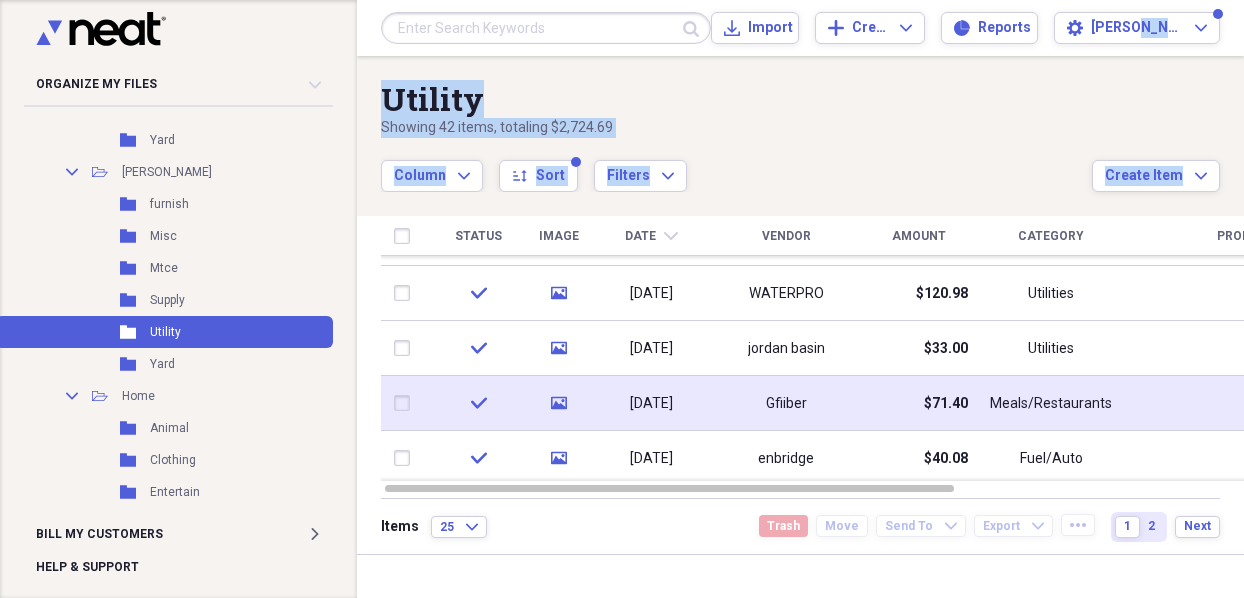 click on "Utility Showing 42 items , totaling $2,724.69 Column Expand sort Sort Filters  Expand" at bounding box center (736, 136) 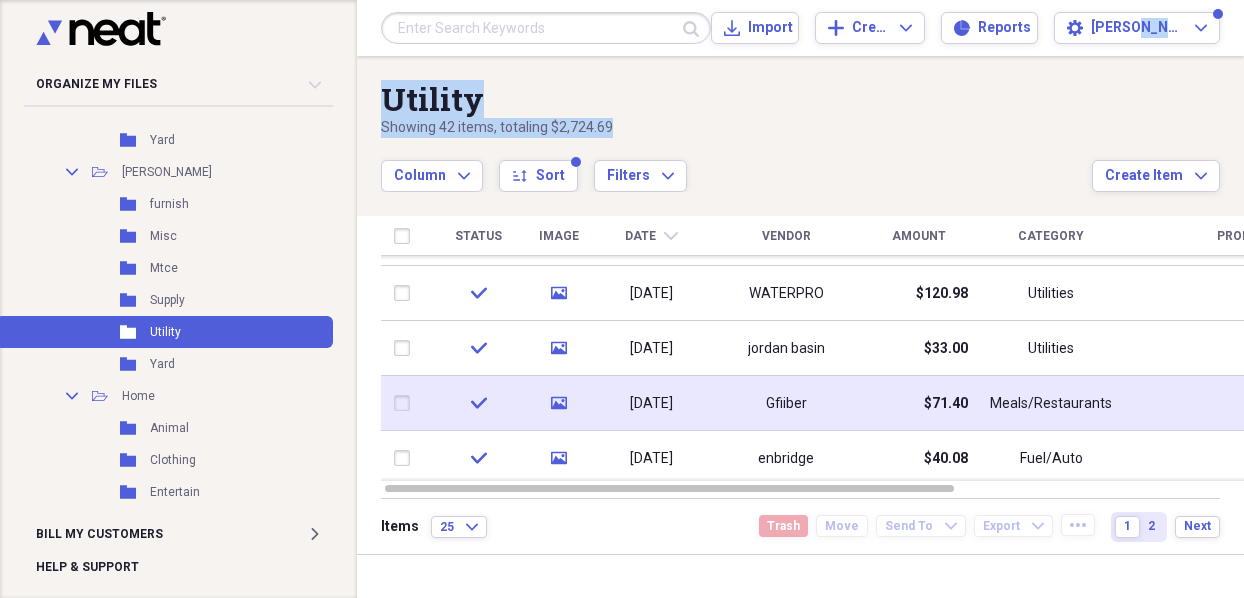 drag, startPoint x: 902, startPoint y: 115, endPoint x: 1007, endPoint y: 147, distance: 109.76794 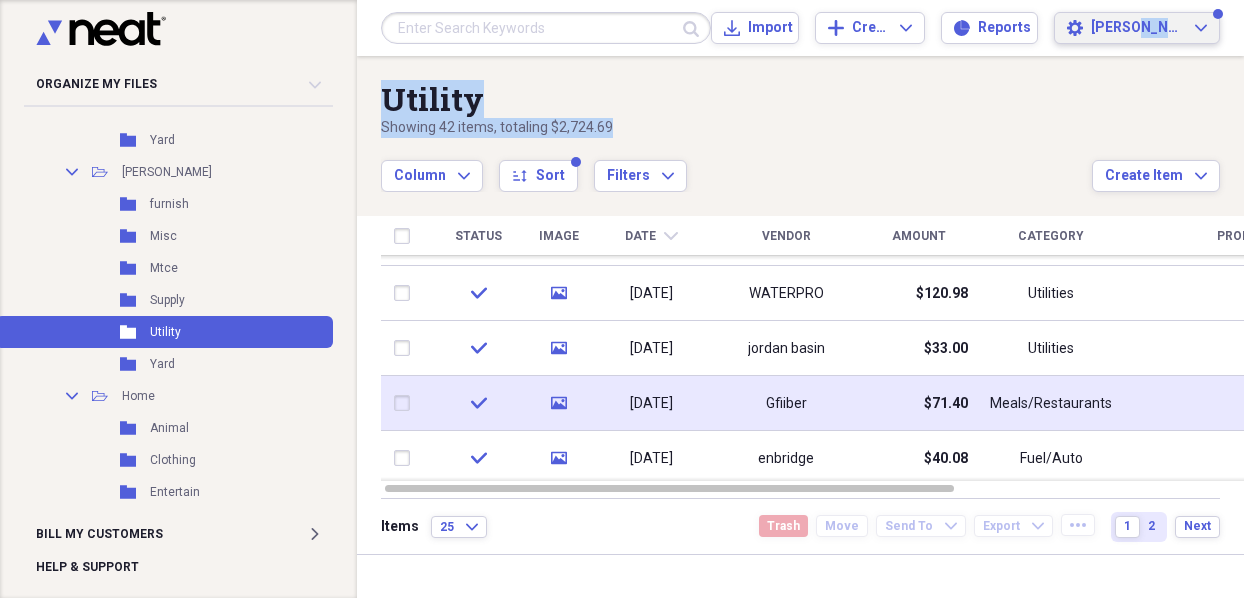click on "Expand" 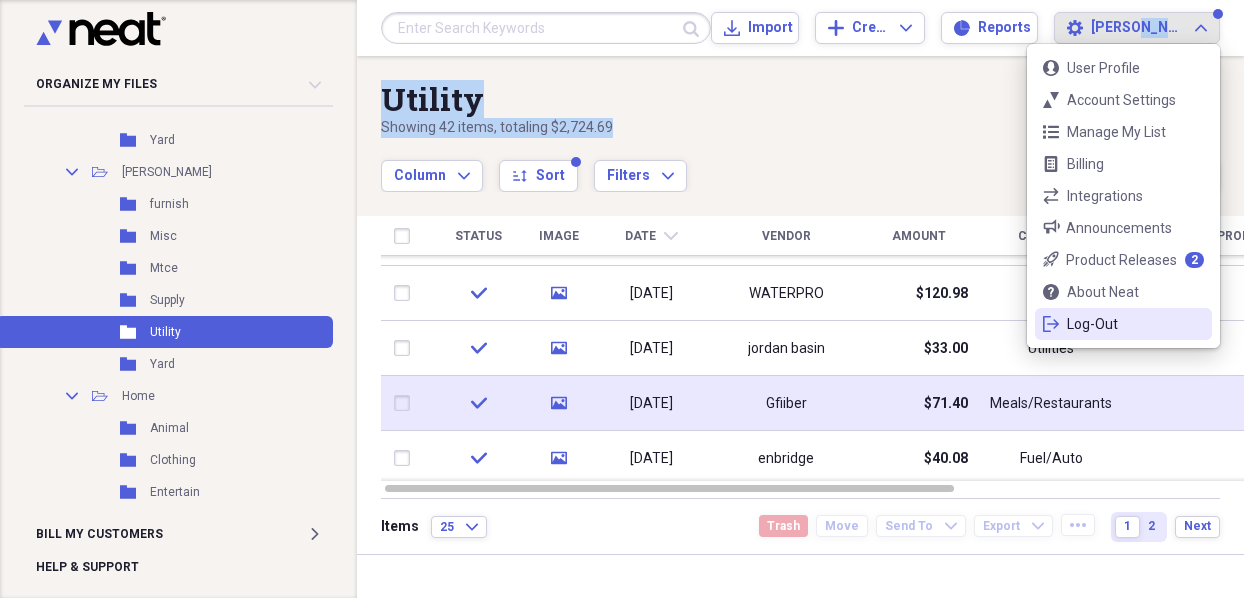 click on "Log-Out" at bounding box center [1123, 324] 